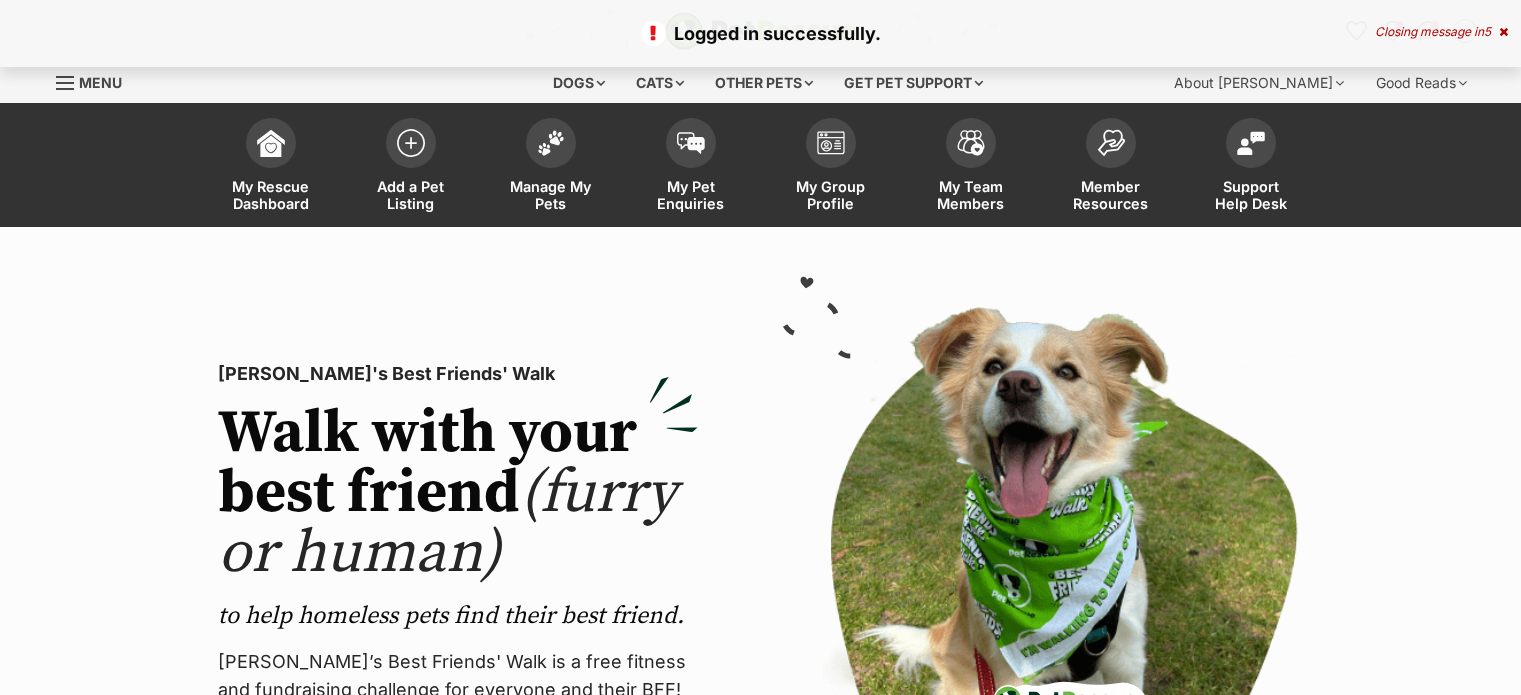 scroll, scrollTop: 0, scrollLeft: 0, axis: both 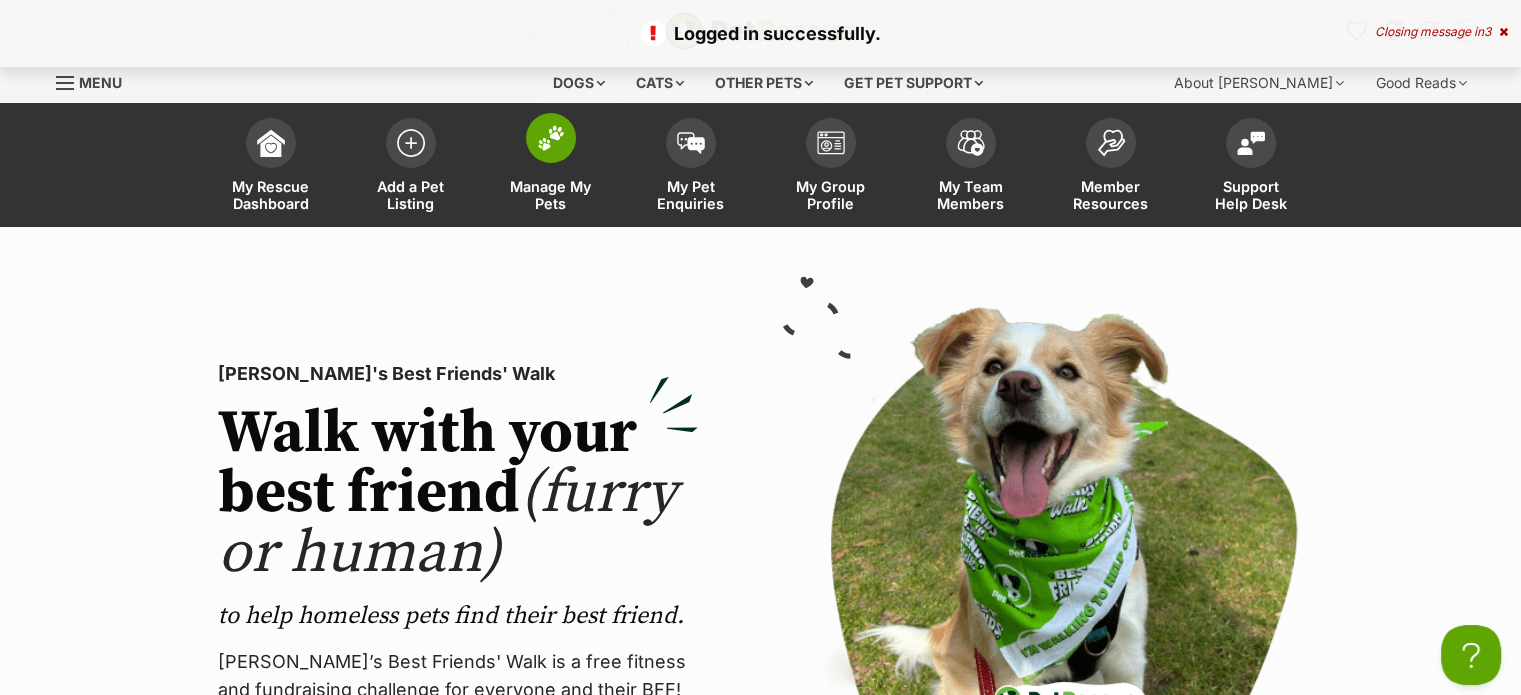 click on "Manage My Pets" at bounding box center (551, 195) 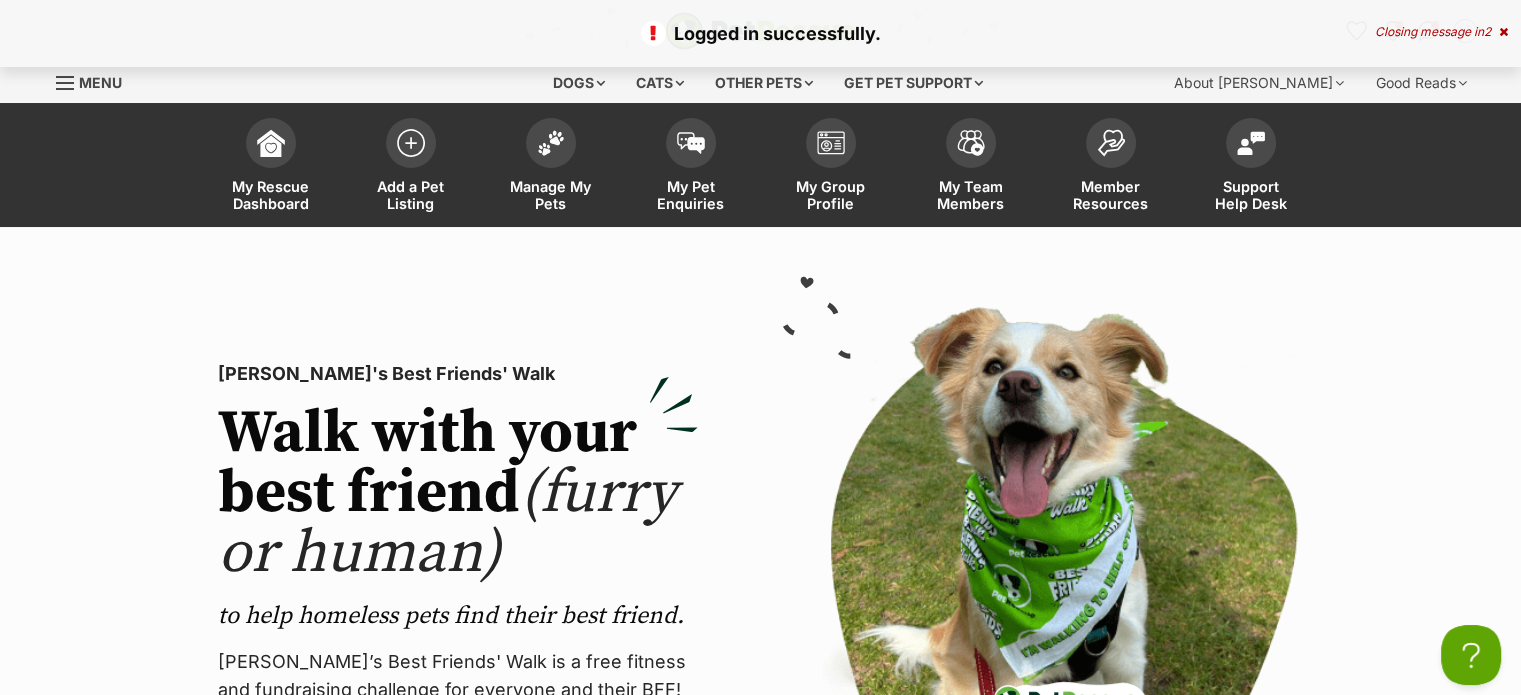 scroll, scrollTop: 0, scrollLeft: 0, axis: both 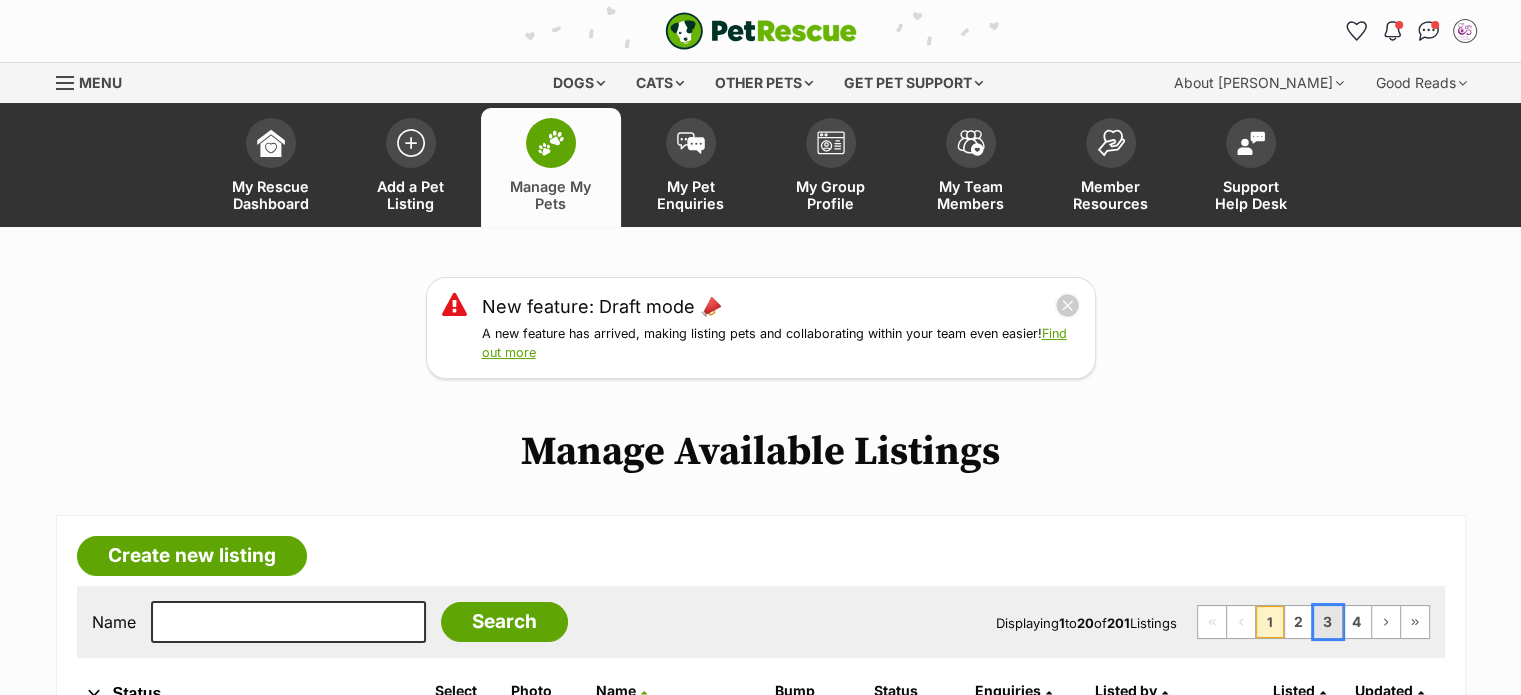 click on "3" at bounding box center (1328, 622) 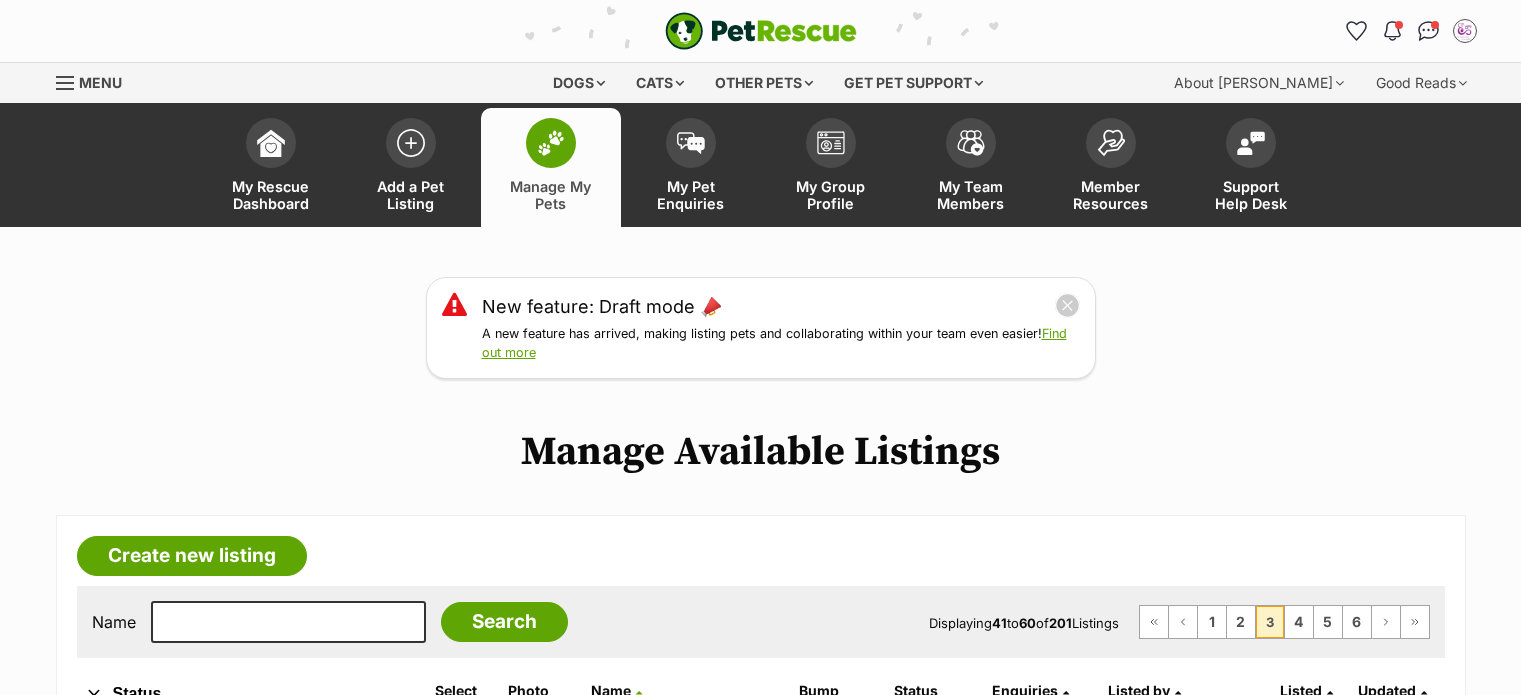 scroll, scrollTop: 0, scrollLeft: 0, axis: both 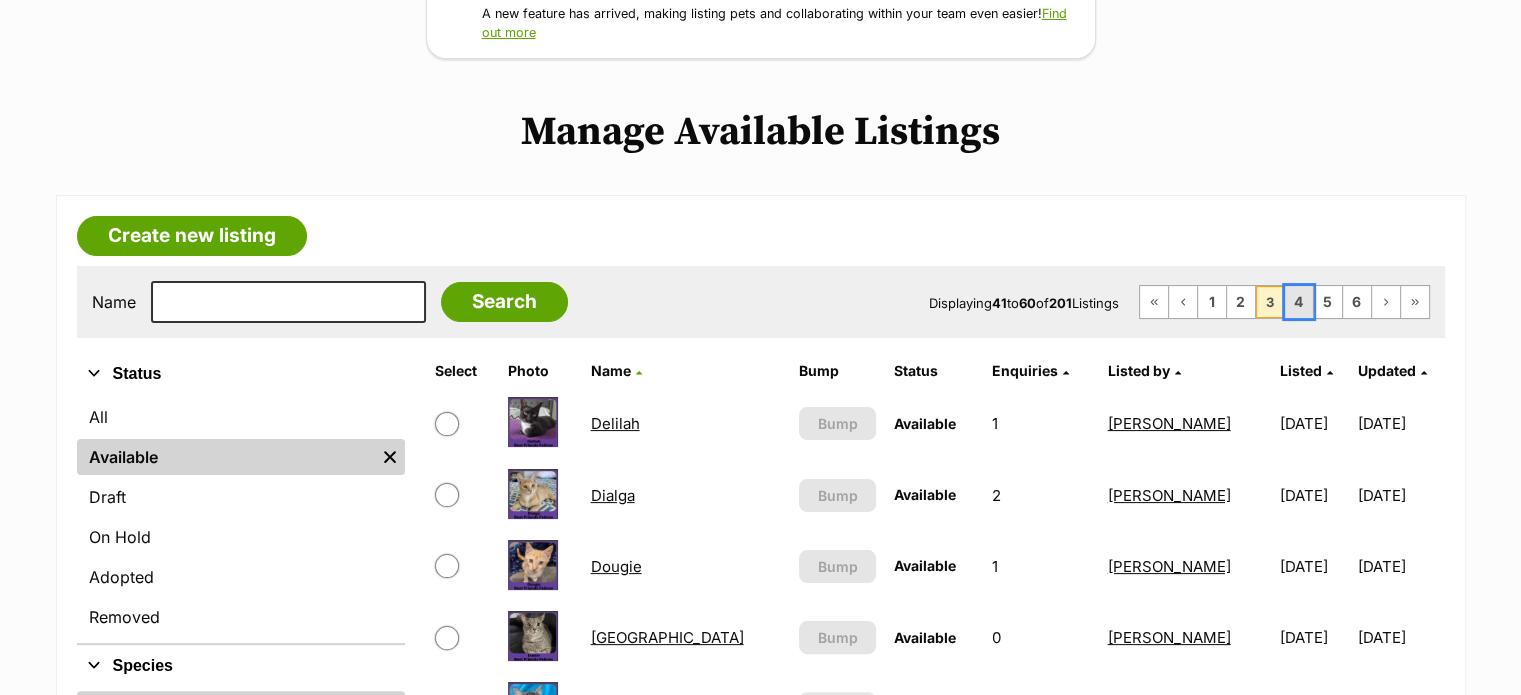 click on "4" at bounding box center (1299, 302) 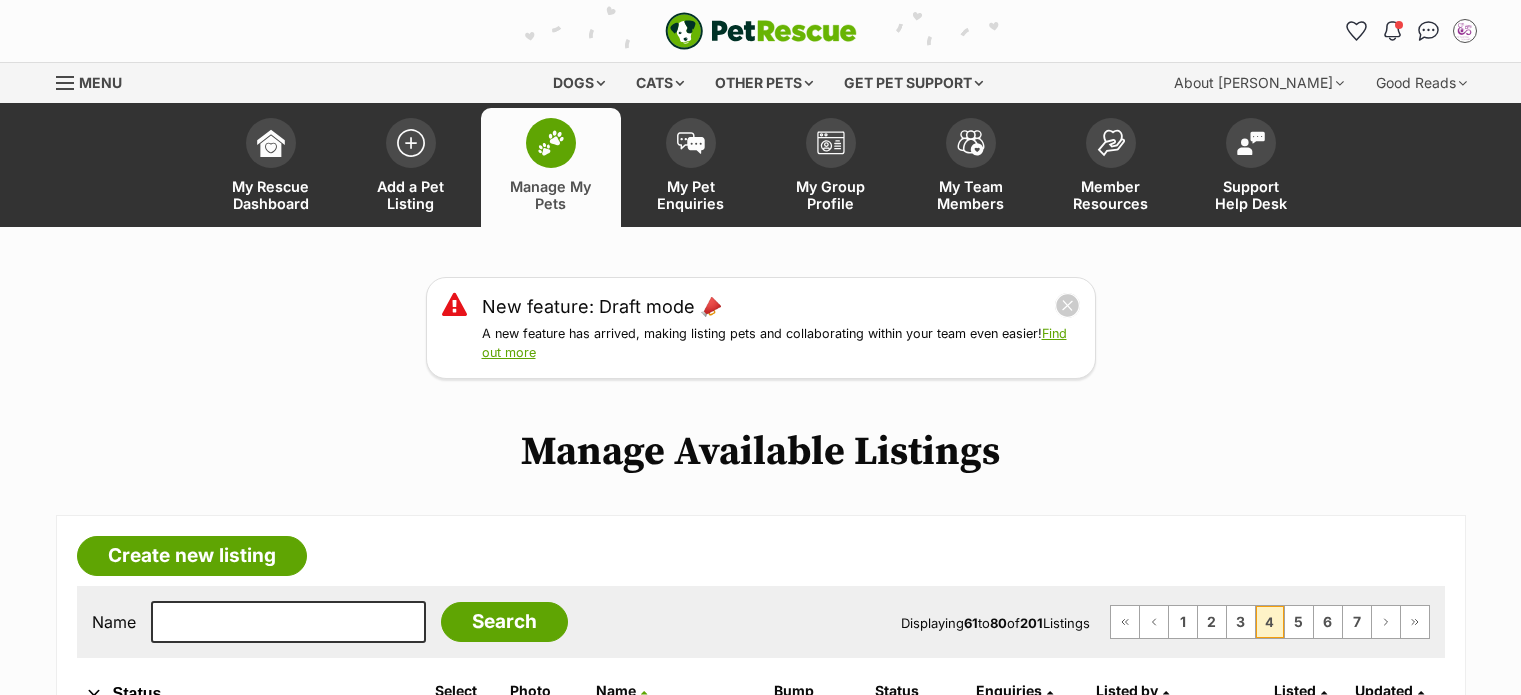 scroll, scrollTop: 0, scrollLeft: 0, axis: both 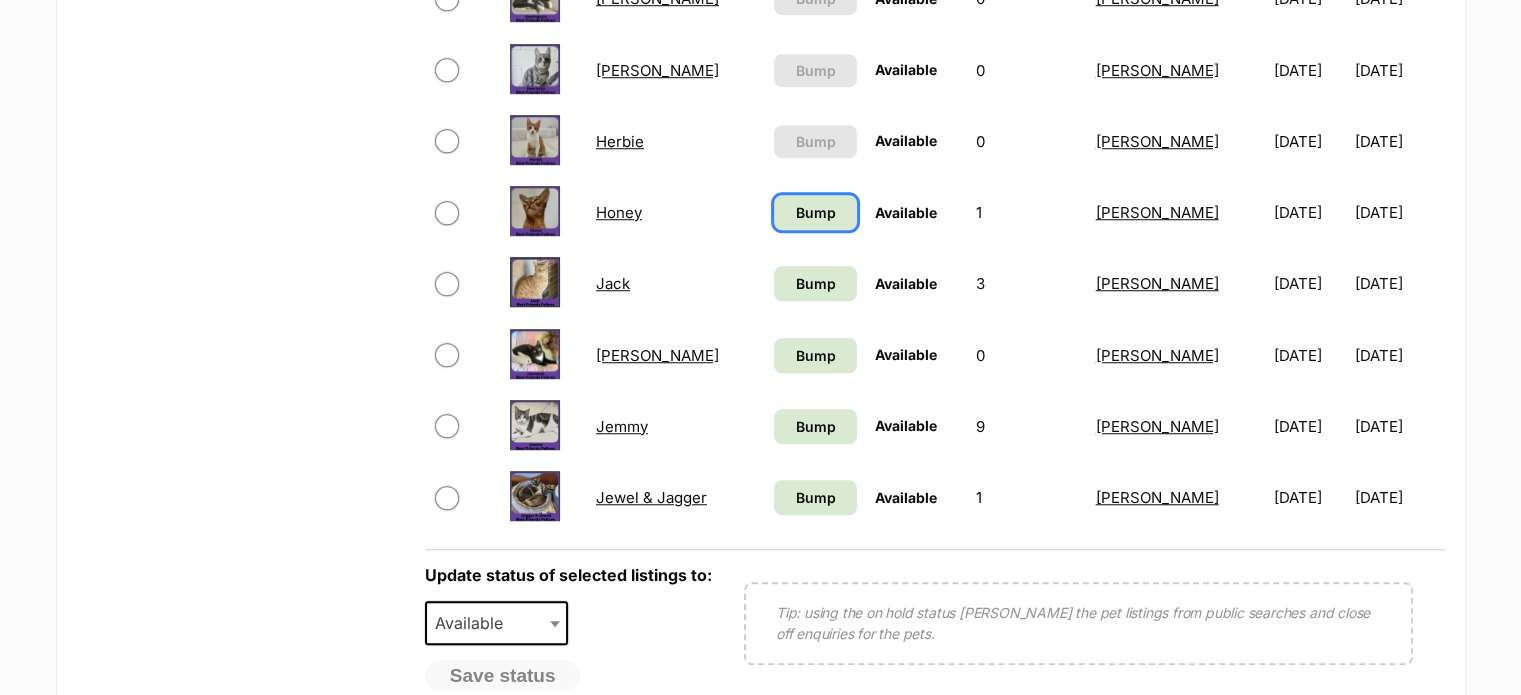 click on "Bump" at bounding box center [815, 212] 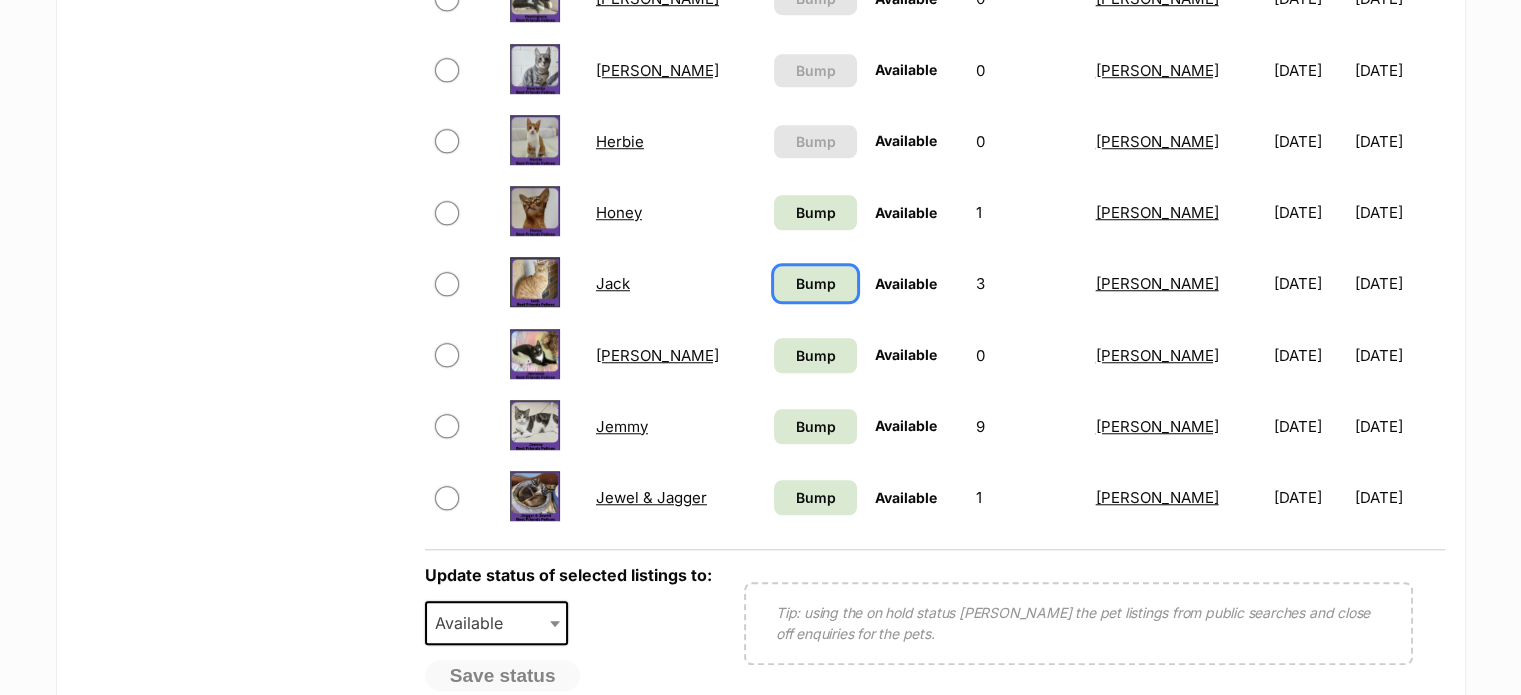 click on "Bump" at bounding box center [815, 283] 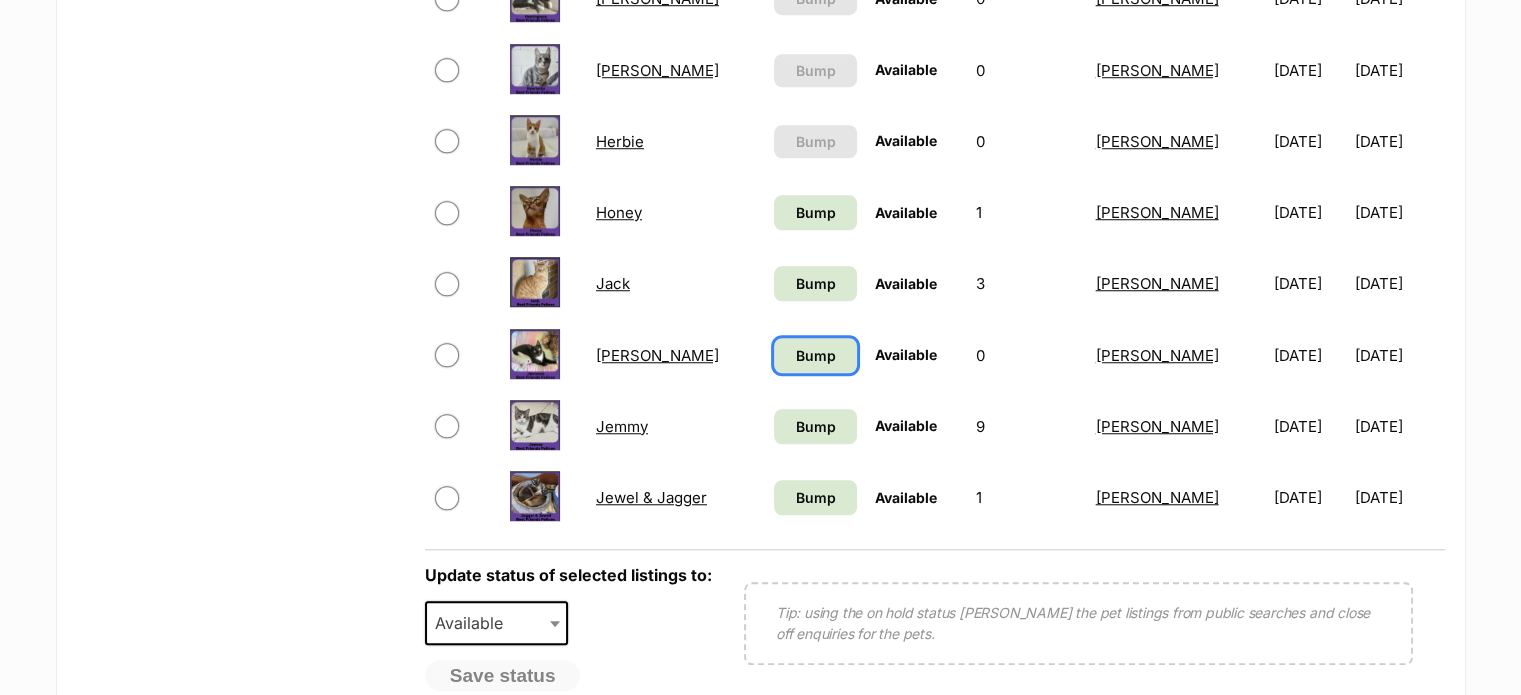 click on "Bump" at bounding box center [815, 355] 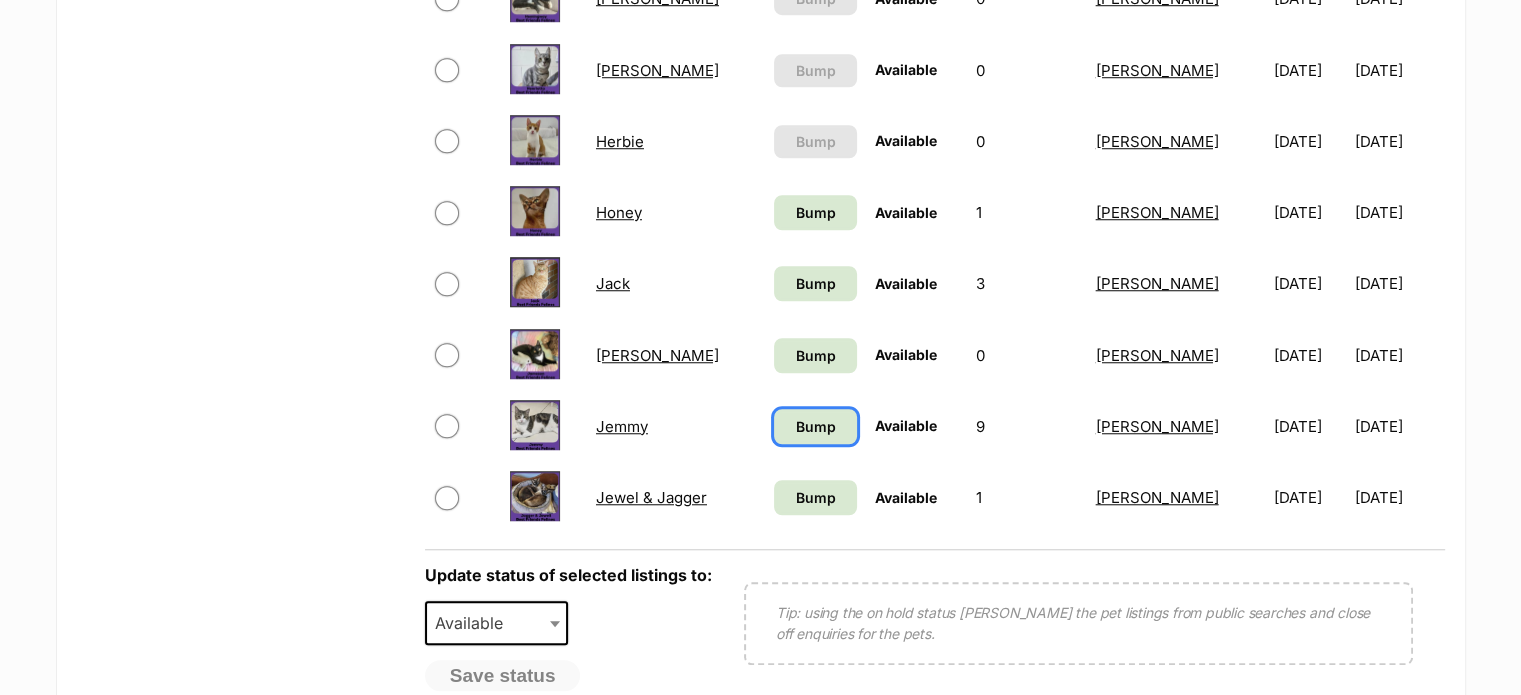 click on "Bump" at bounding box center (815, 426) 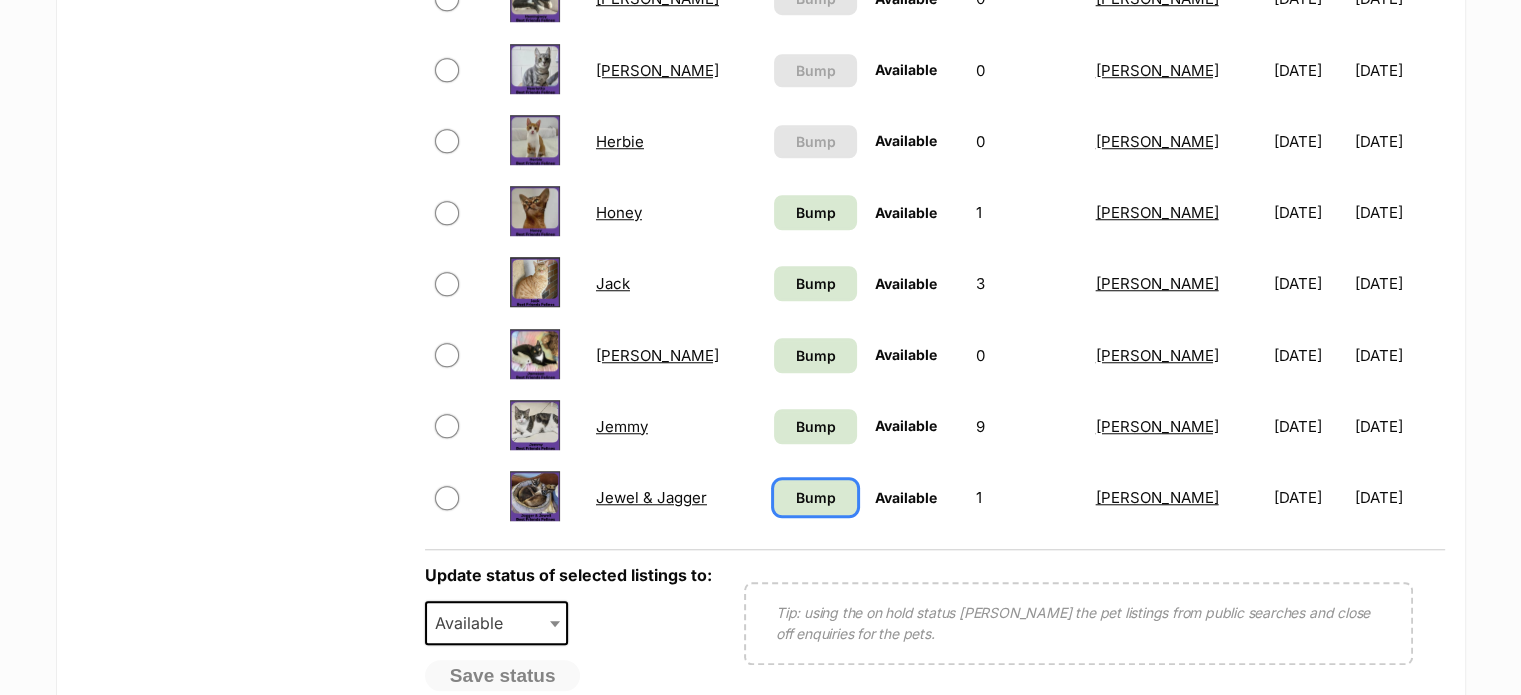 click on "Bump" at bounding box center (815, 497) 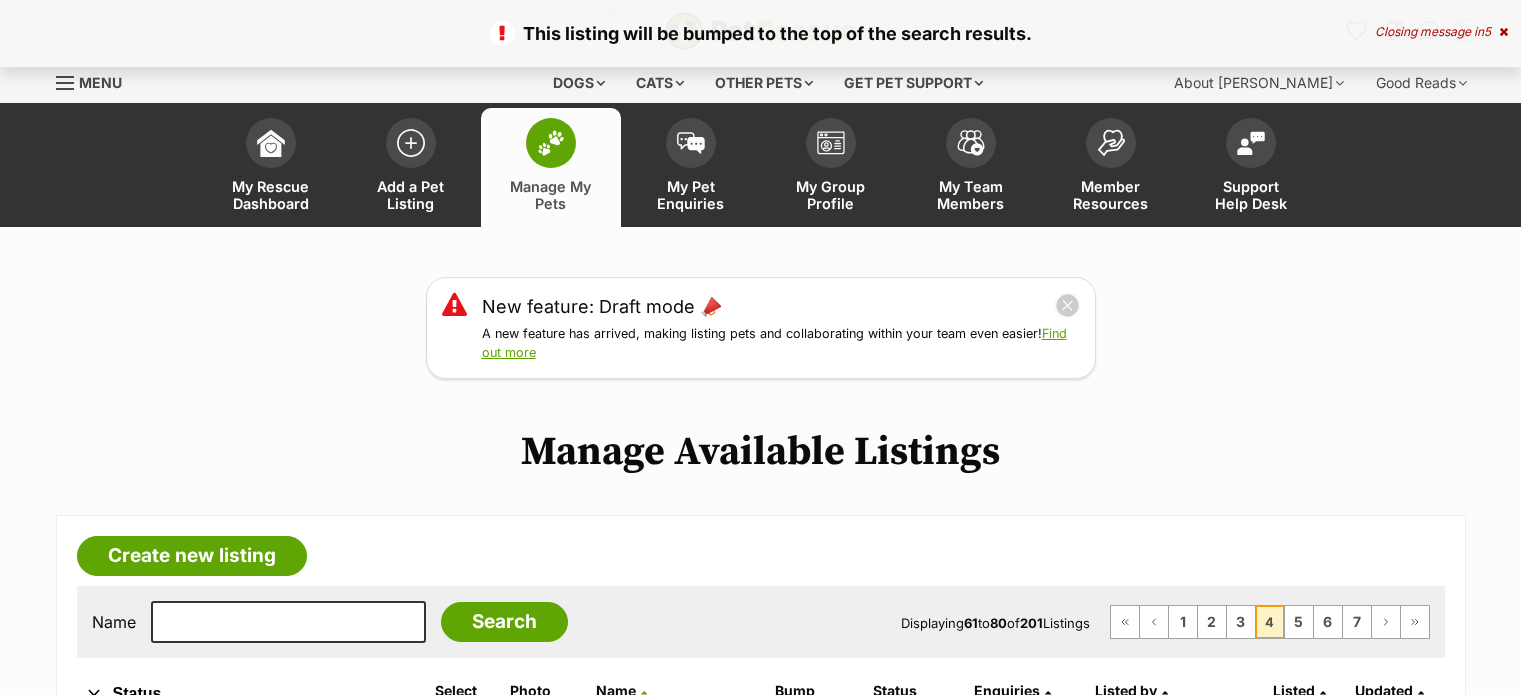 scroll, scrollTop: 0, scrollLeft: 0, axis: both 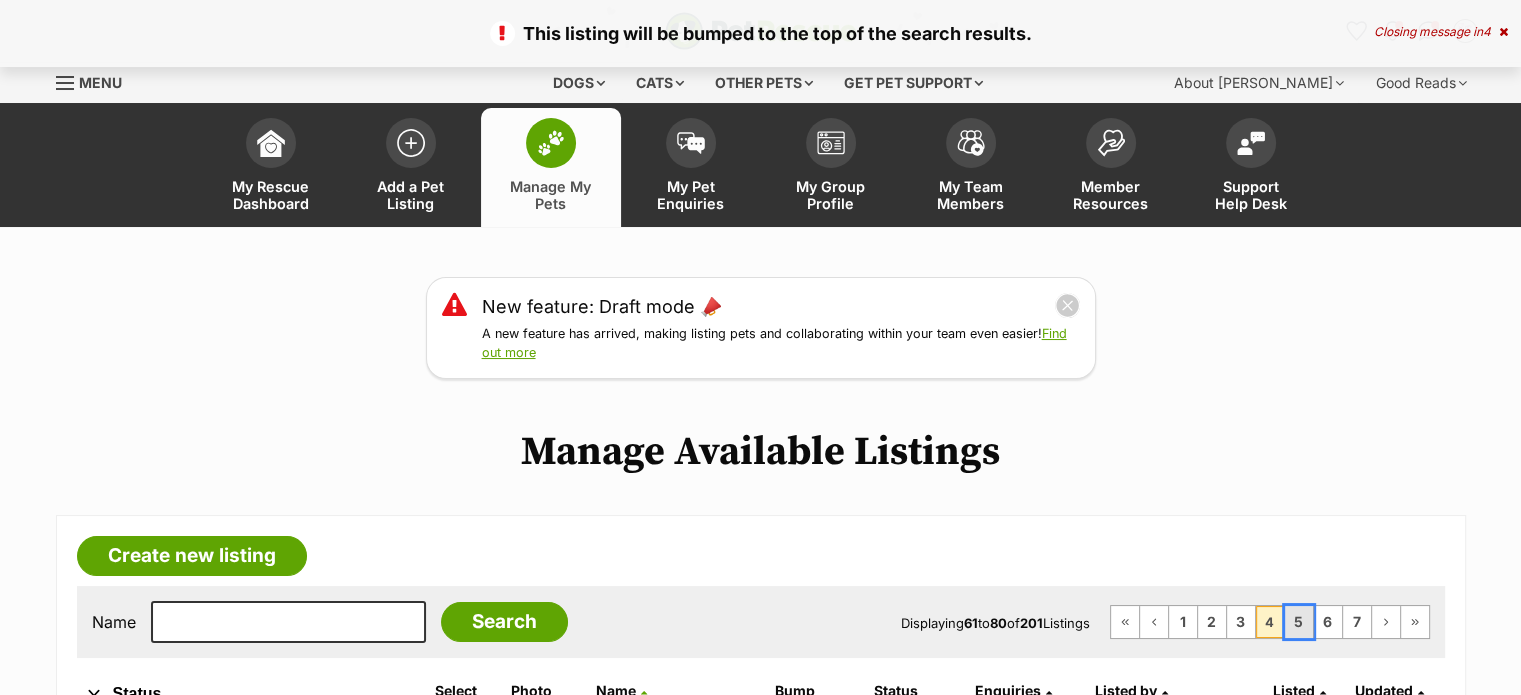 click on "5" at bounding box center [1299, 622] 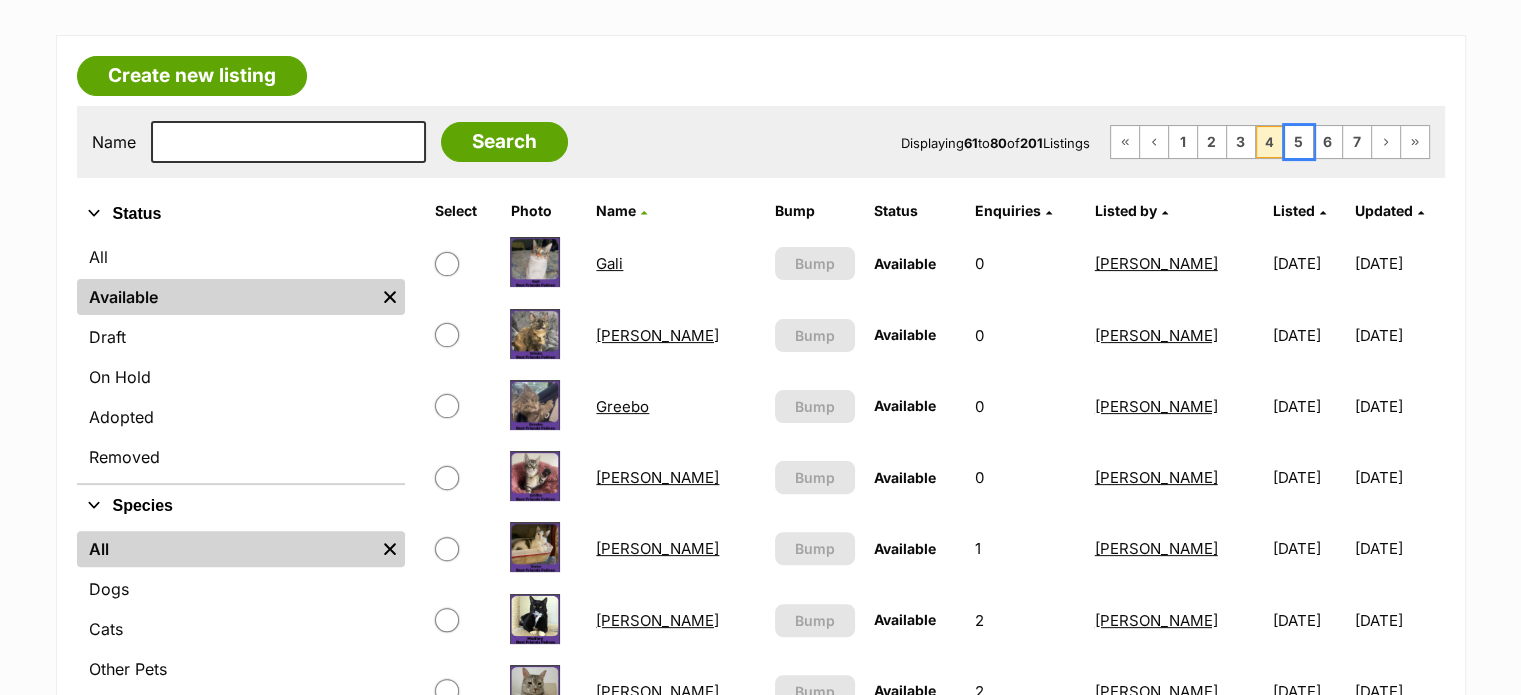 scroll, scrollTop: 693, scrollLeft: 0, axis: vertical 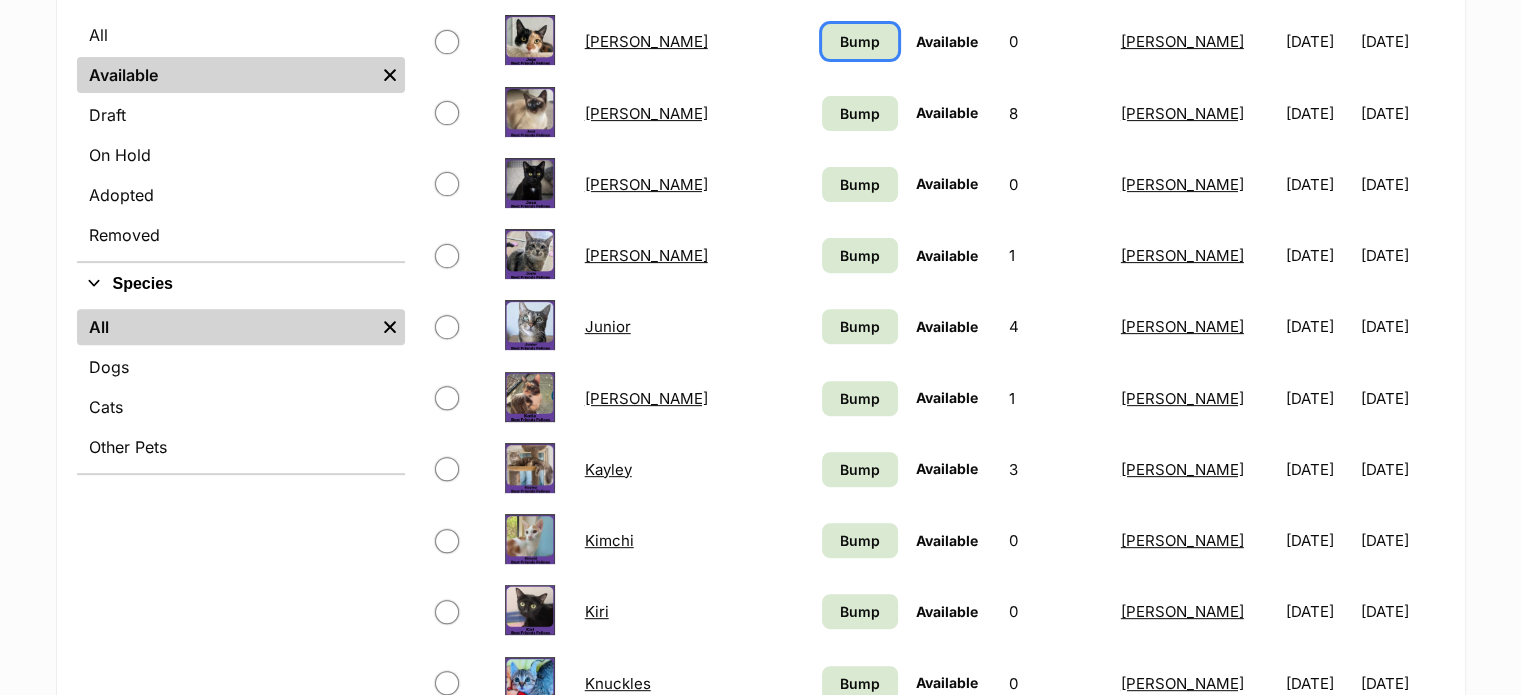click on "Bump" at bounding box center [860, 41] 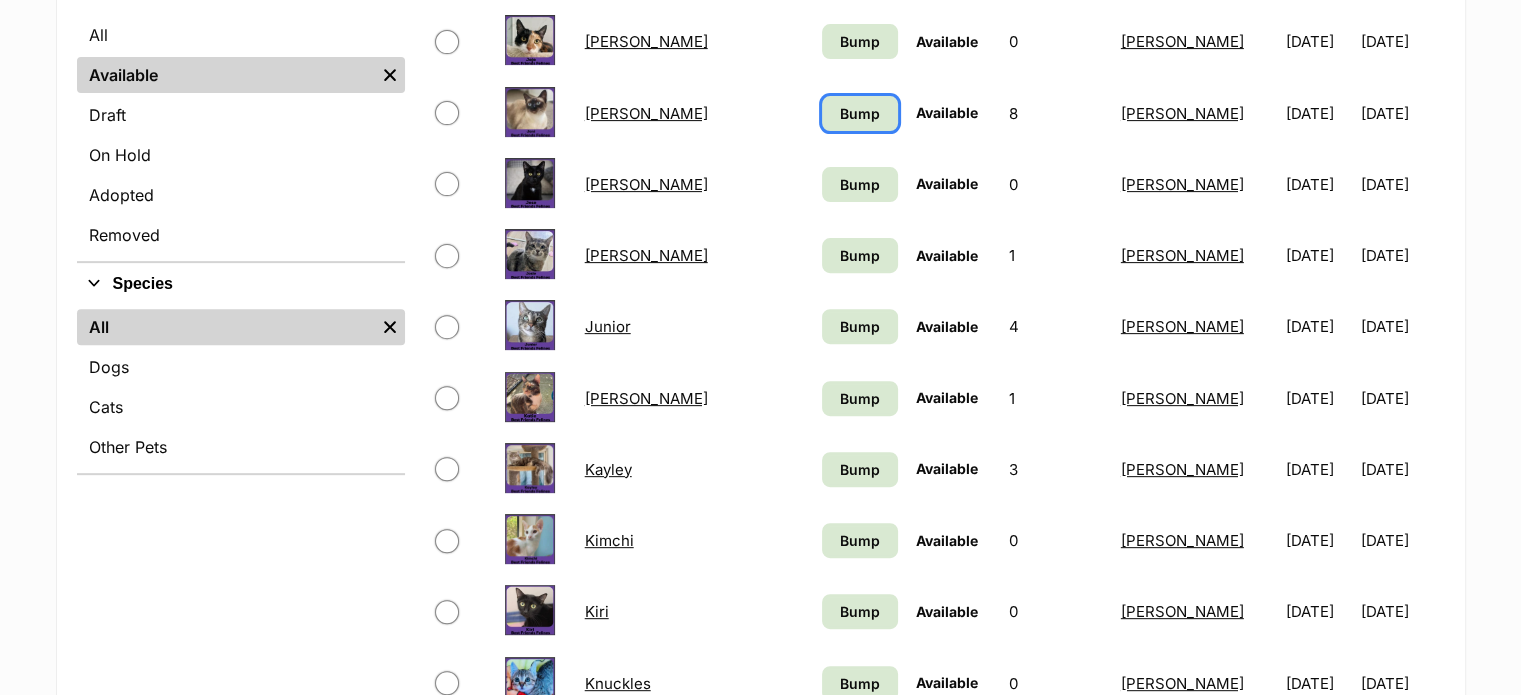 click on "Bump" at bounding box center [860, 113] 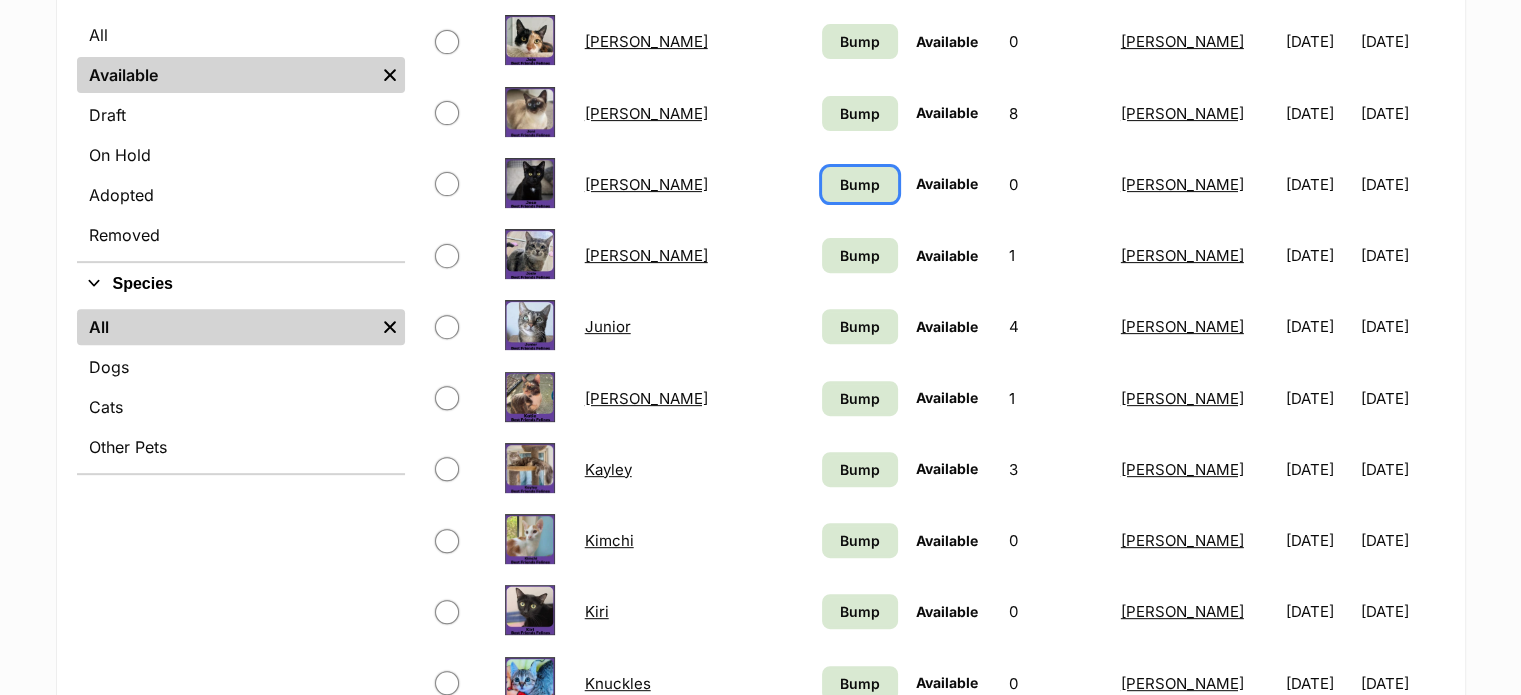 click on "Bump" at bounding box center [860, 184] 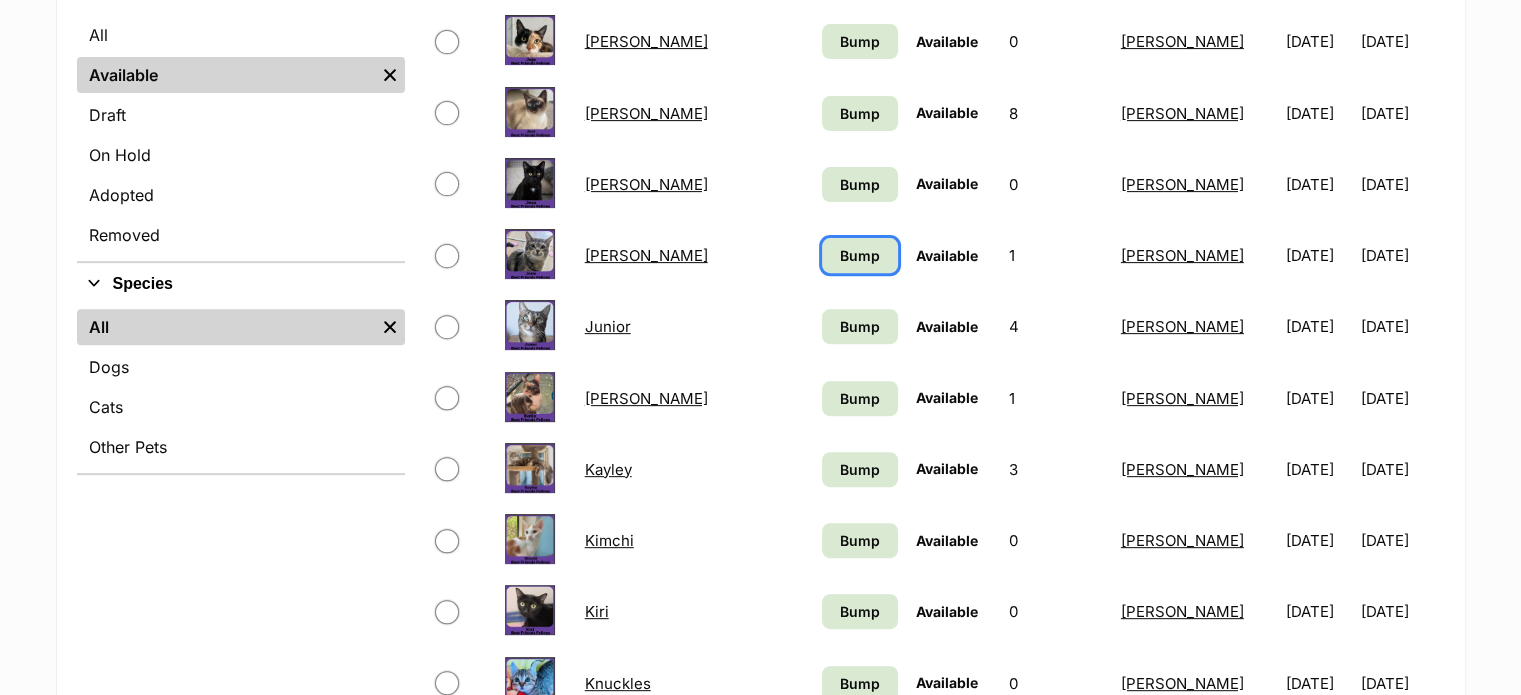 click on "Bump" at bounding box center (860, 255) 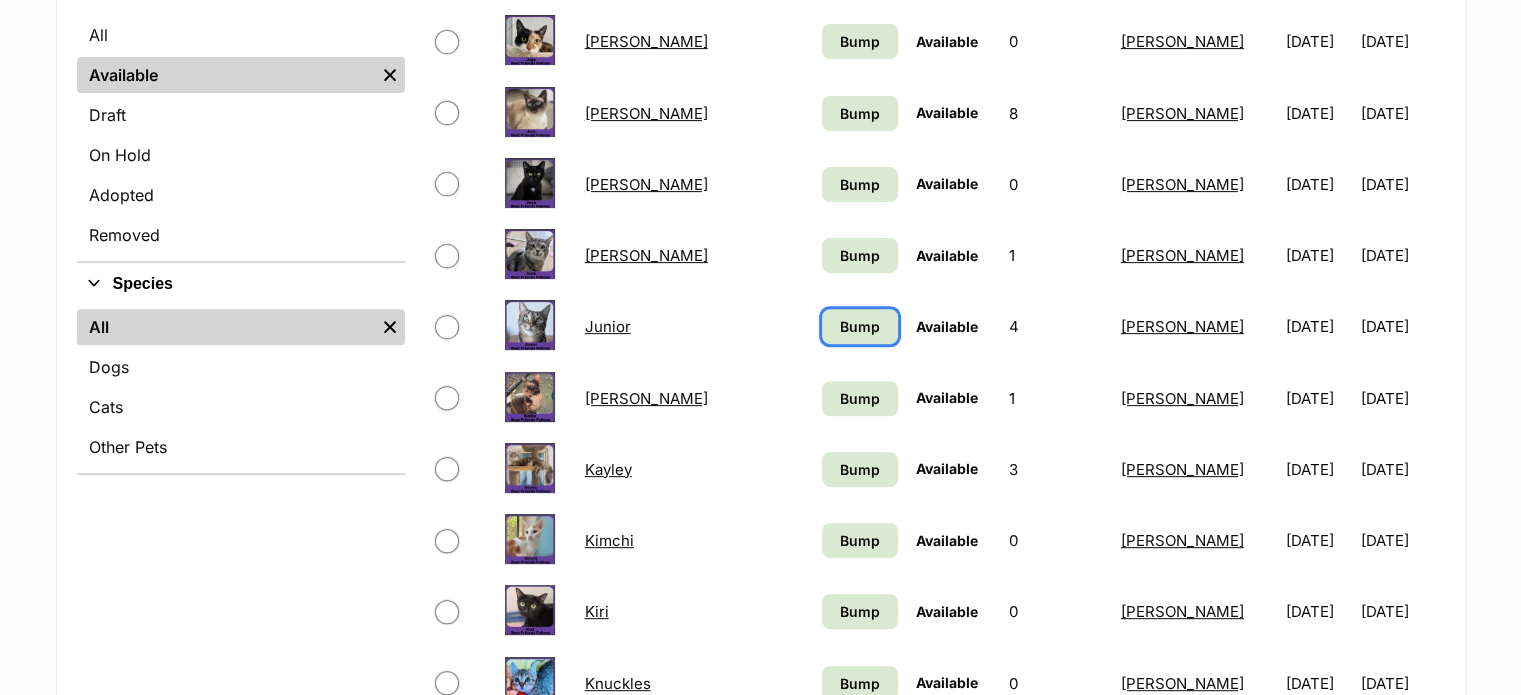 click on "Bump" at bounding box center [860, 326] 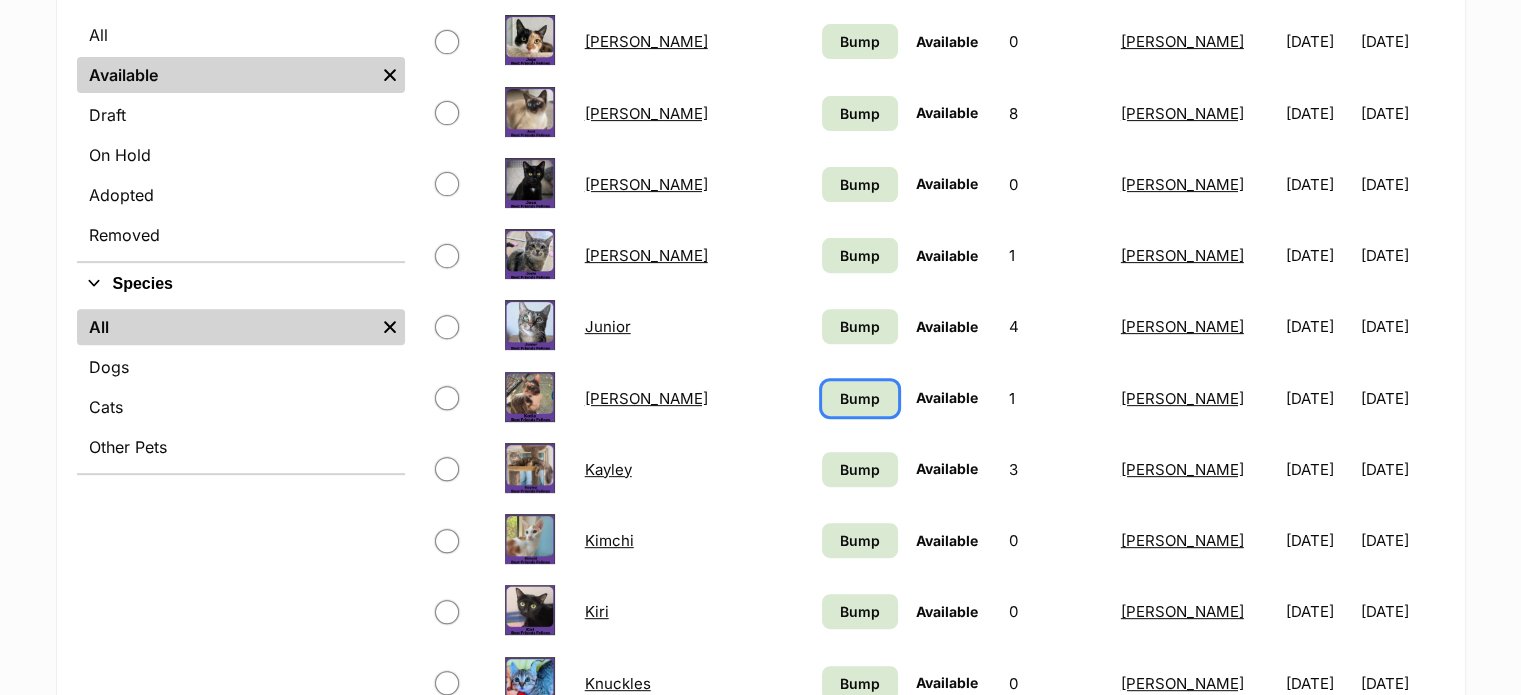 click on "Bump" at bounding box center [860, 398] 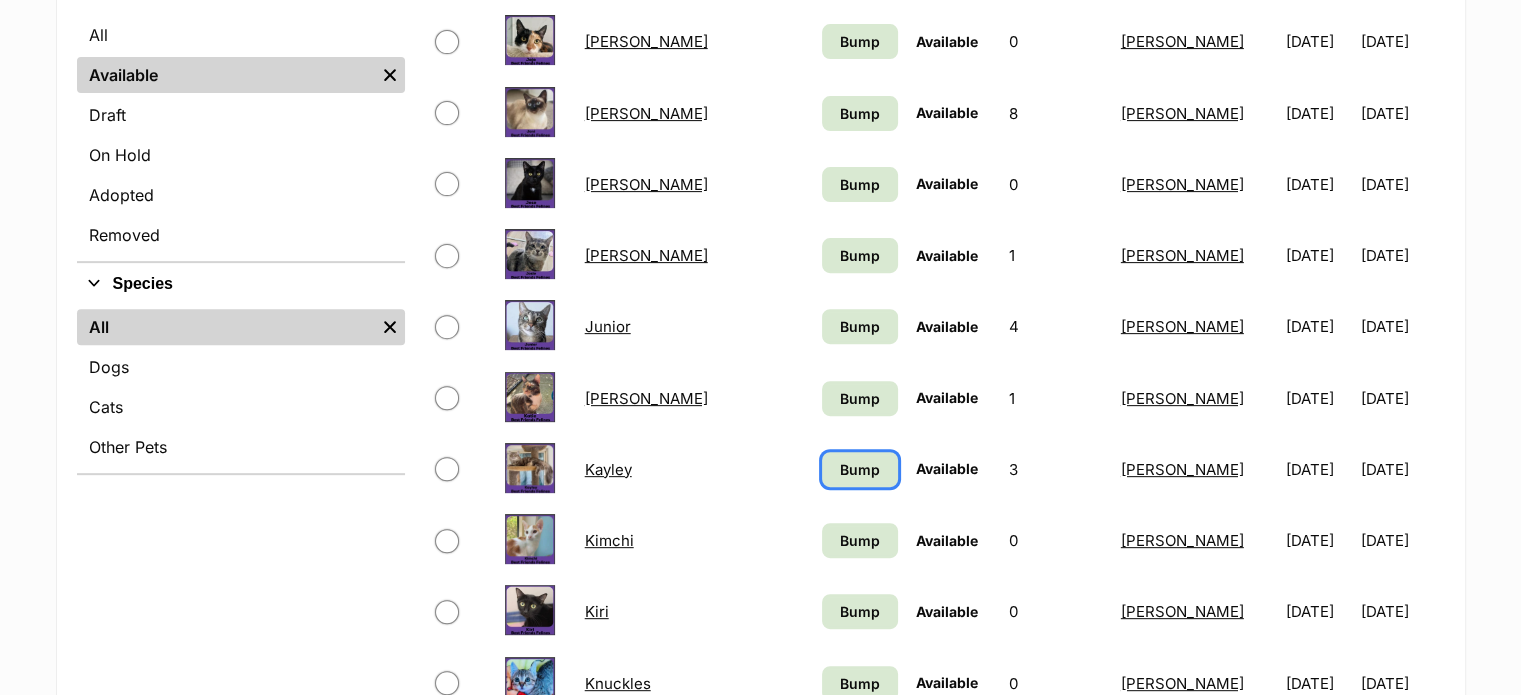 click on "Bump" at bounding box center [860, 469] 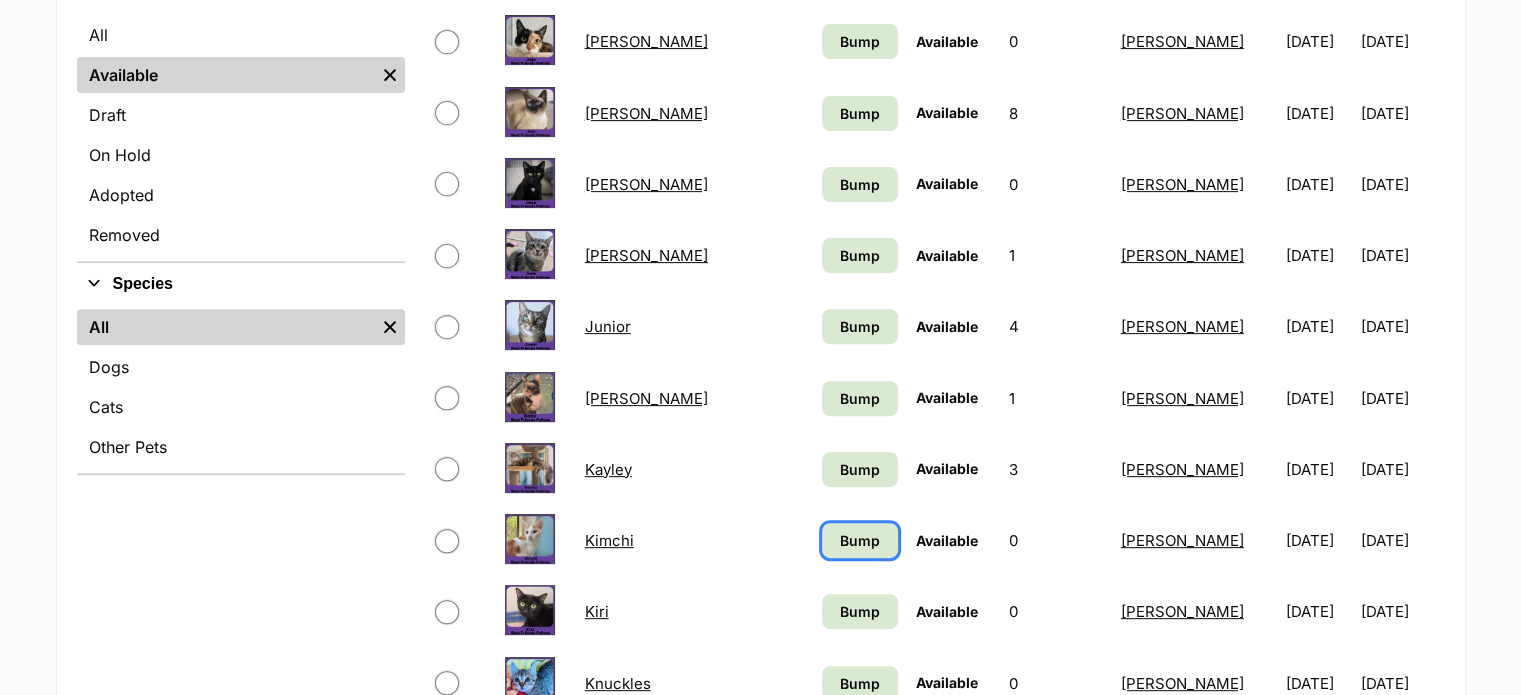 click on "Bump" at bounding box center (860, 540) 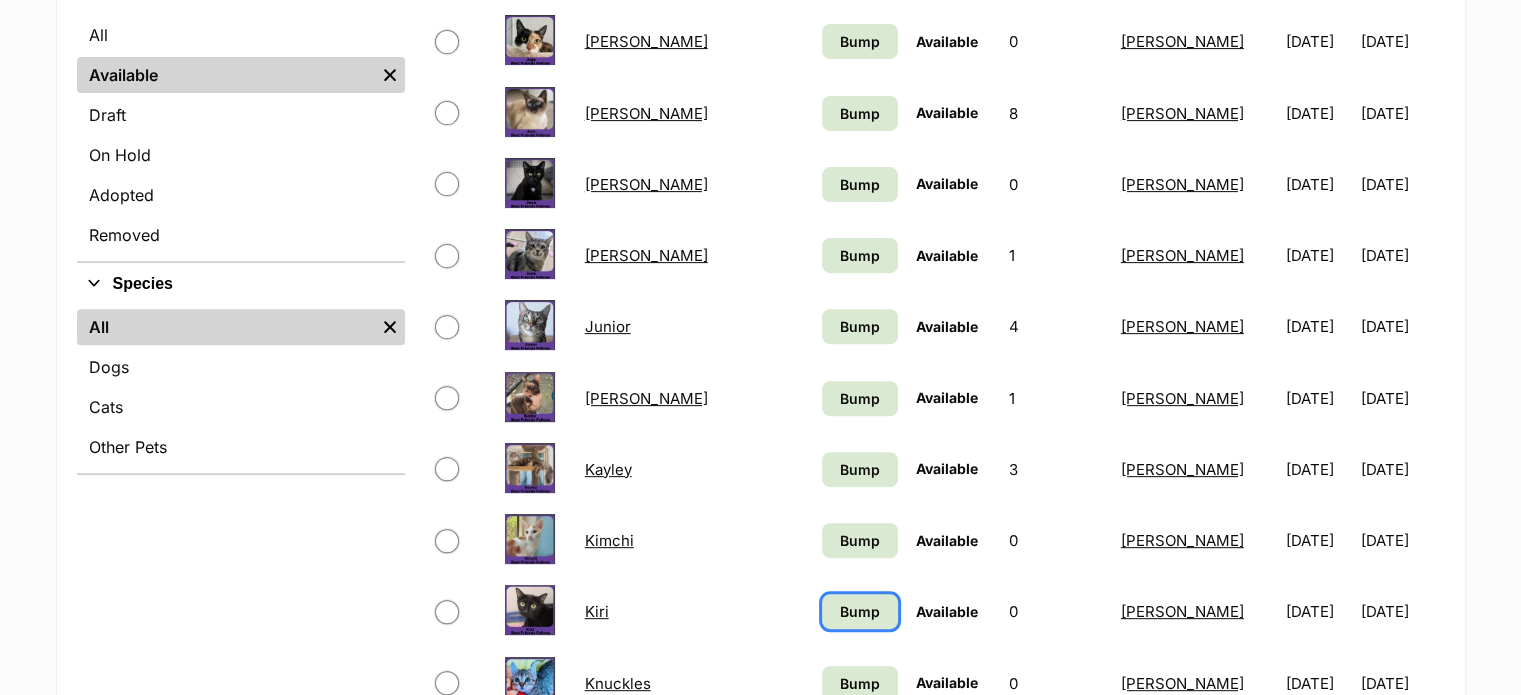 click on "Bump" at bounding box center (860, 611) 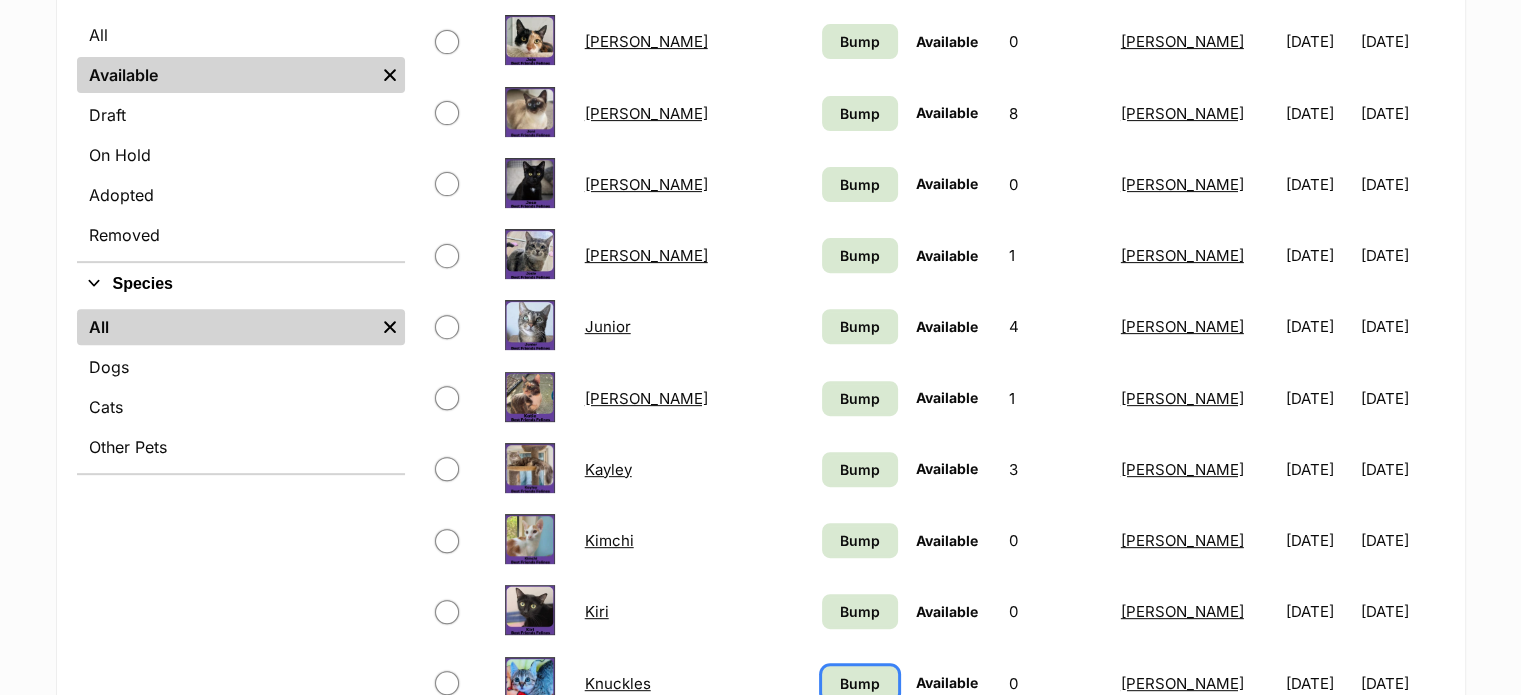 click on "Bump" at bounding box center (860, 683) 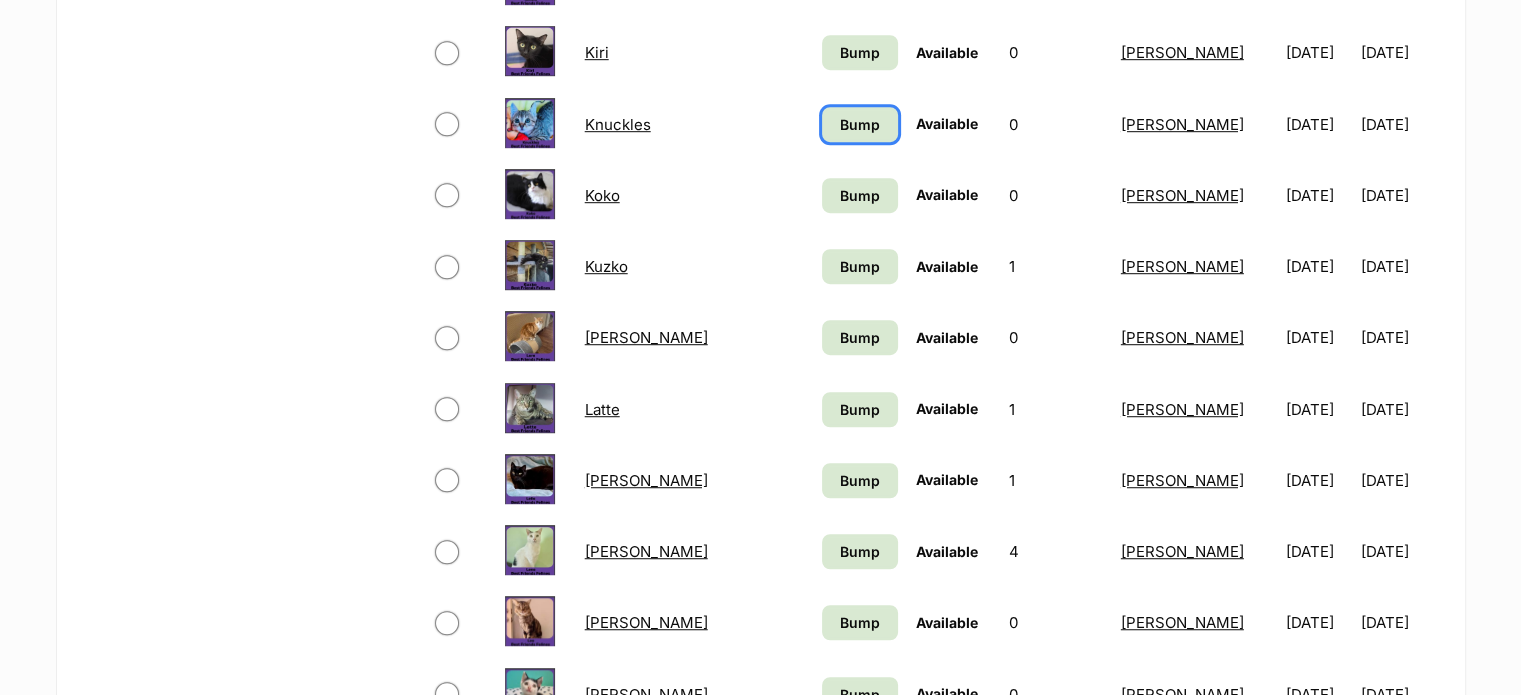scroll, scrollTop: 1375, scrollLeft: 0, axis: vertical 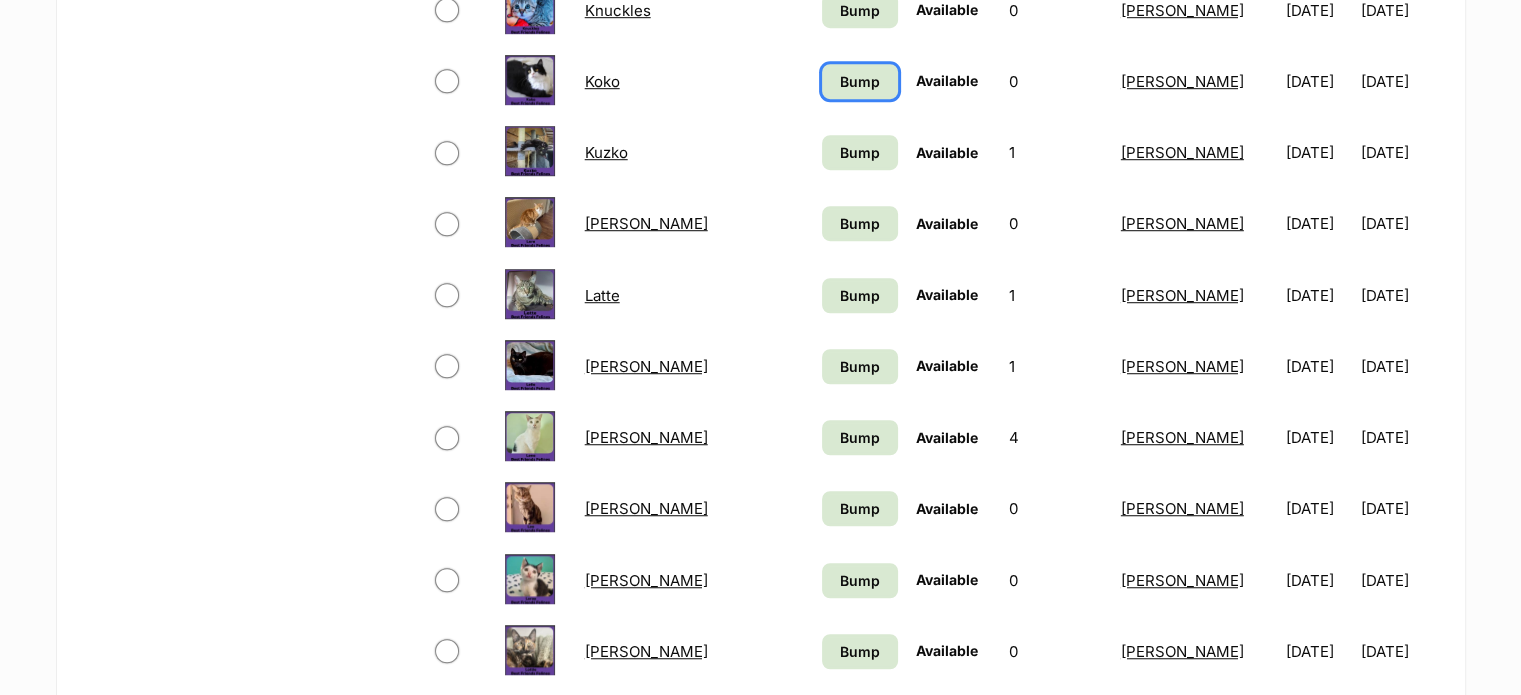 click on "Bump" at bounding box center (860, 81) 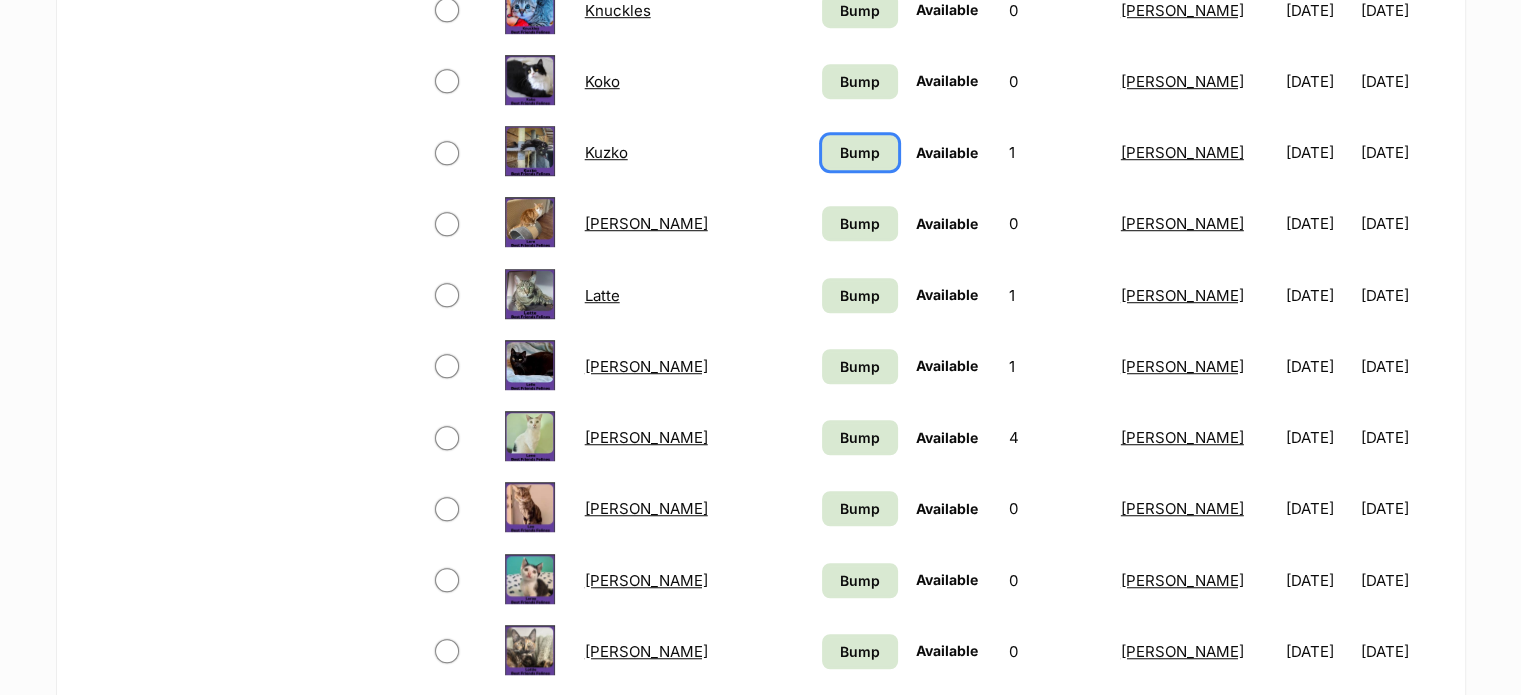 click on "Bump" at bounding box center [860, 152] 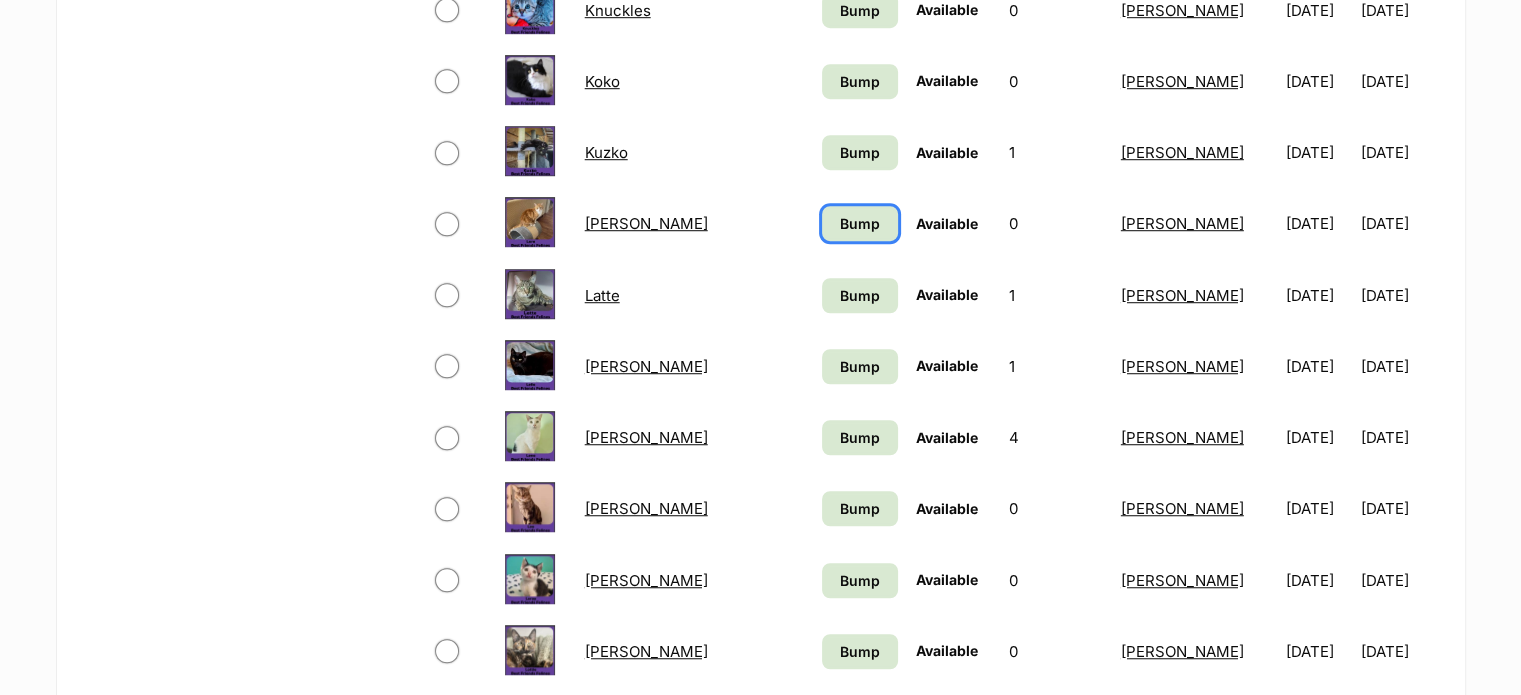 click on "Bump" at bounding box center (860, 223) 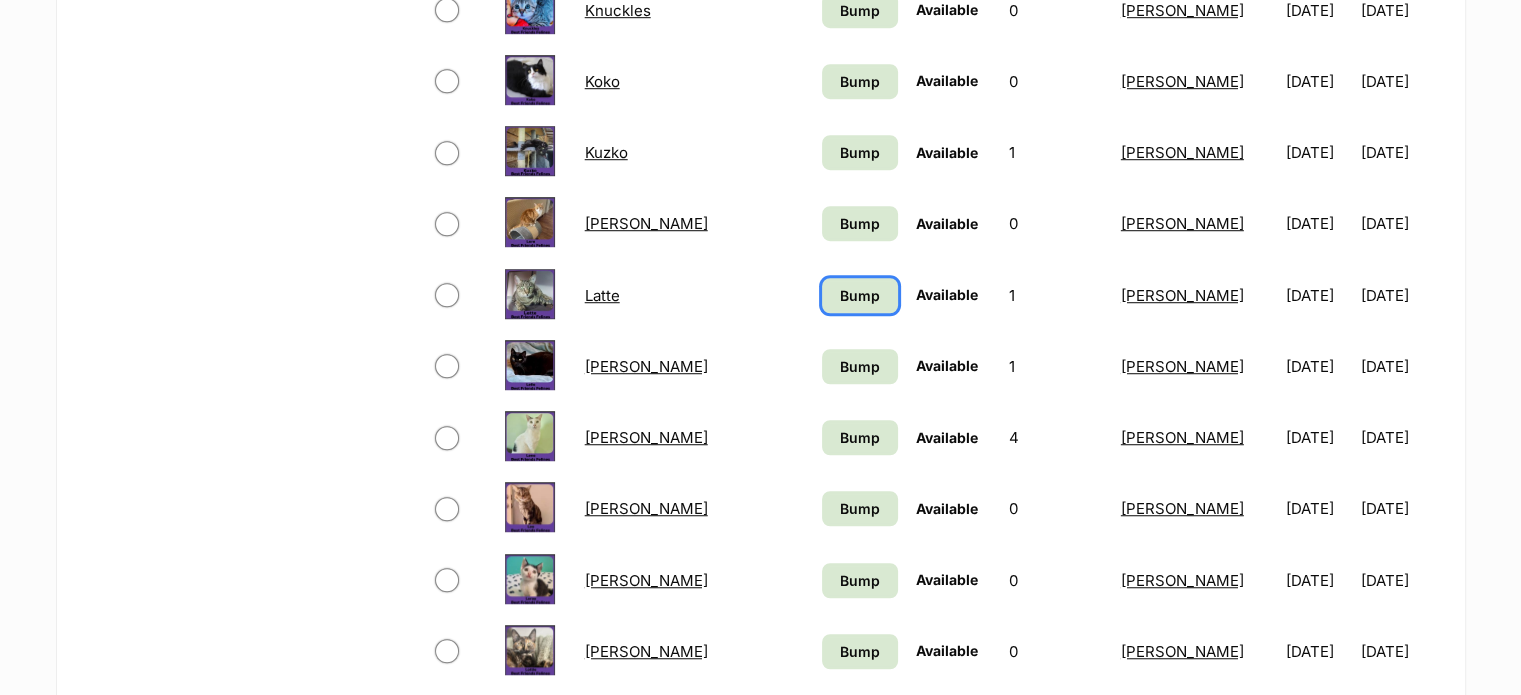 click on "Bump" at bounding box center [860, 295] 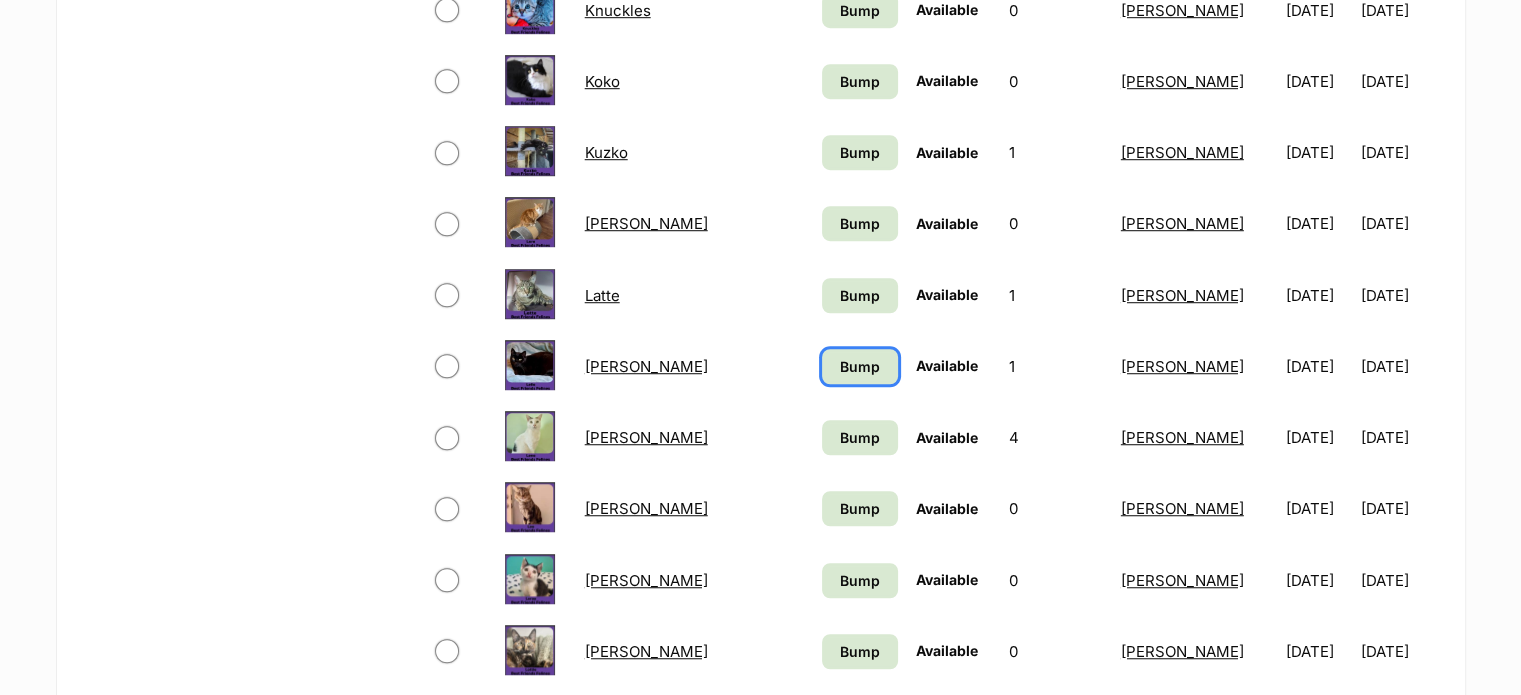 click on "Bump" at bounding box center (860, 366) 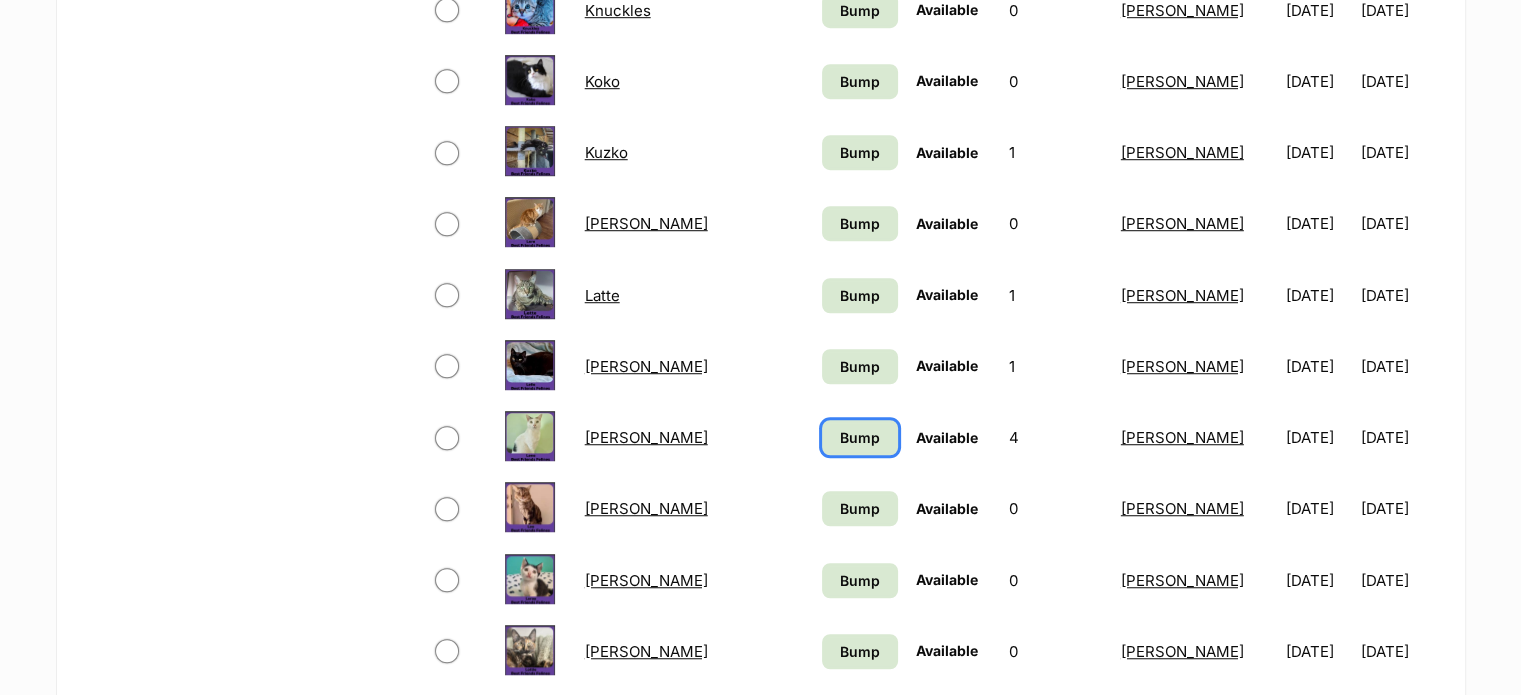 click on "Bump" at bounding box center (860, 437) 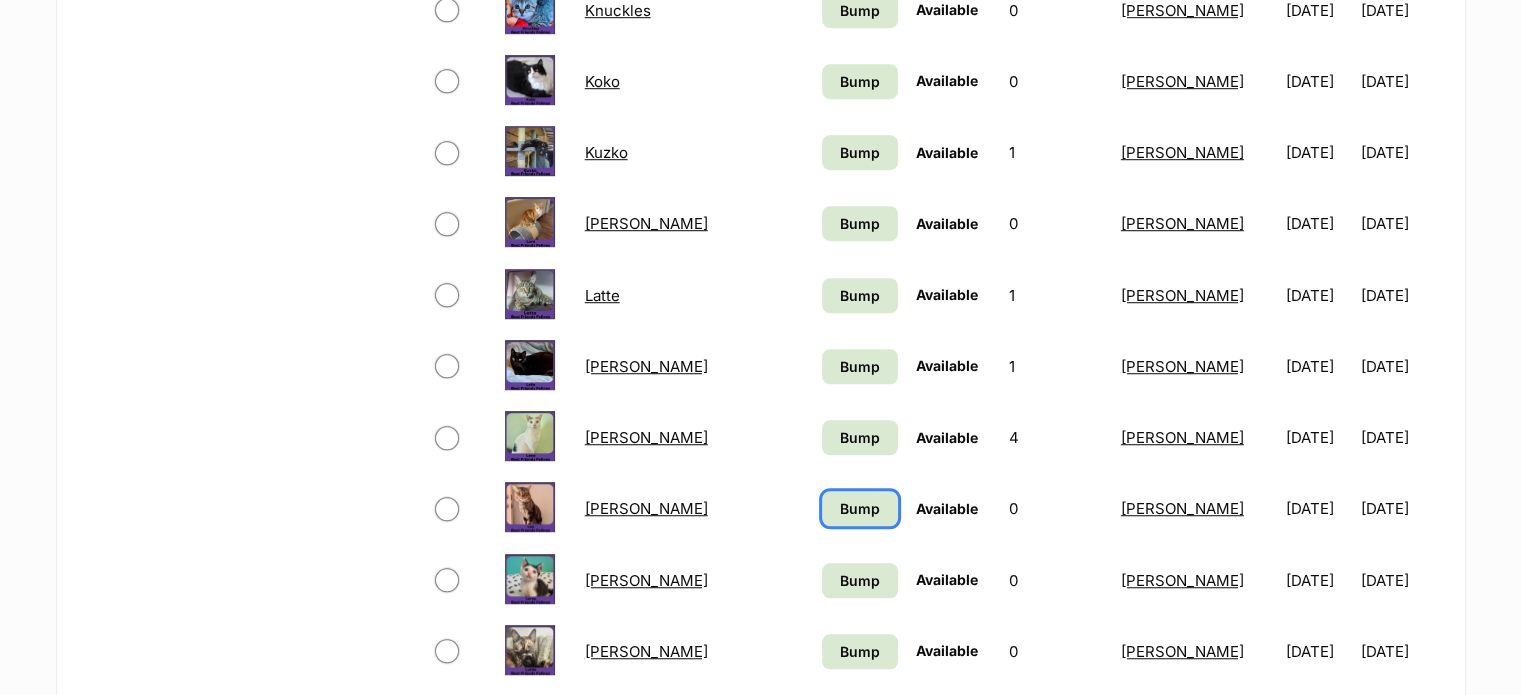 click on "Bump" at bounding box center (860, 508) 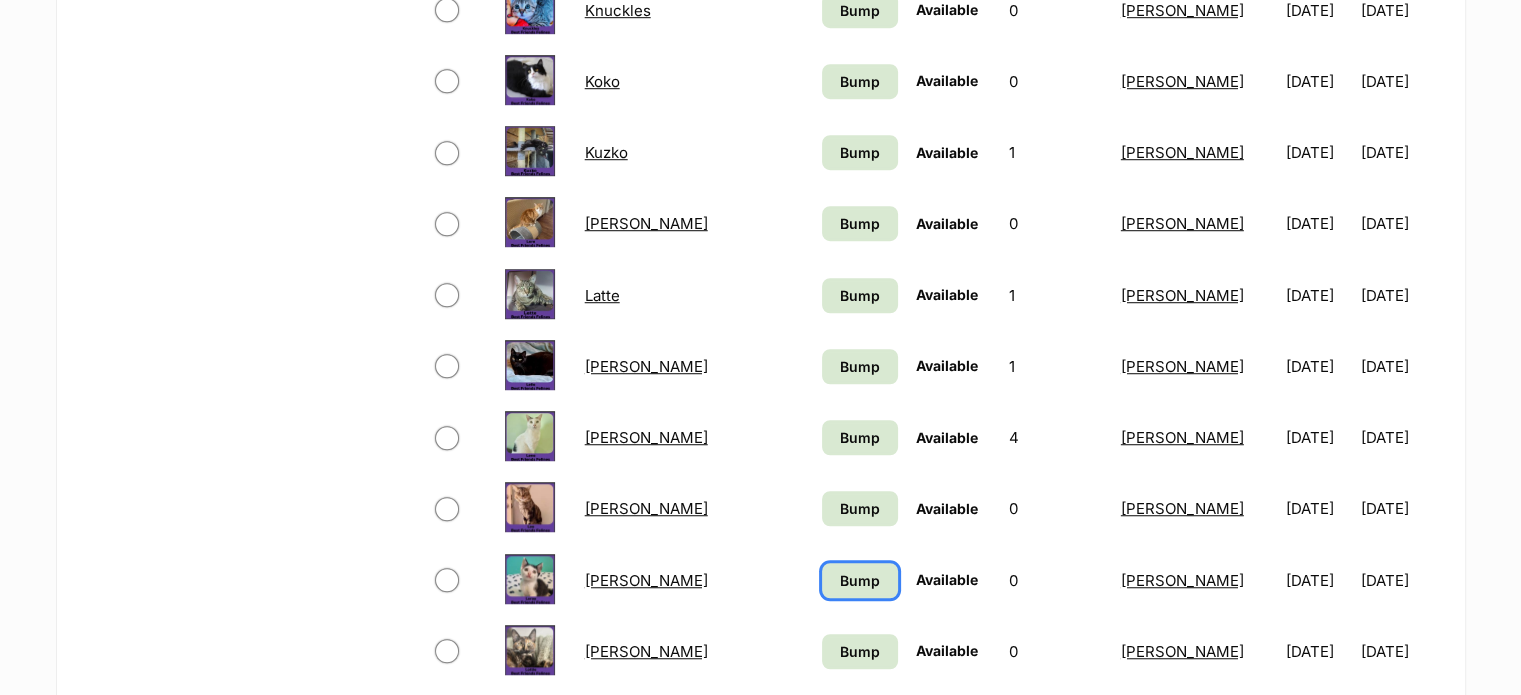 click on "Bump" at bounding box center (860, 580) 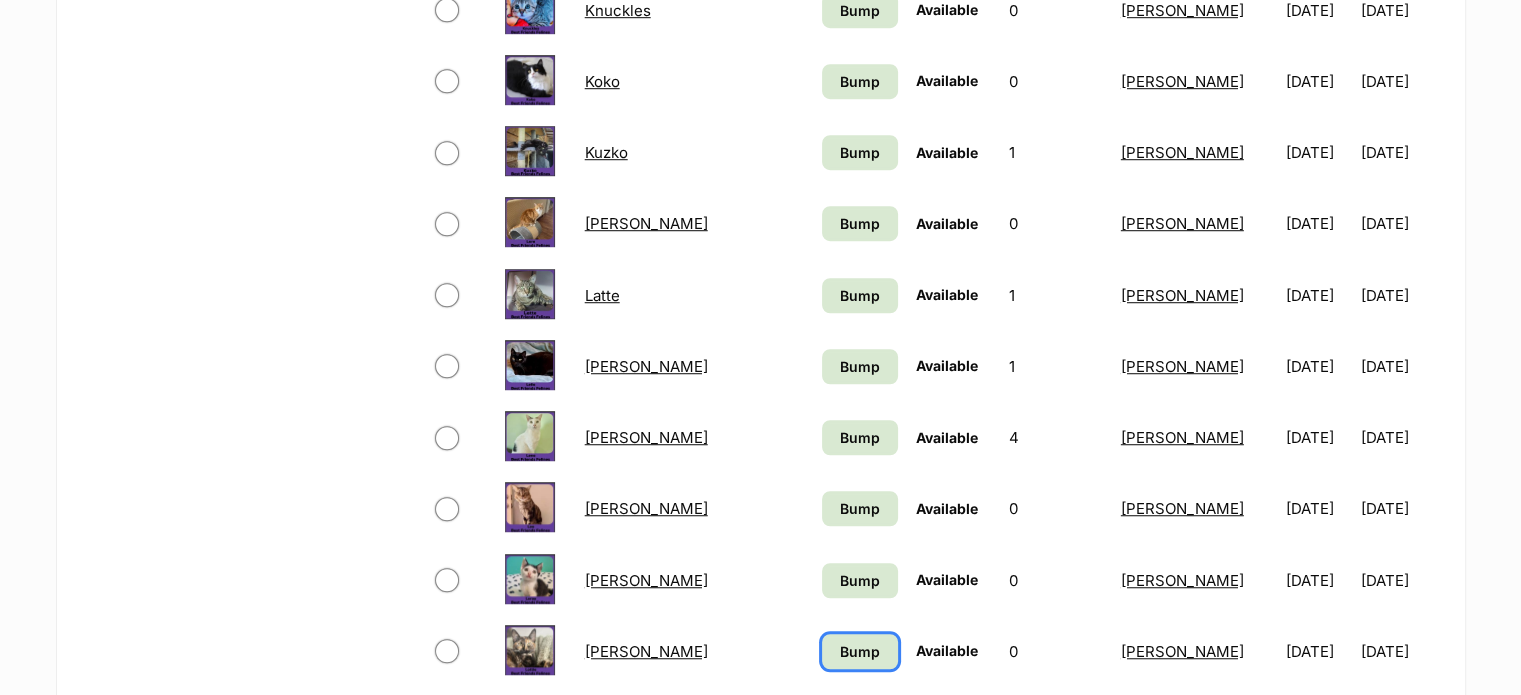click on "Bump" at bounding box center (860, 651) 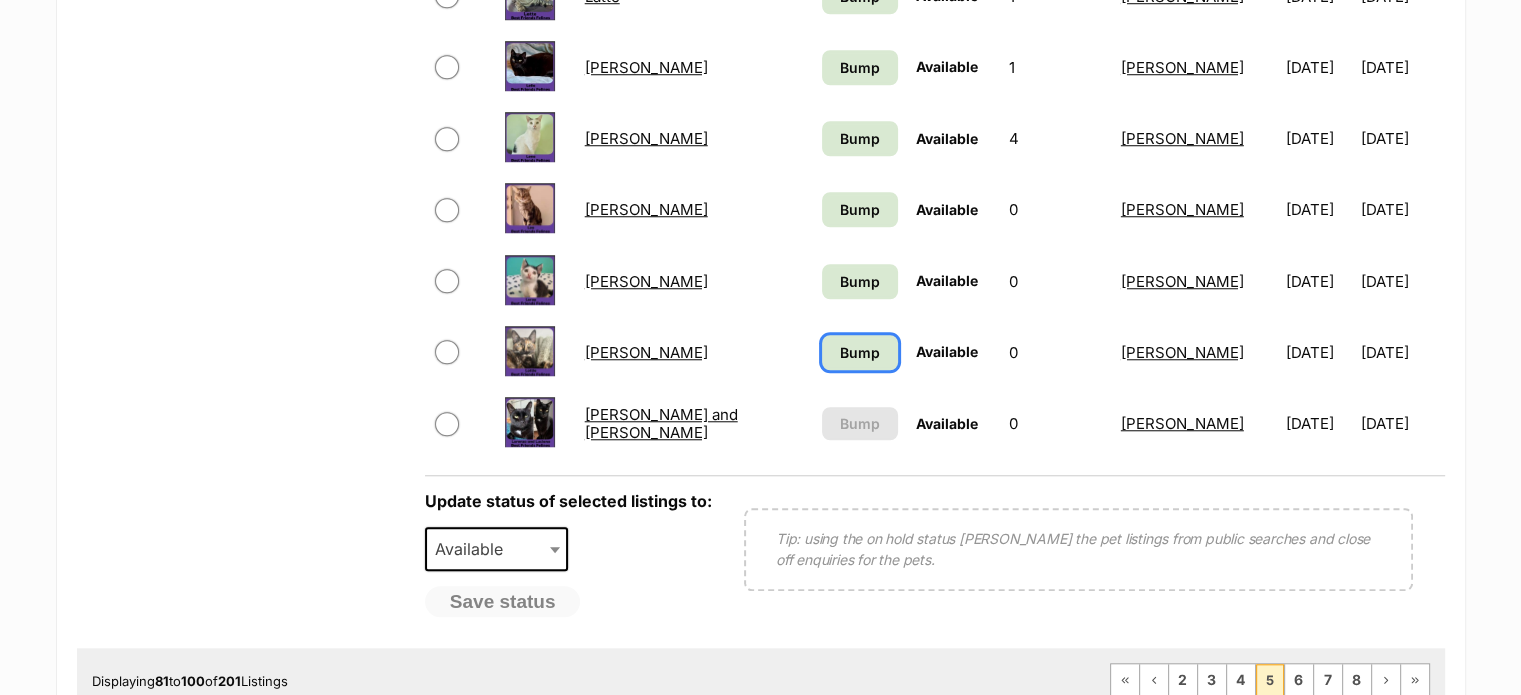 scroll, scrollTop: 1686, scrollLeft: 0, axis: vertical 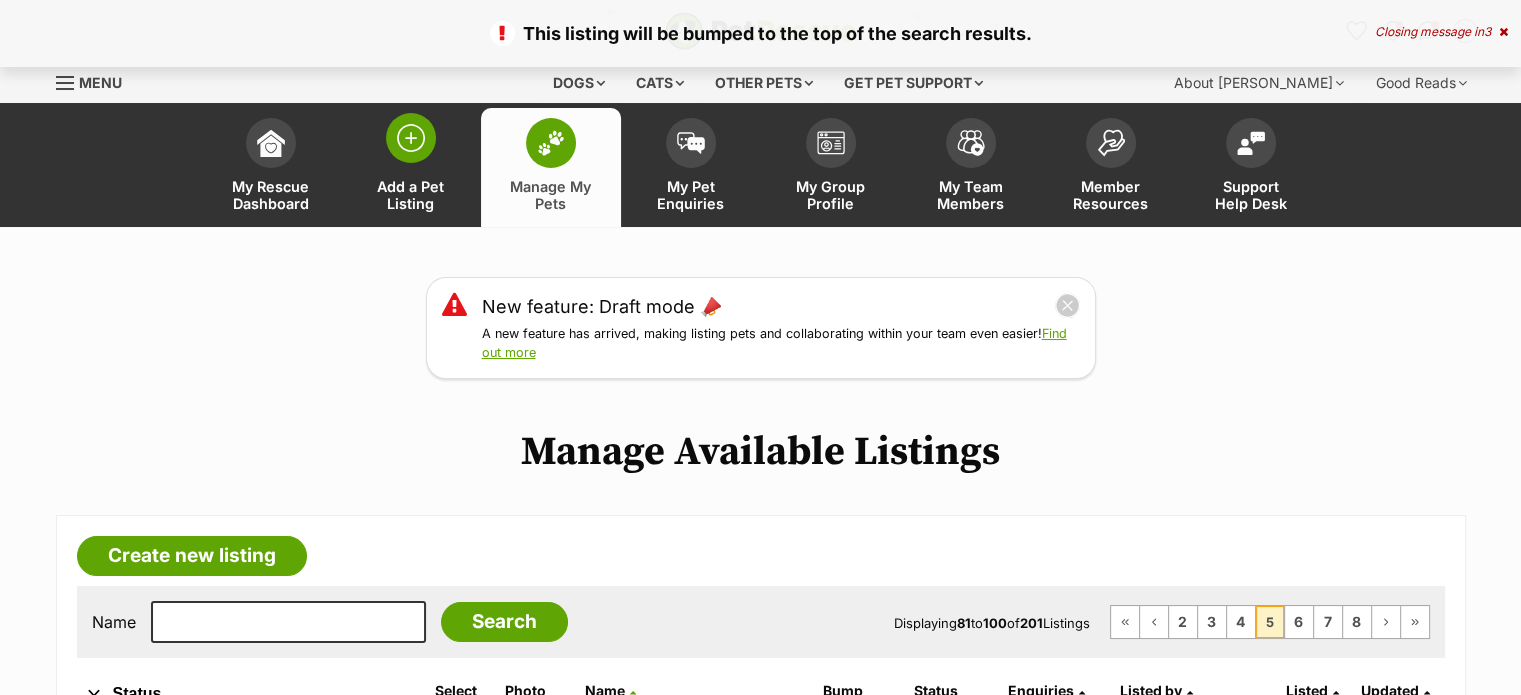 click on "Add a Pet Listing" at bounding box center [411, 195] 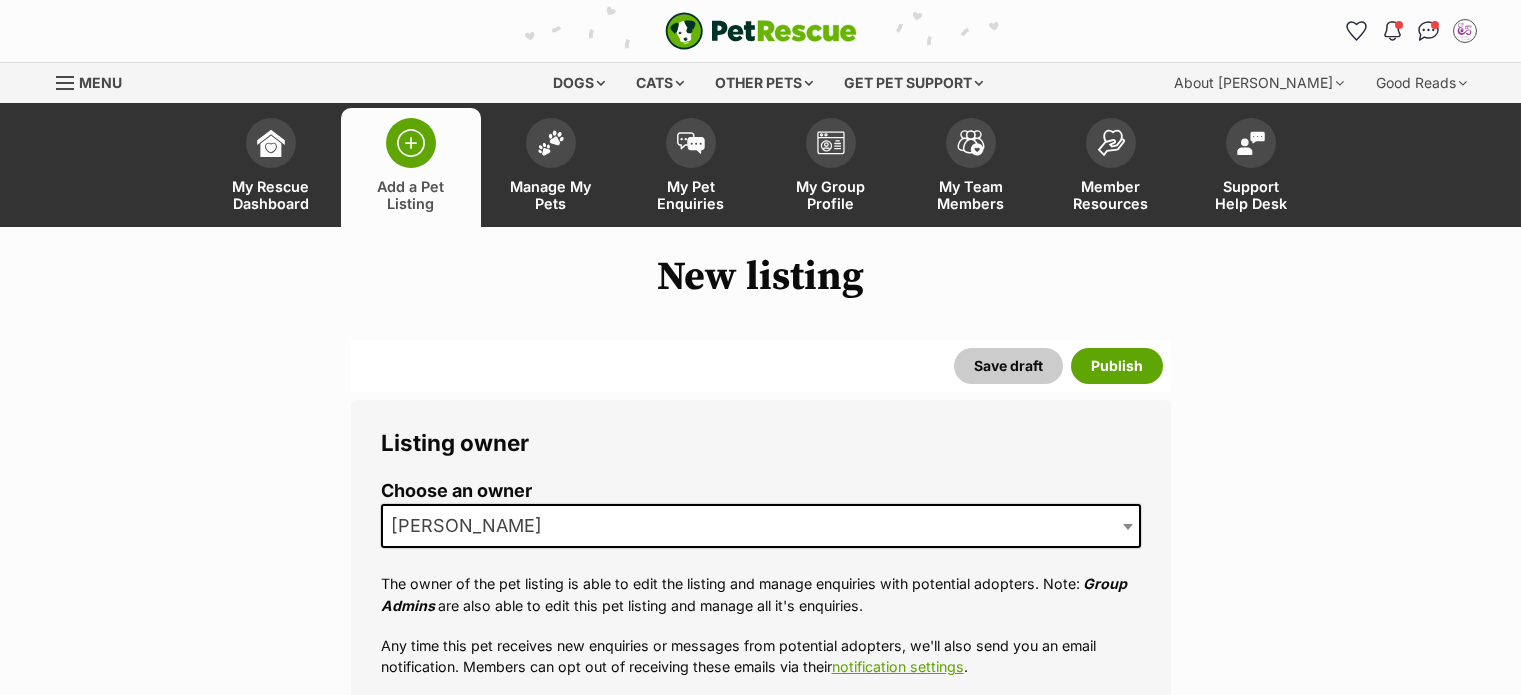 scroll, scrollTop: 0, scrollLeft: 0, axis: both 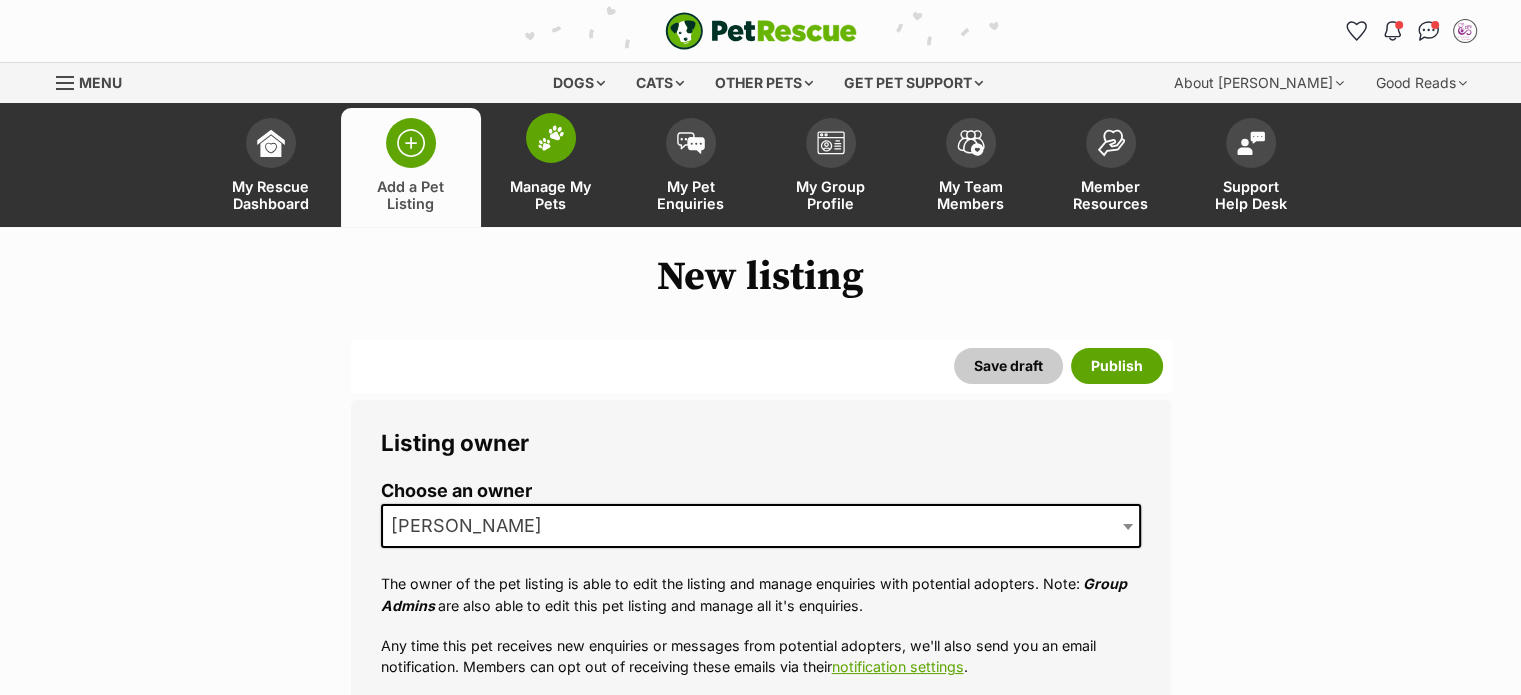 click on "Manage My Pets" at bounding box center [551, 195] 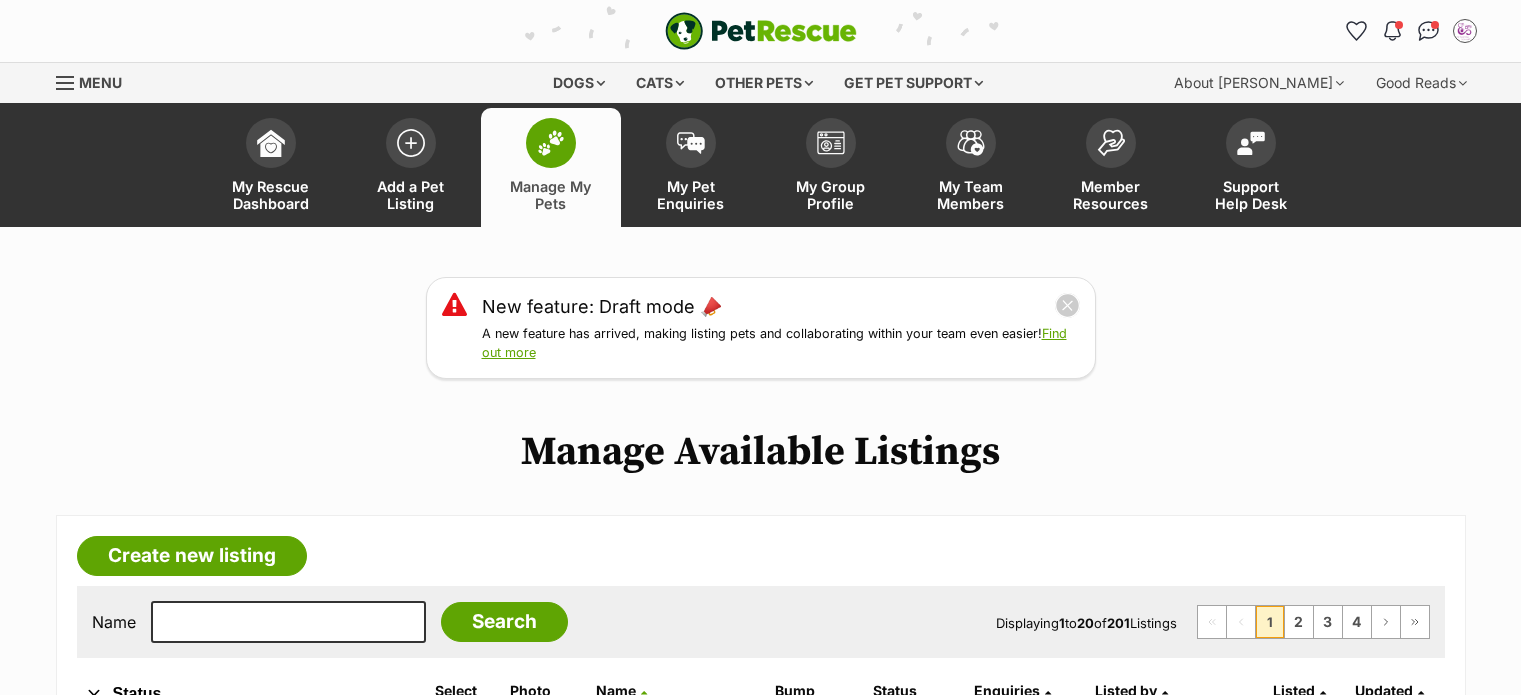 scroll, scrollTop: 0, scrollLeft: 0, axis: both 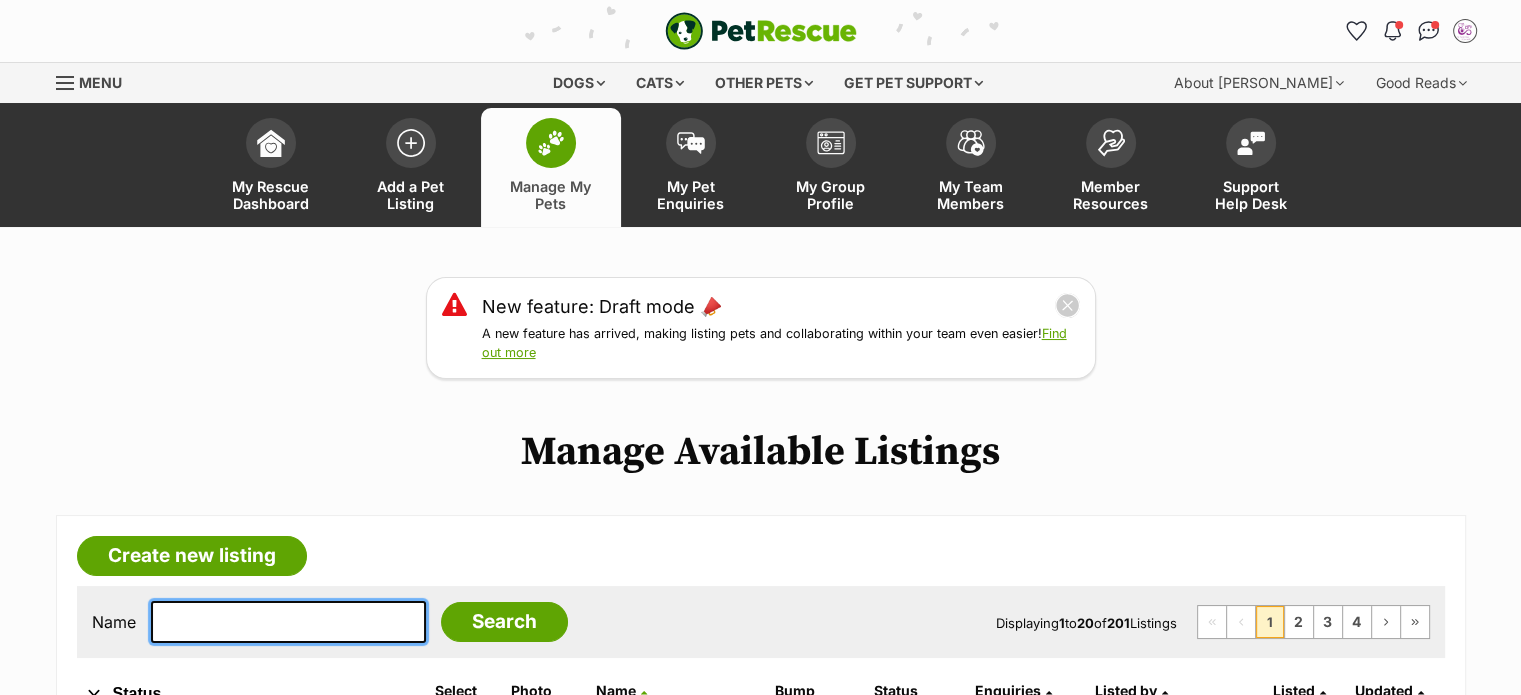 click at bounding box center (288, 622) 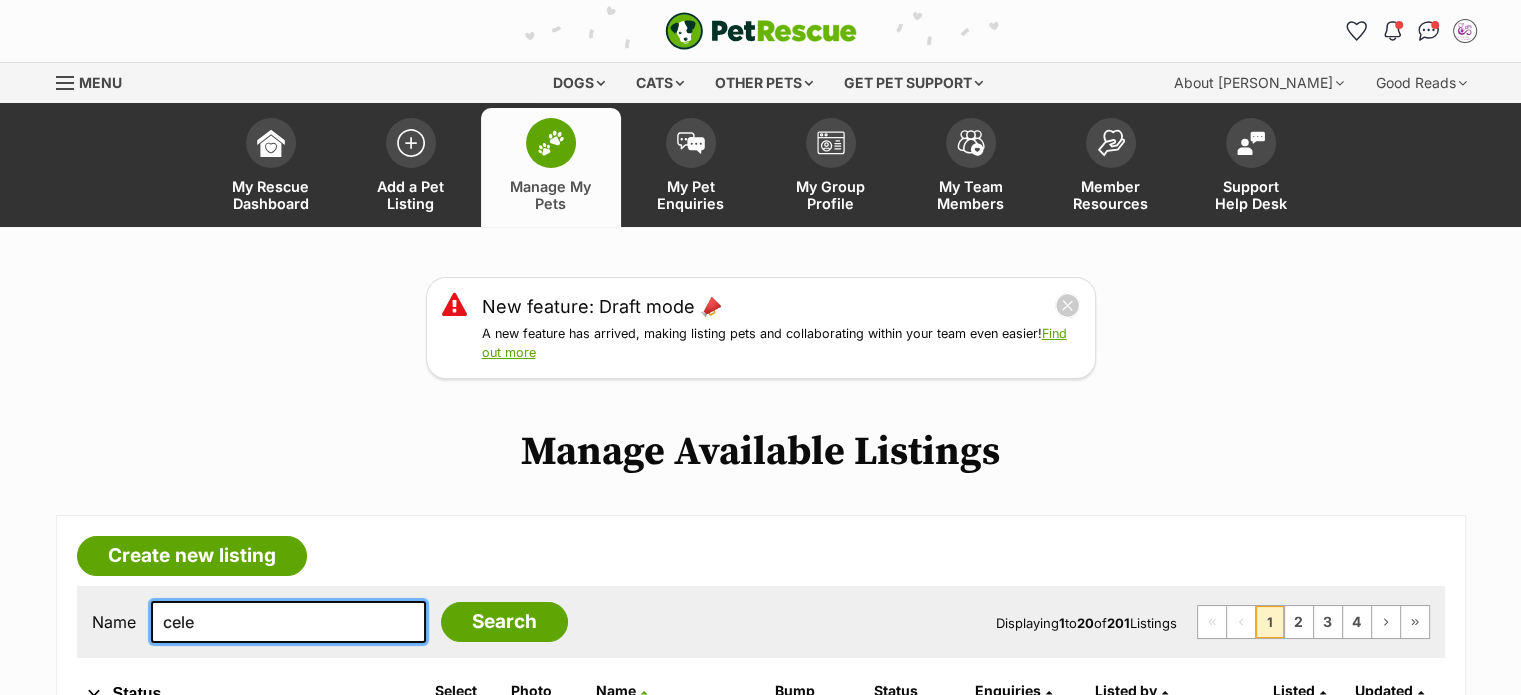 type on "cele" 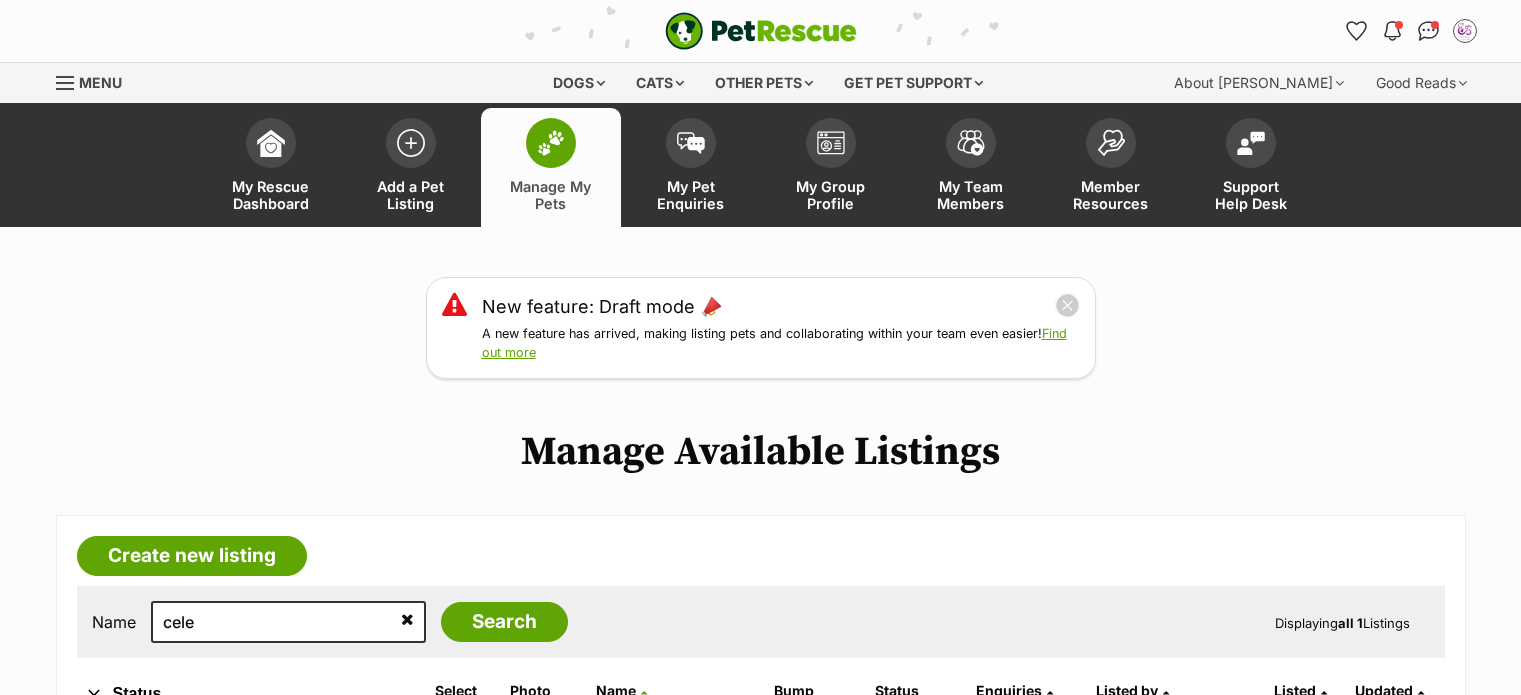 scroll, scrollTop: 0, scrollLeft: 0, axis: both 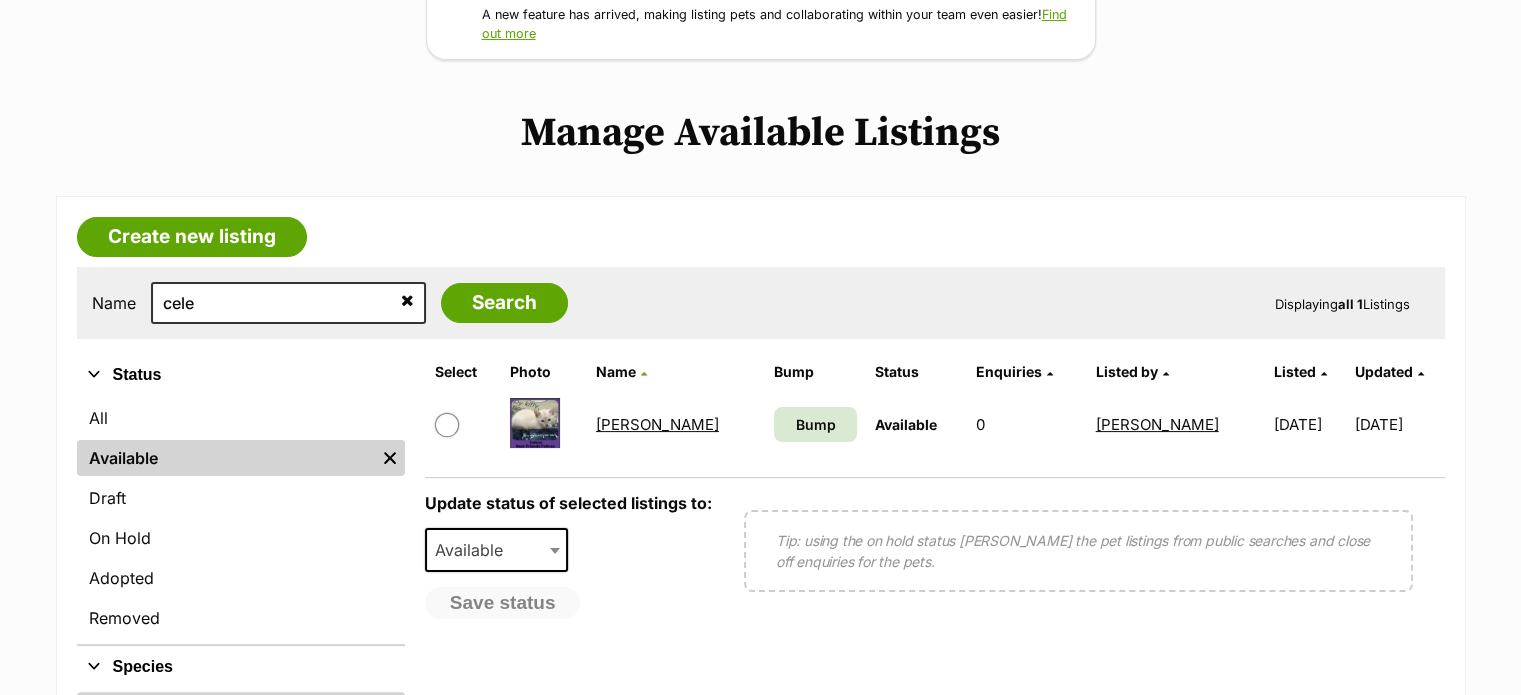 click on "Skip to main content
Log in to favourite this pet
Log in
Or sign up
Search PetRescue
Search for a pet, rescue group or article
Please select PetRescue ID
Pet name
Group
Article
Go
E.g. enter a pet's id into the search.
E.g. enter a pet's name into the search.
E.g. enter a rescue groups's name.
E.g. enter in a keyword to find an article.
Want to remove this pet?
The ‘Removed’ status should only be selected when a pet has been euthanased or died of natural causes whilst in care, or when a pet has been transferred to another rescue organisation.
Learn more about the different pet profile statuses.
Do you still wish to mark this pet as ‘Removed’?
Yes
No
Your pet has been marked as adopted
Another successful adoption - amazing work Best Friends [PERSON_NAME] !
Your pets have been marked as adopted" at bounding box center (760, 843) 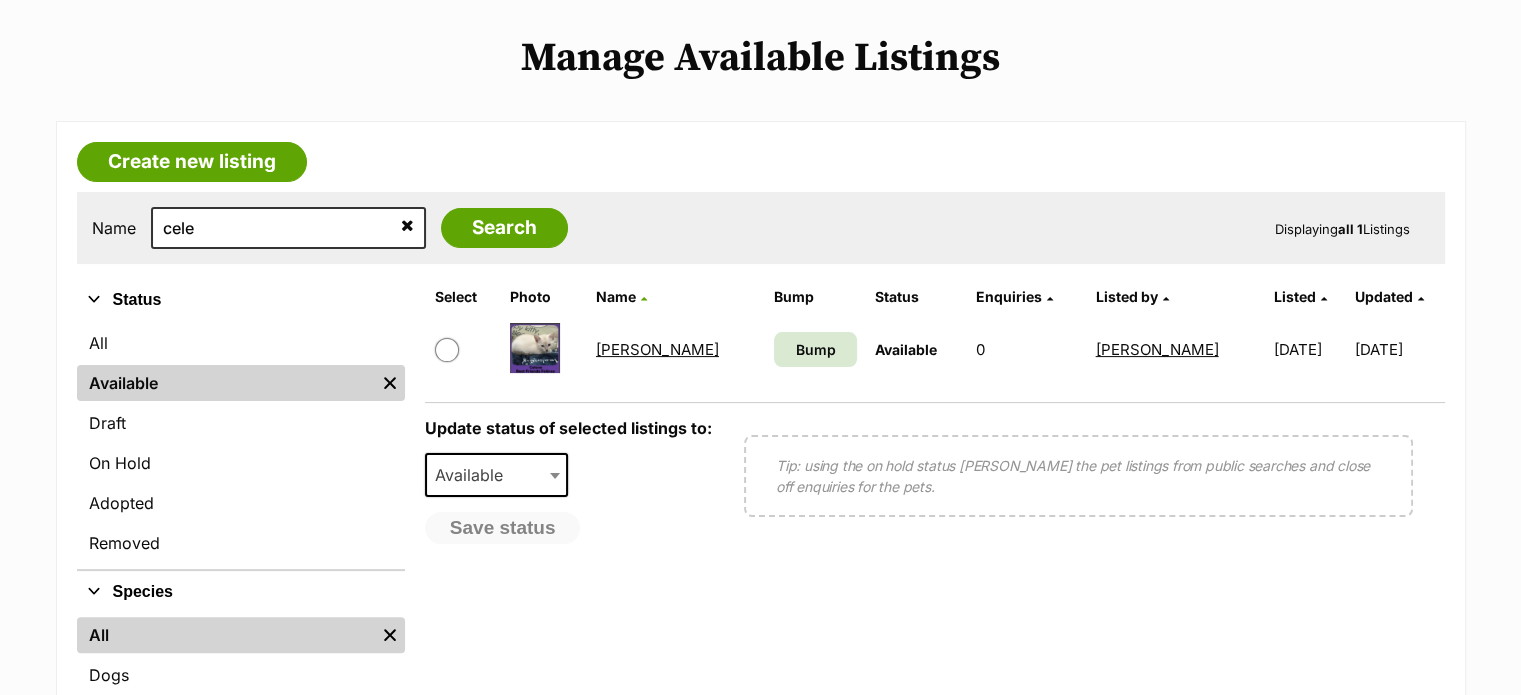 click at bounding box center (447, 350) 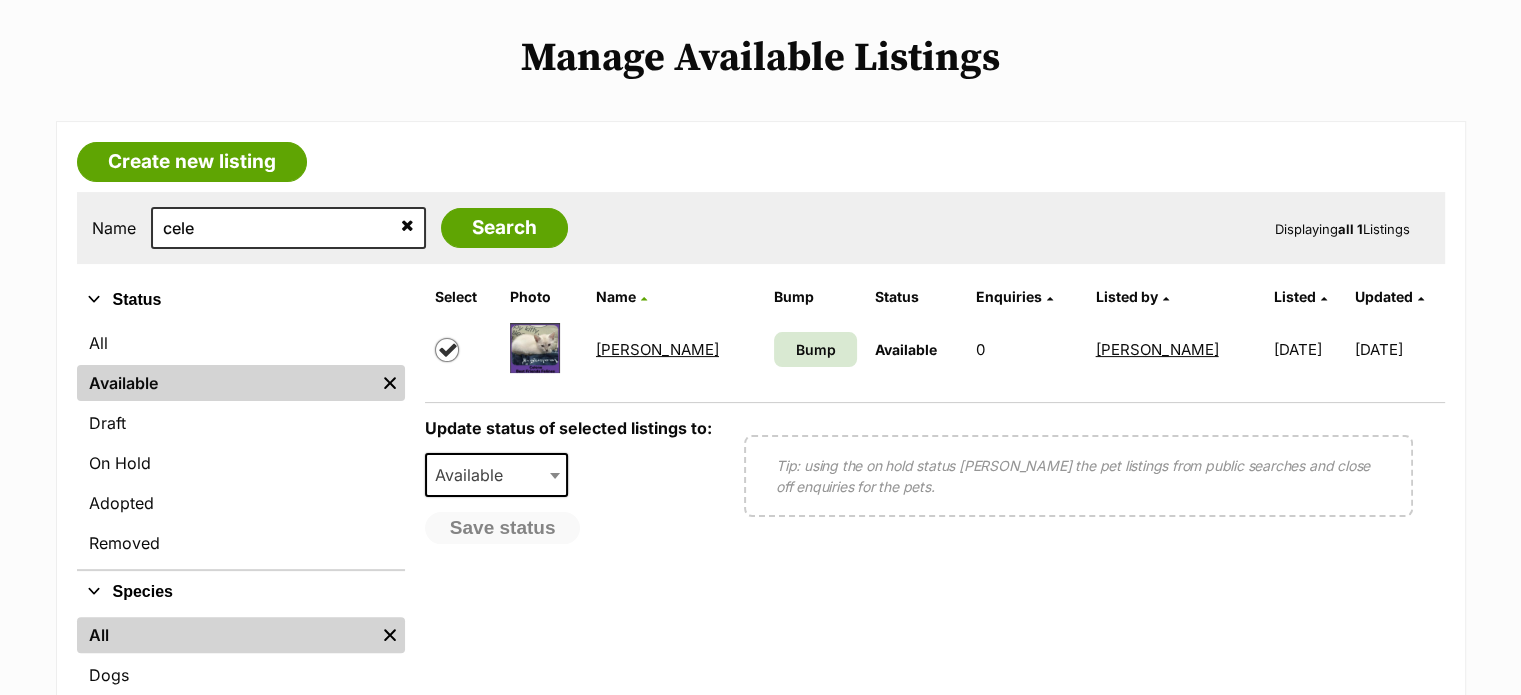 checkbox on "true" 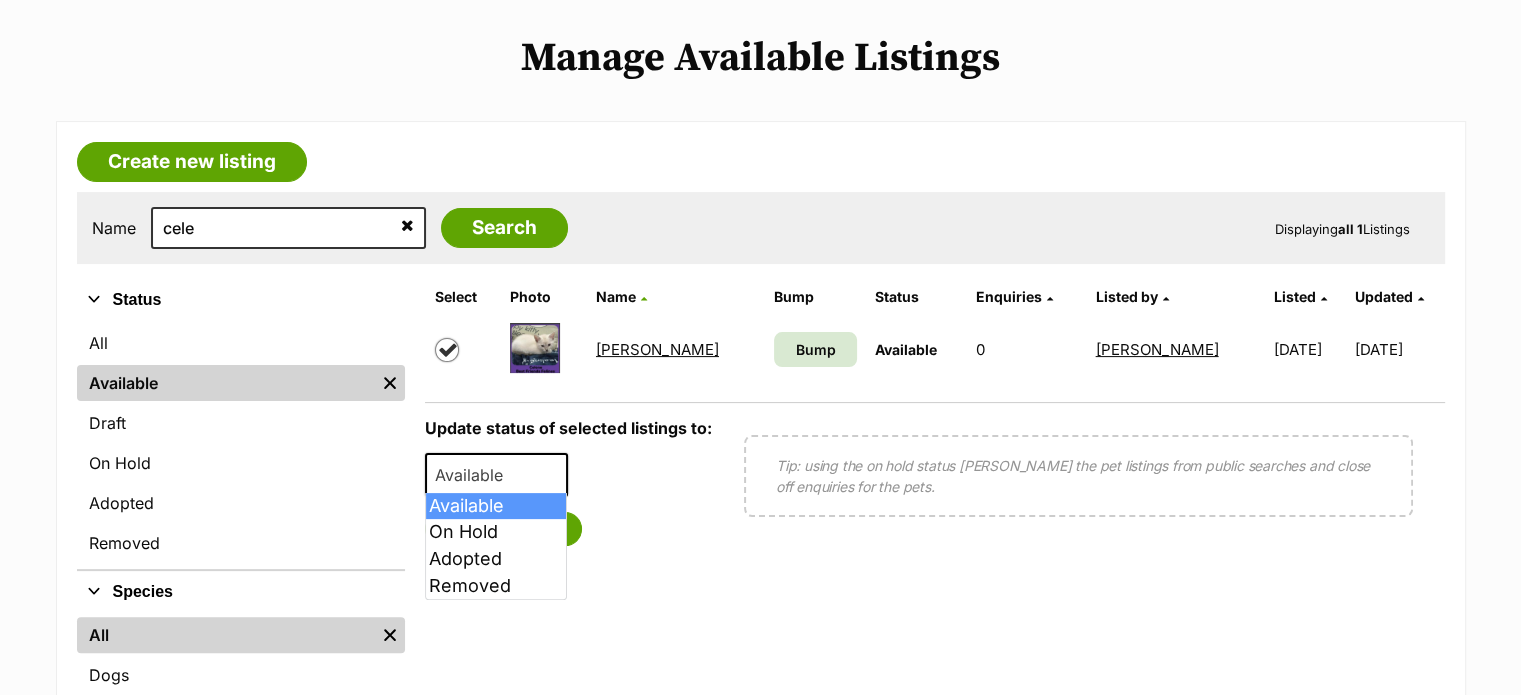 click on "Available" at bounding box center [475, 475] 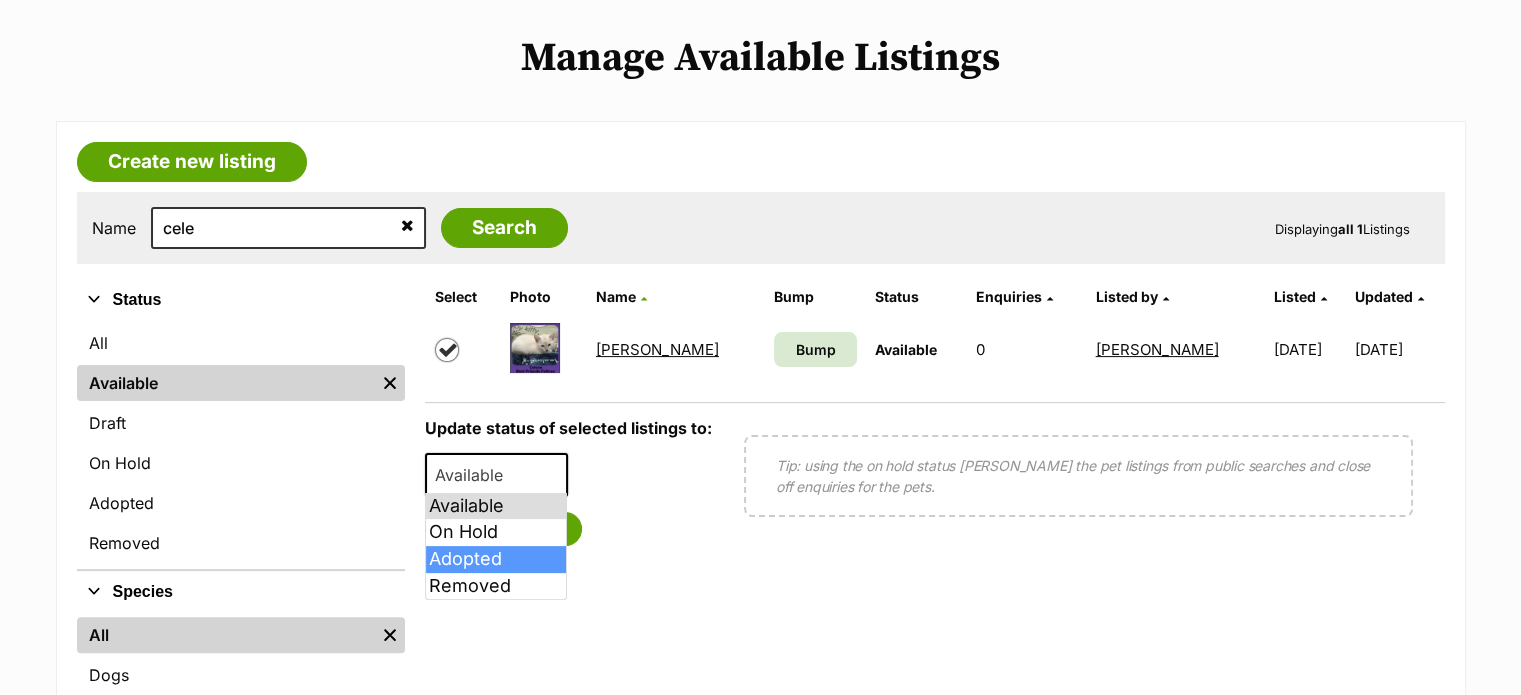 select on "rehomed" 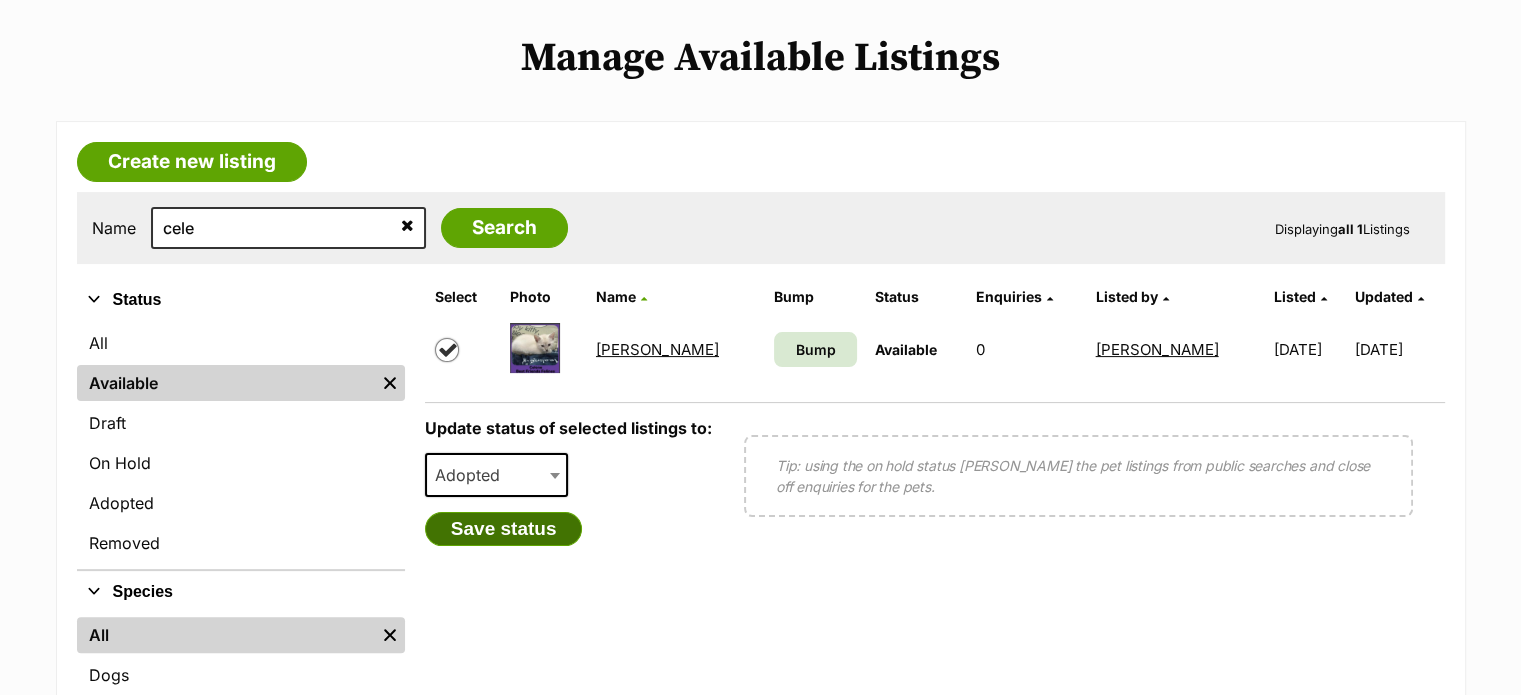 click on "Save status" at bounding box center [504, 529] 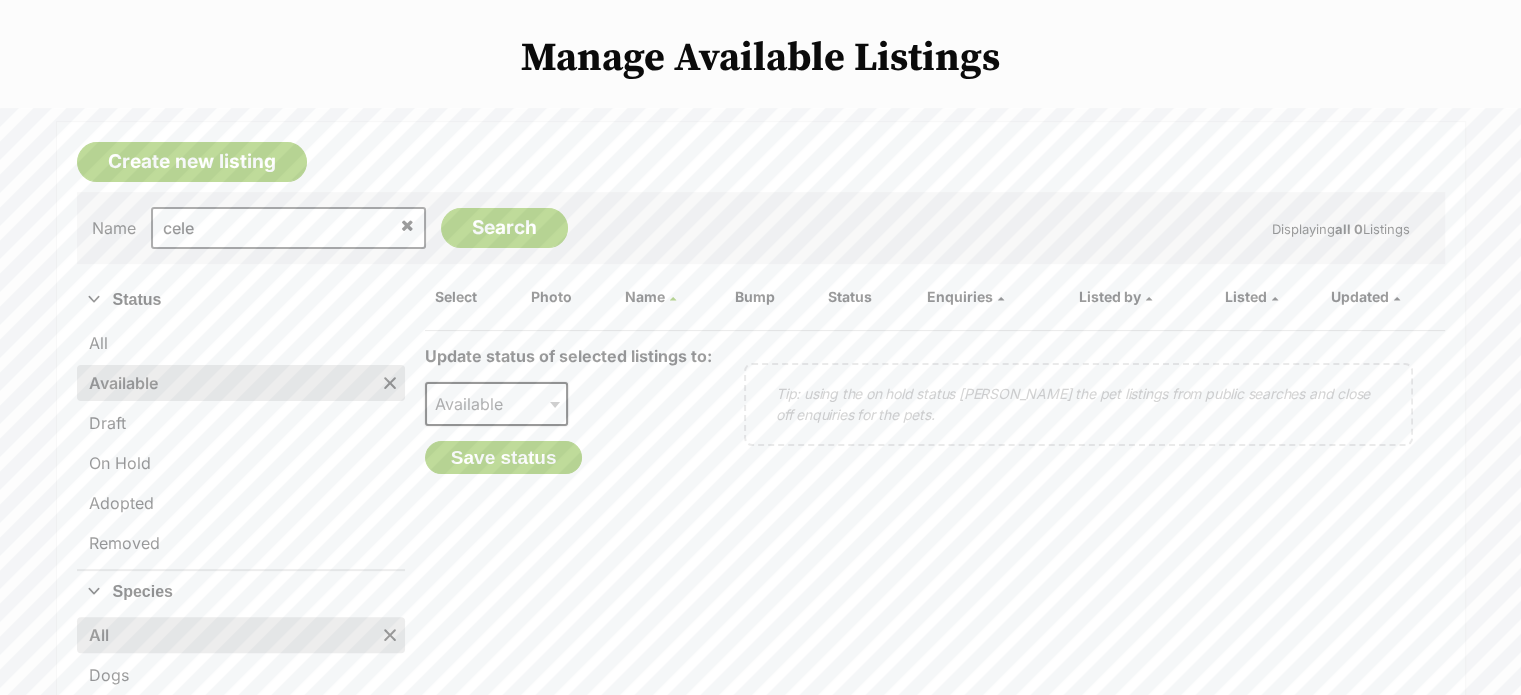 click on "New feature: Draft mode 📣
A new feature has arrived, making listing pets and collaborating within your team even easier!
Find out more
Manage Available Listings
Create new listing
Name
cele
Search
Displaying  all 0  Listings
Refine your search
Status
All
Available
Remove filter
Draft
On Hold
Adopted
Removed
Species
All
Remove filter
Dogs
Cats
Other Pets
Select
Photo
Name
Bump
Status
Enquiries
Listed by
Listed
Updated
Update status of selected listings to:
Available
On Hold
Adopted
Removed Available
Please select a reason Medical reasons
Reviewing applications
Adoption pending
Other Please select a reason
Save status
Displaying  all 0" at bounding box center [760, 375] 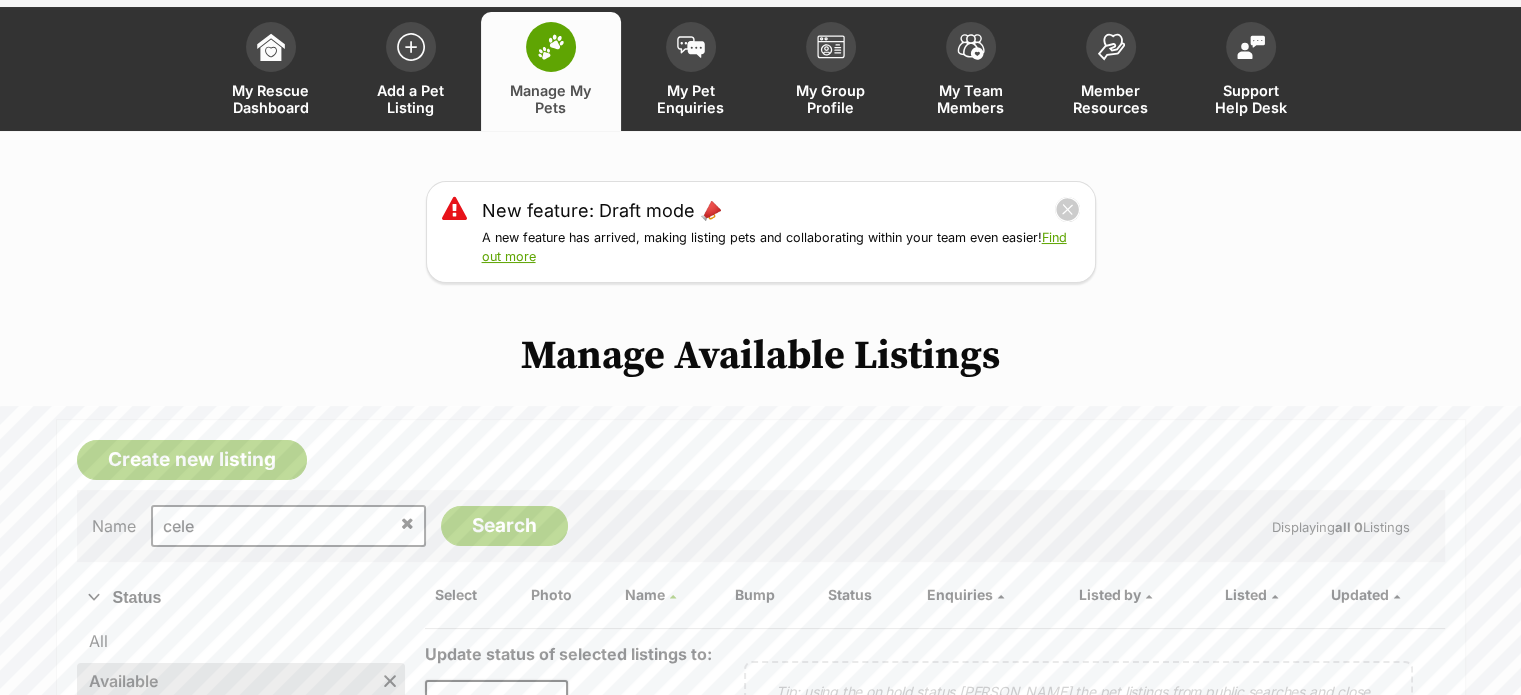 scroll, scrollTop: 0, scrollLeft: 0, axis: both 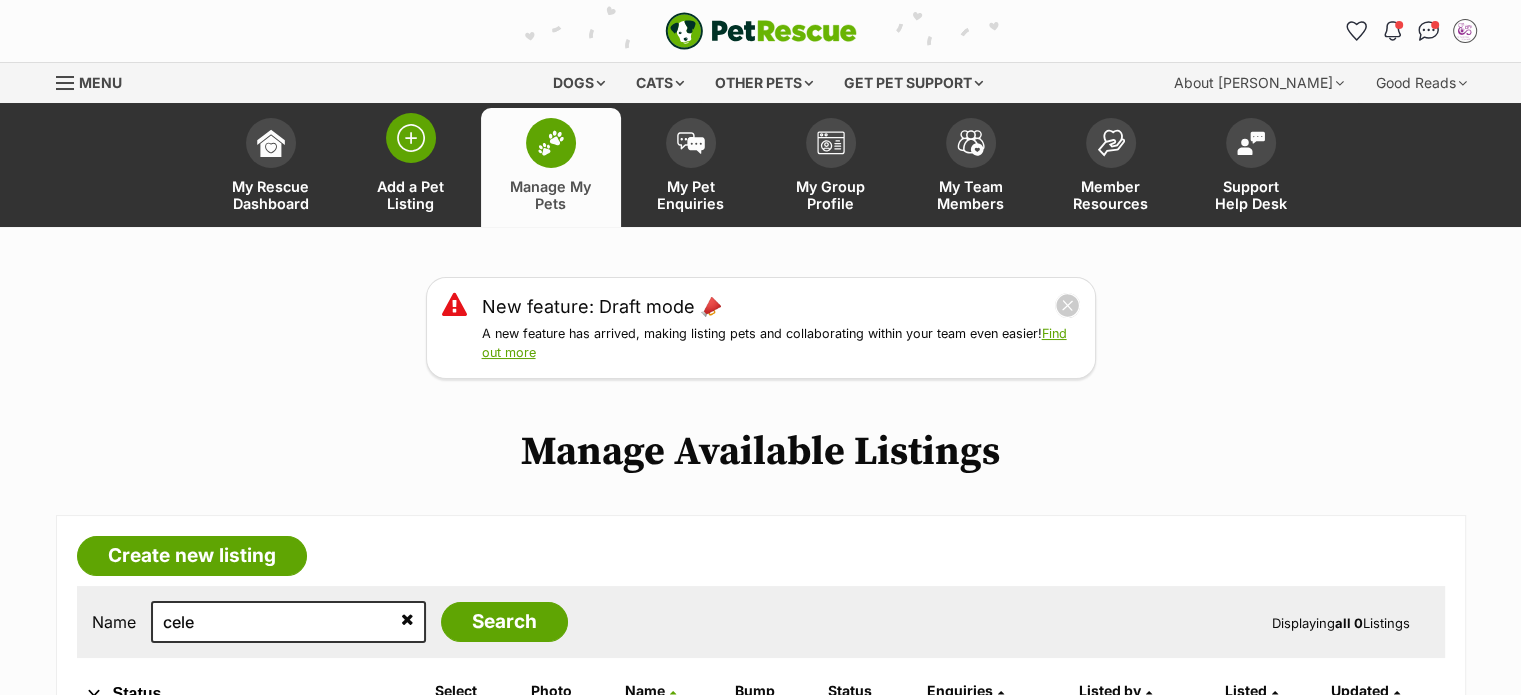 click on "Add a Pet Listing" at bounding box center (411, 195) 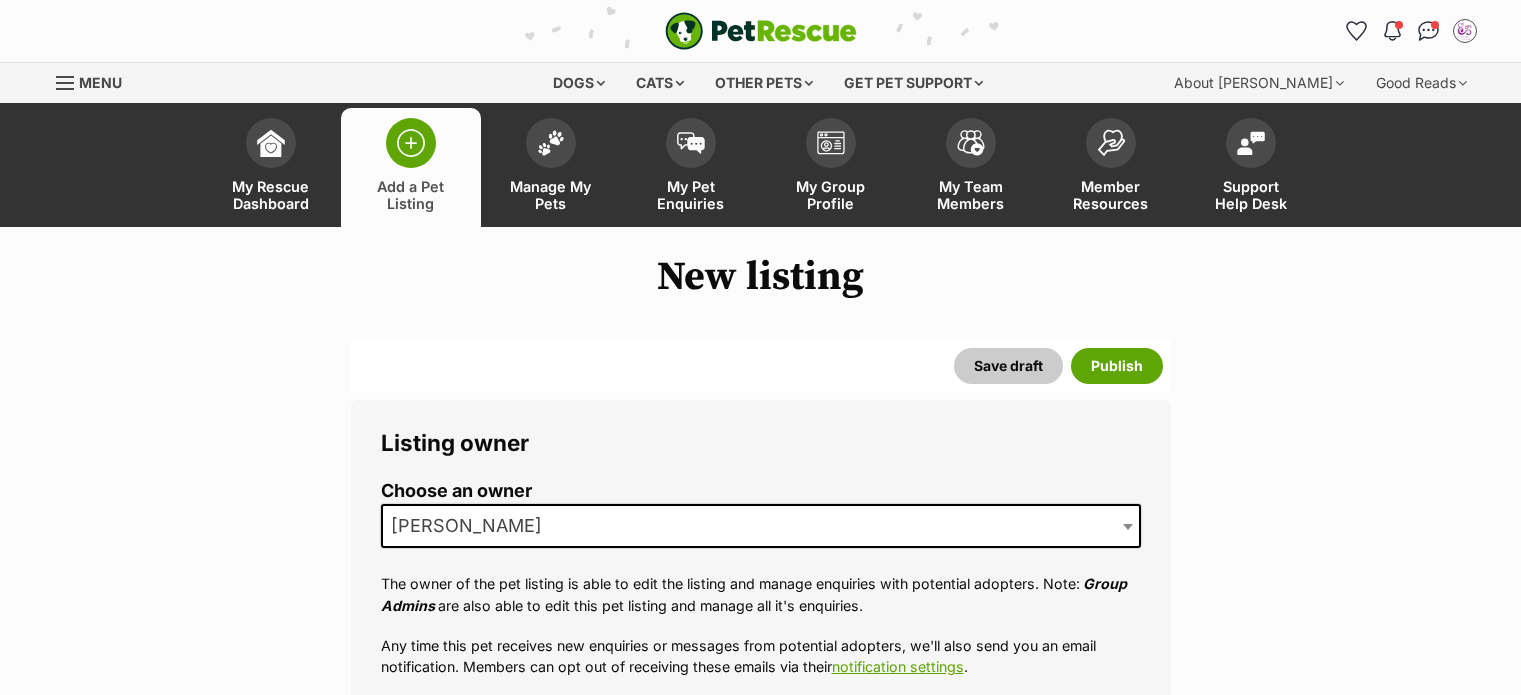 scroll, scrollTop: 0, scrollLeft: 0, axis: both 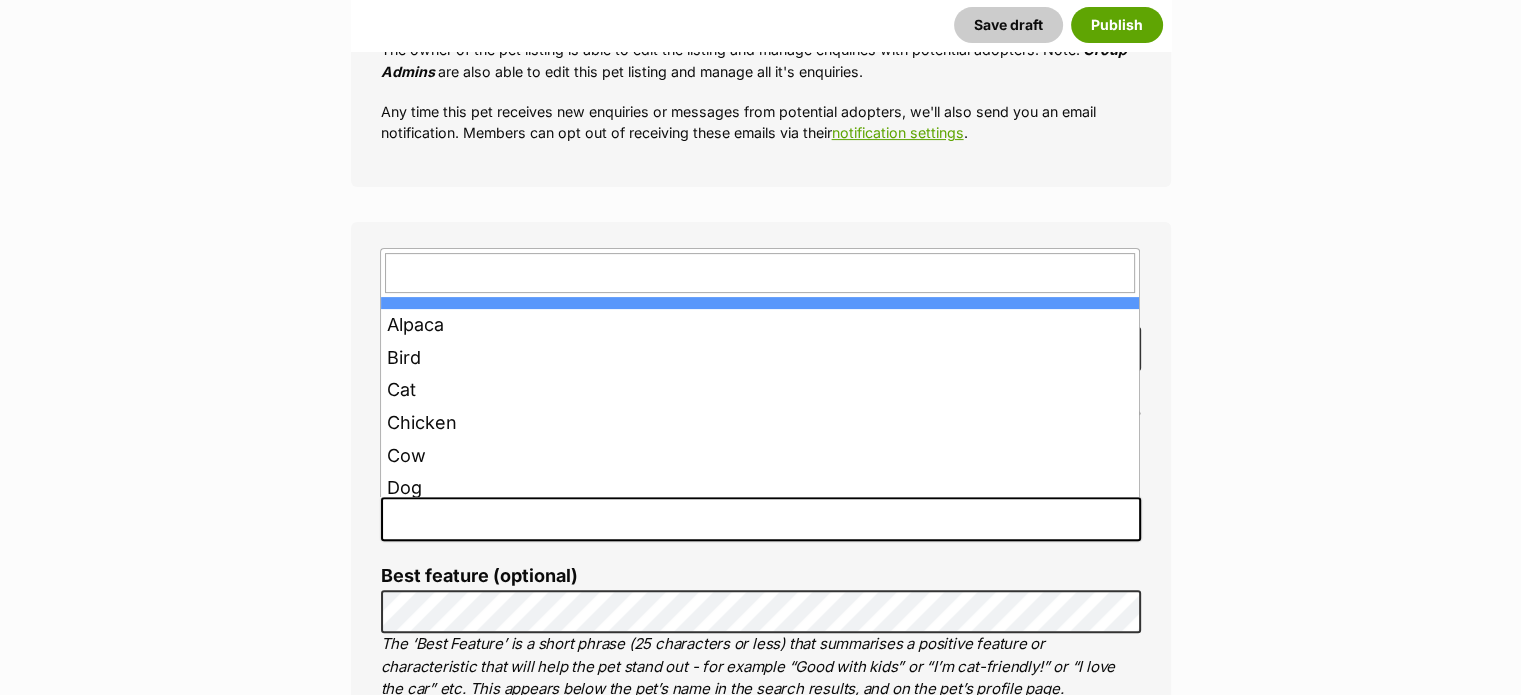 click at bounding box center [761, 519] 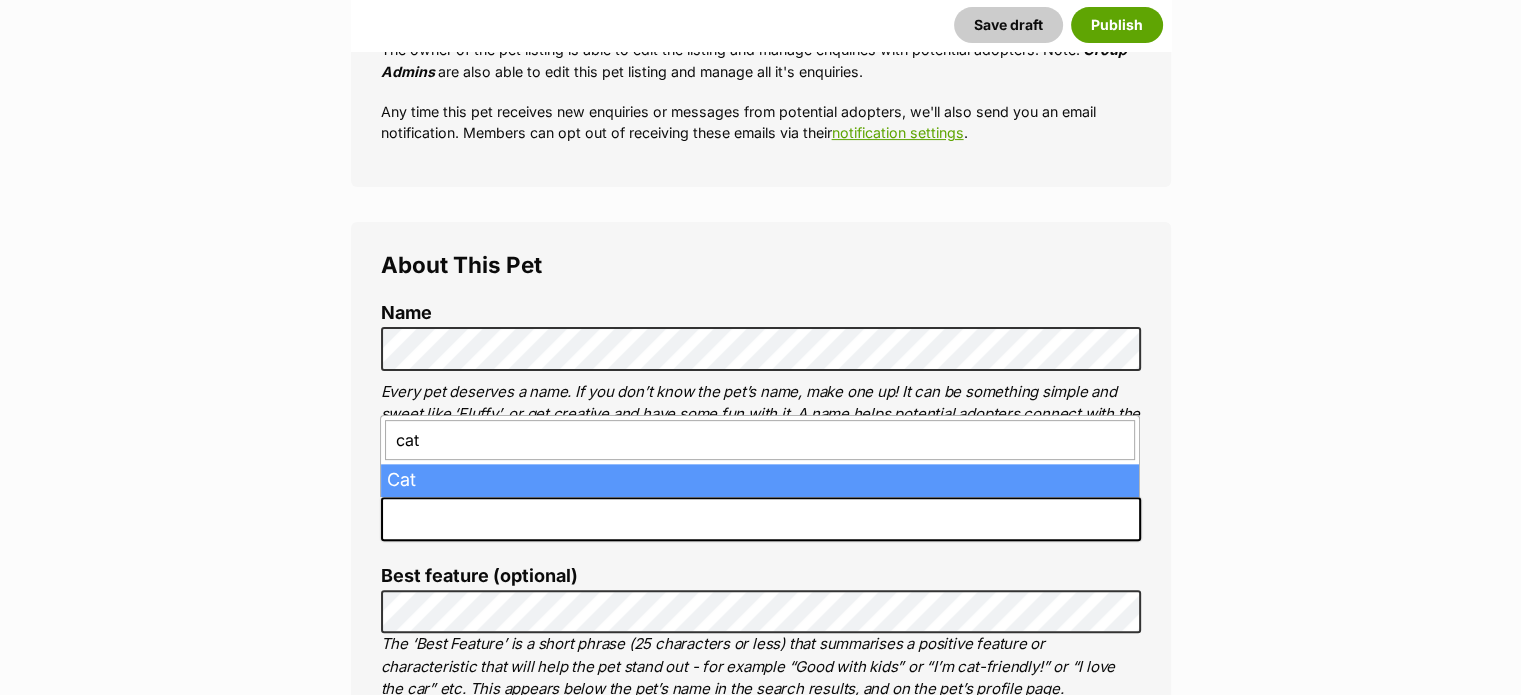 type on "cat" 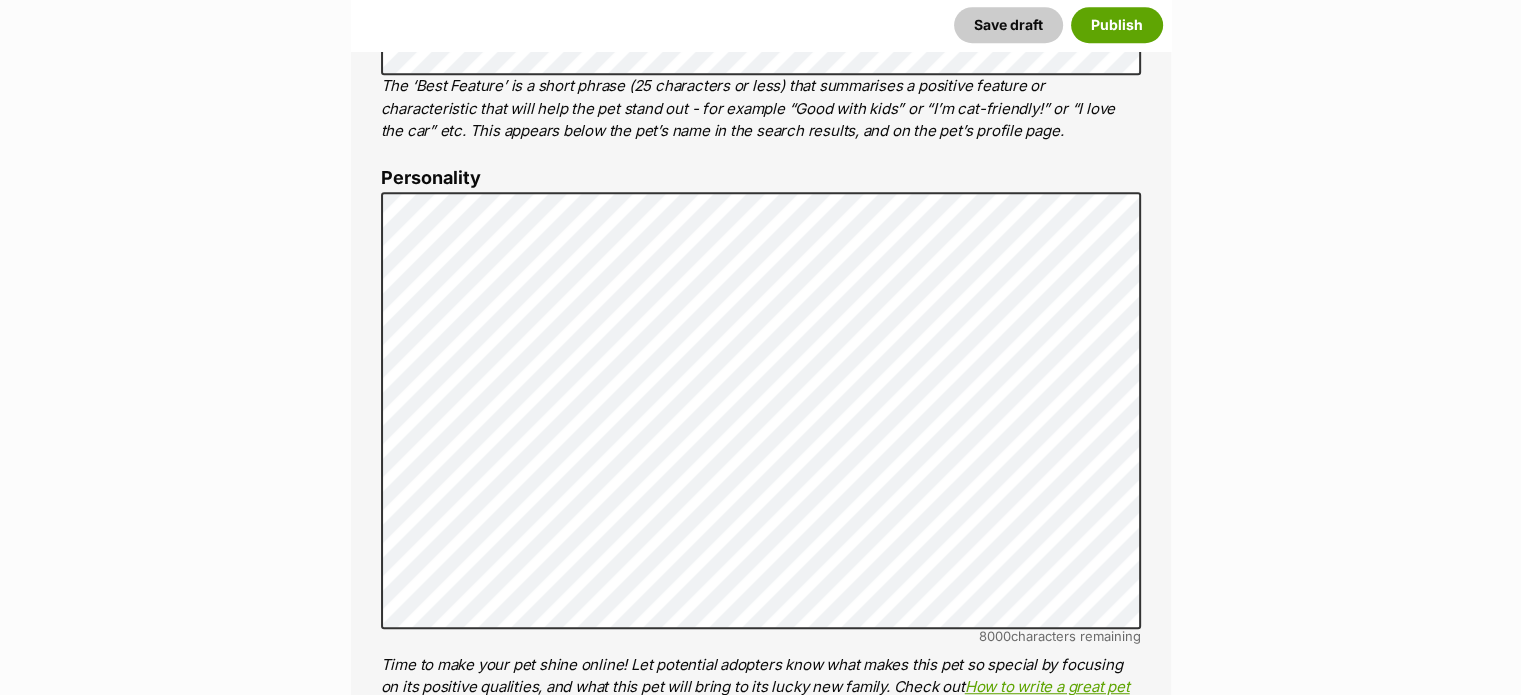 scroll, scrollTop: 1115, scrollLeft: 0, axis: vertical 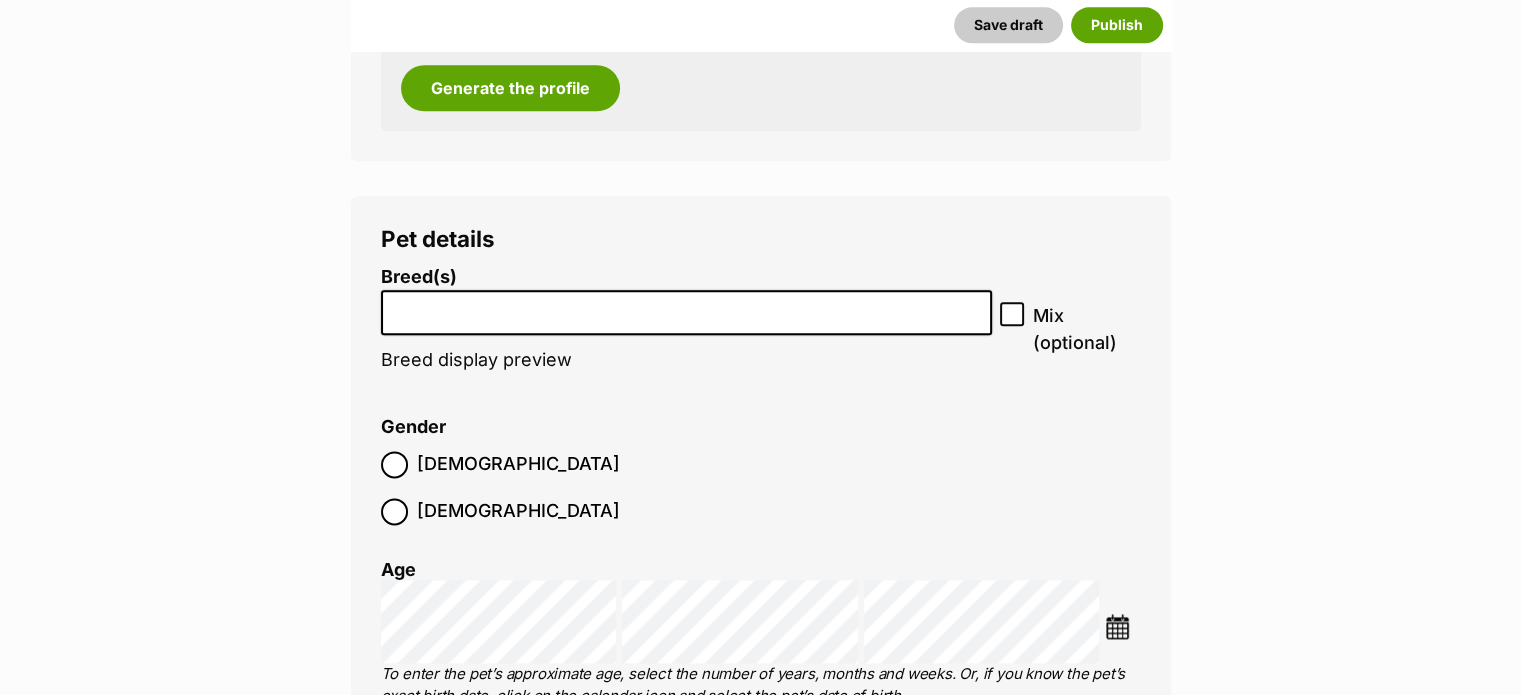 click at bounding box center (687, 307) 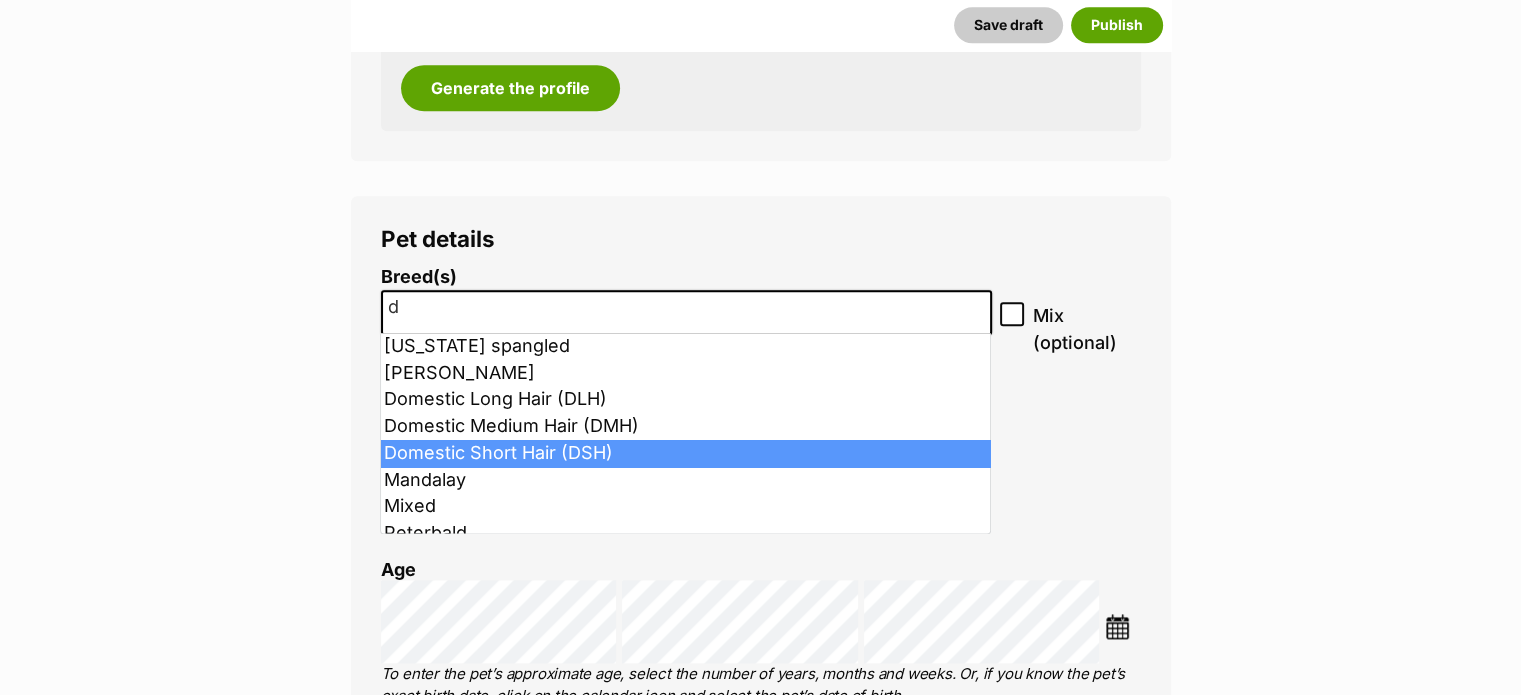 type on "d" 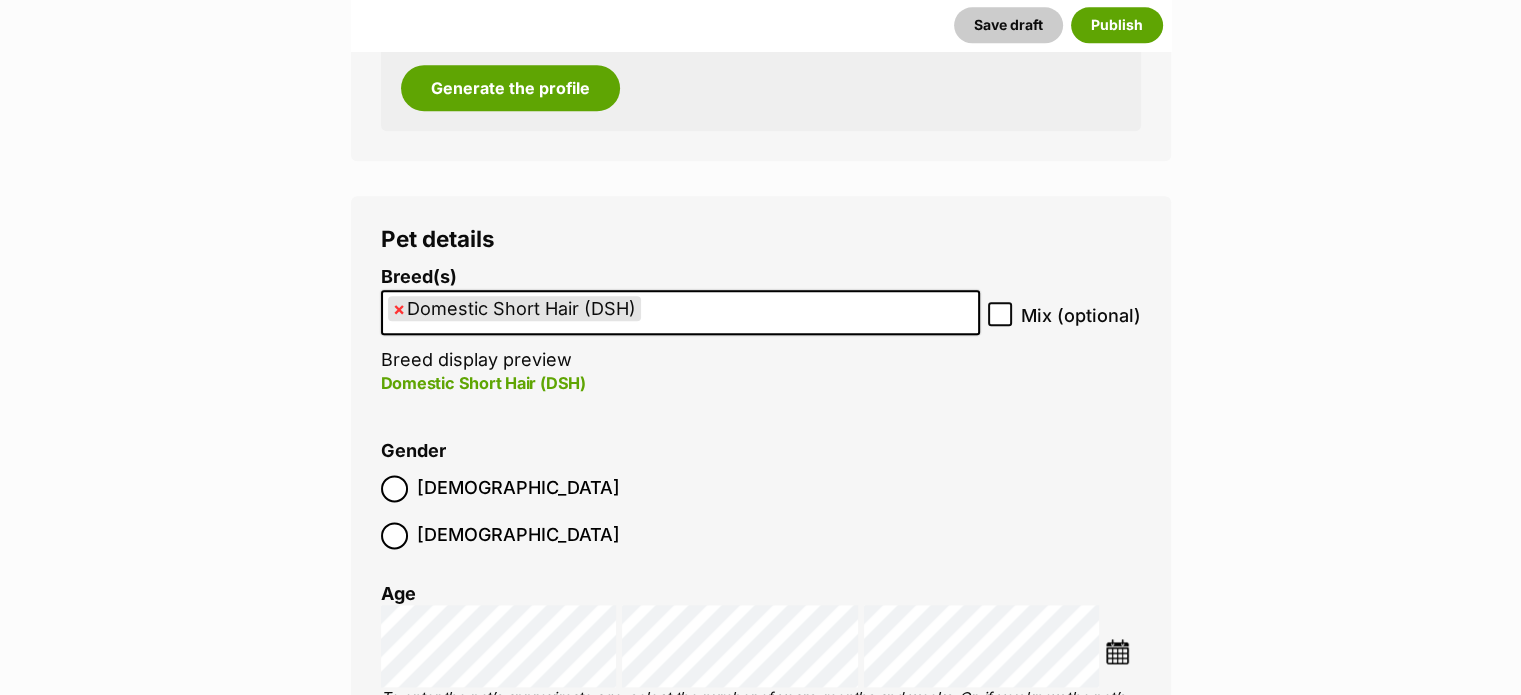 click at bounding box center (1117, 651) 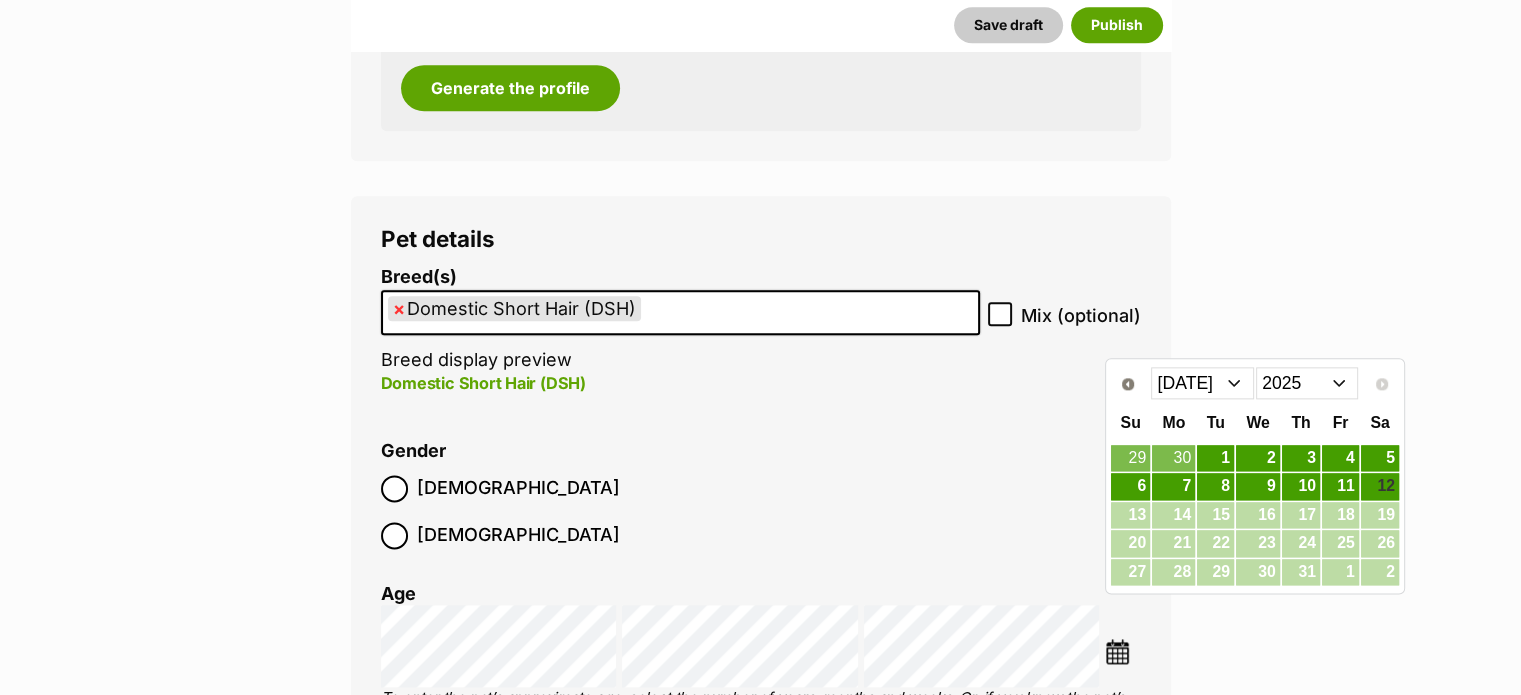 click on "Jan Feb Mar Apr May Jun Jul" at bounding box center (1202, 383) 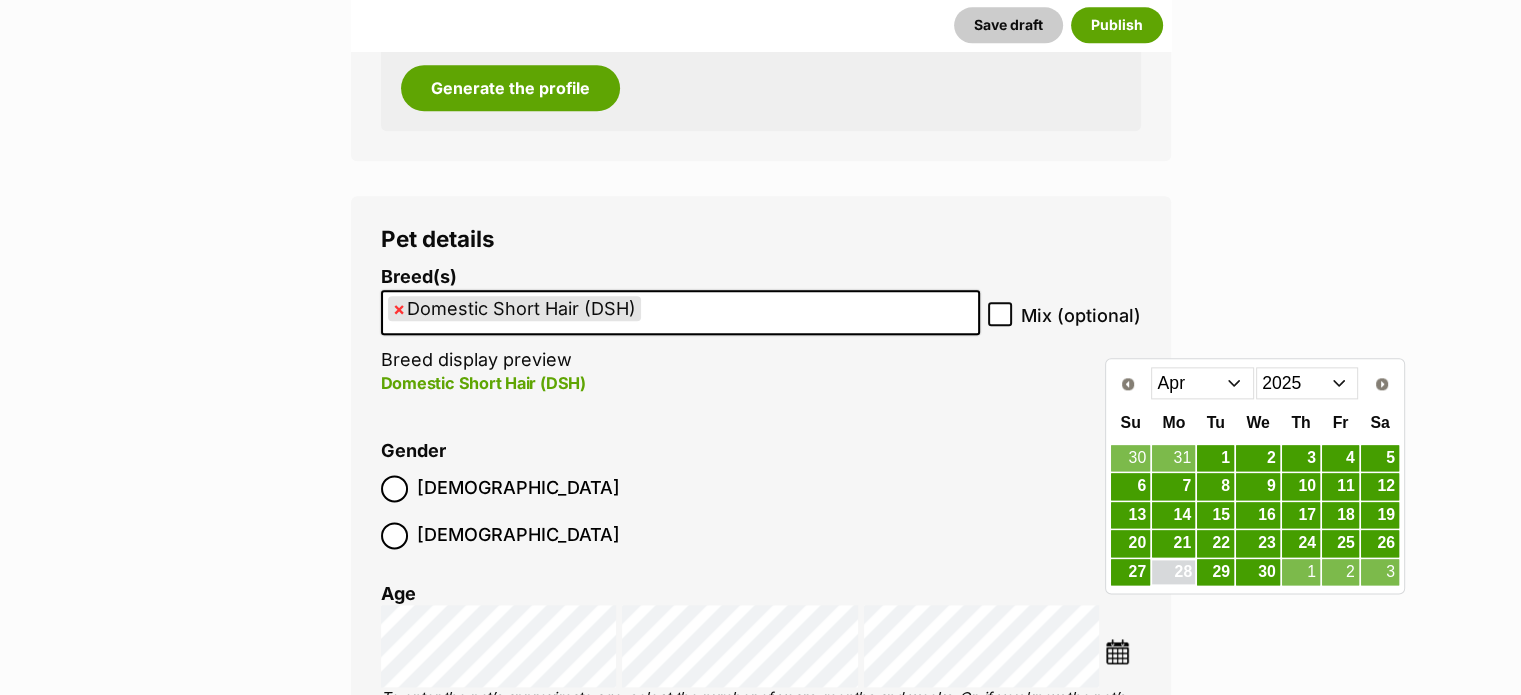 click on "28" at bounding box center [1173, 572] 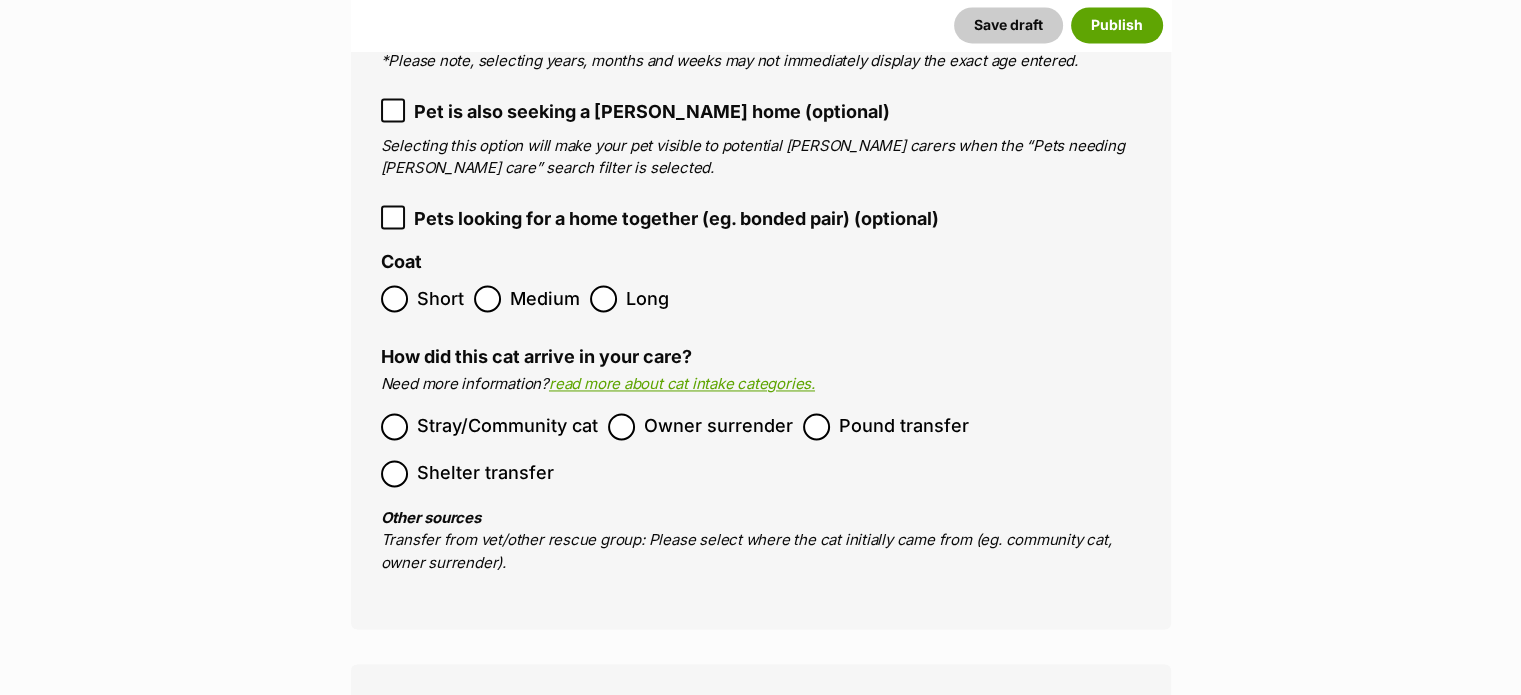 scroll, scrollTop: 3149, scrollLeft: 0, axis: vertical 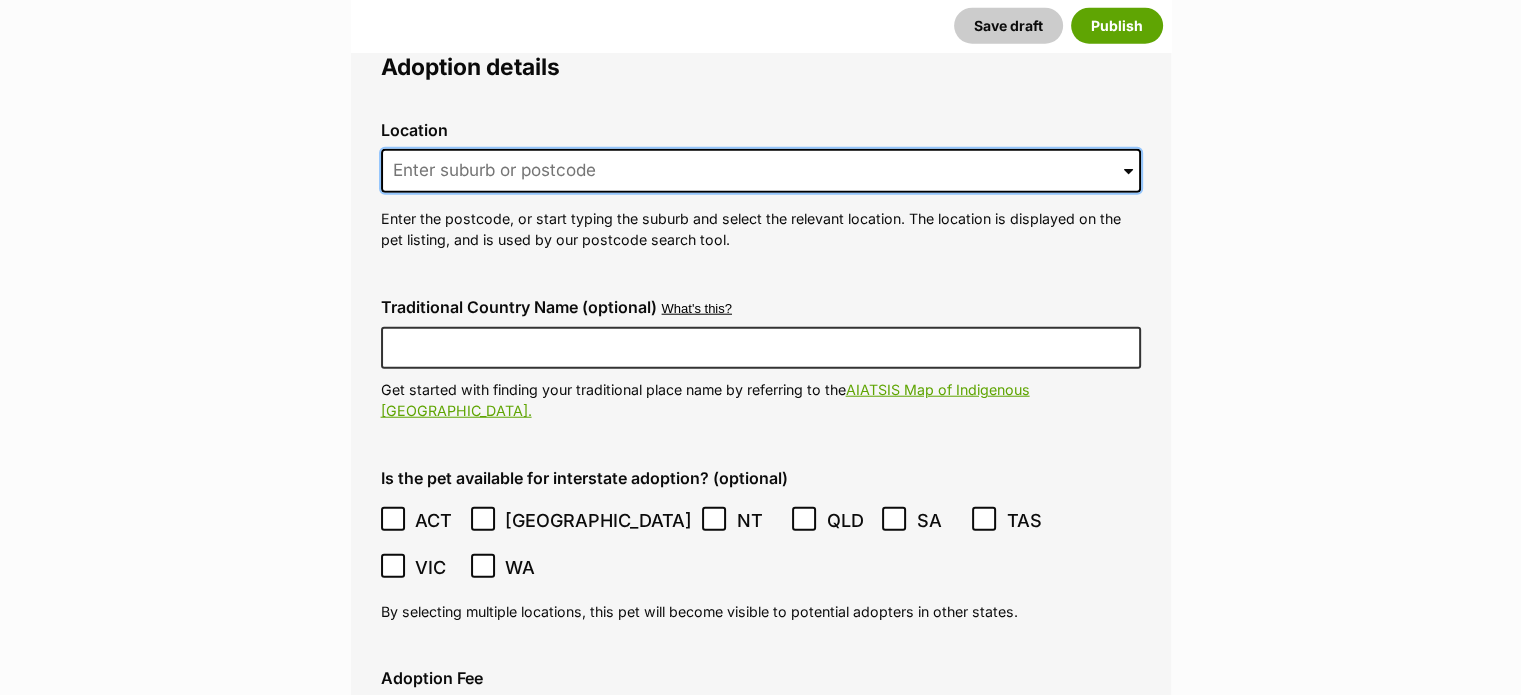 click at bounding box center [761, 171] 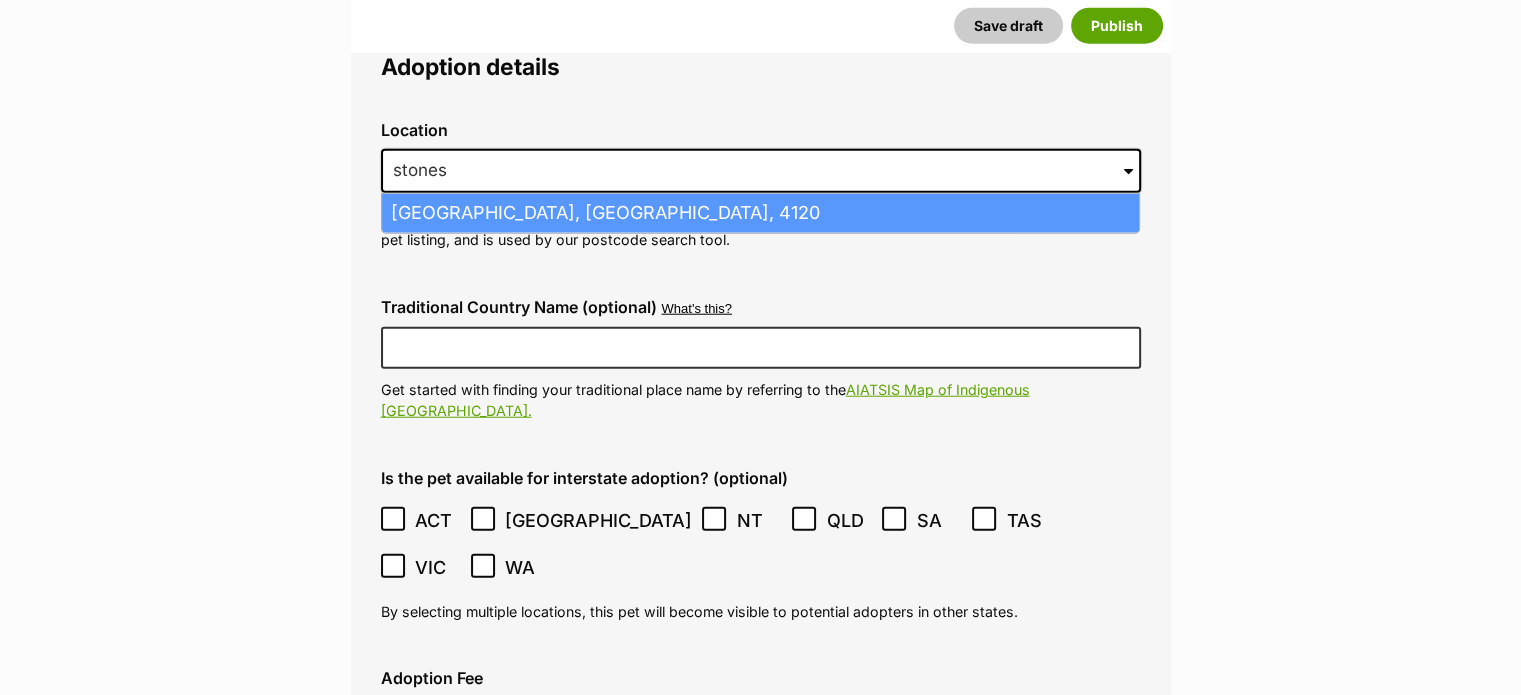 click on "Stones Corner, Queensland, 4120" at bounding box center [760, 213] 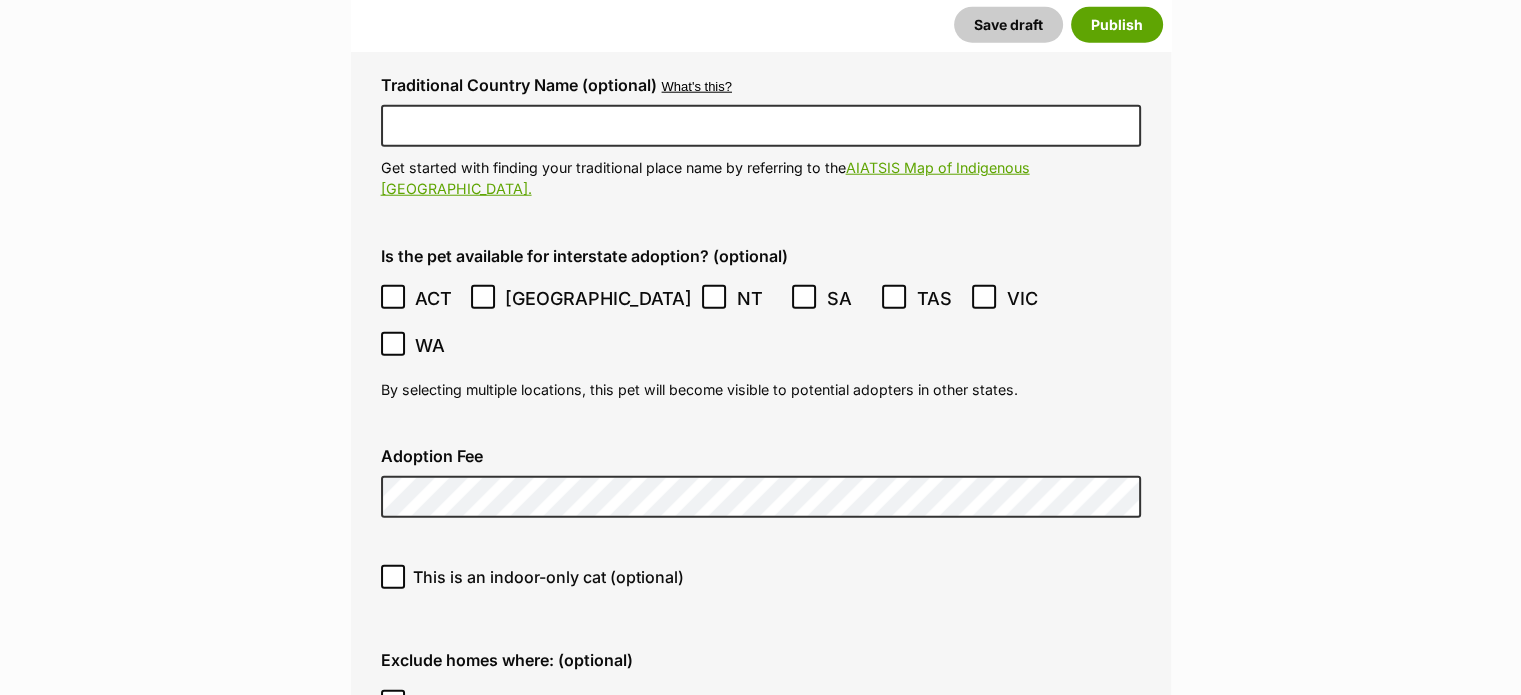scroll, scrollTop: 5321, scrollLeft: 0, axis: vertical 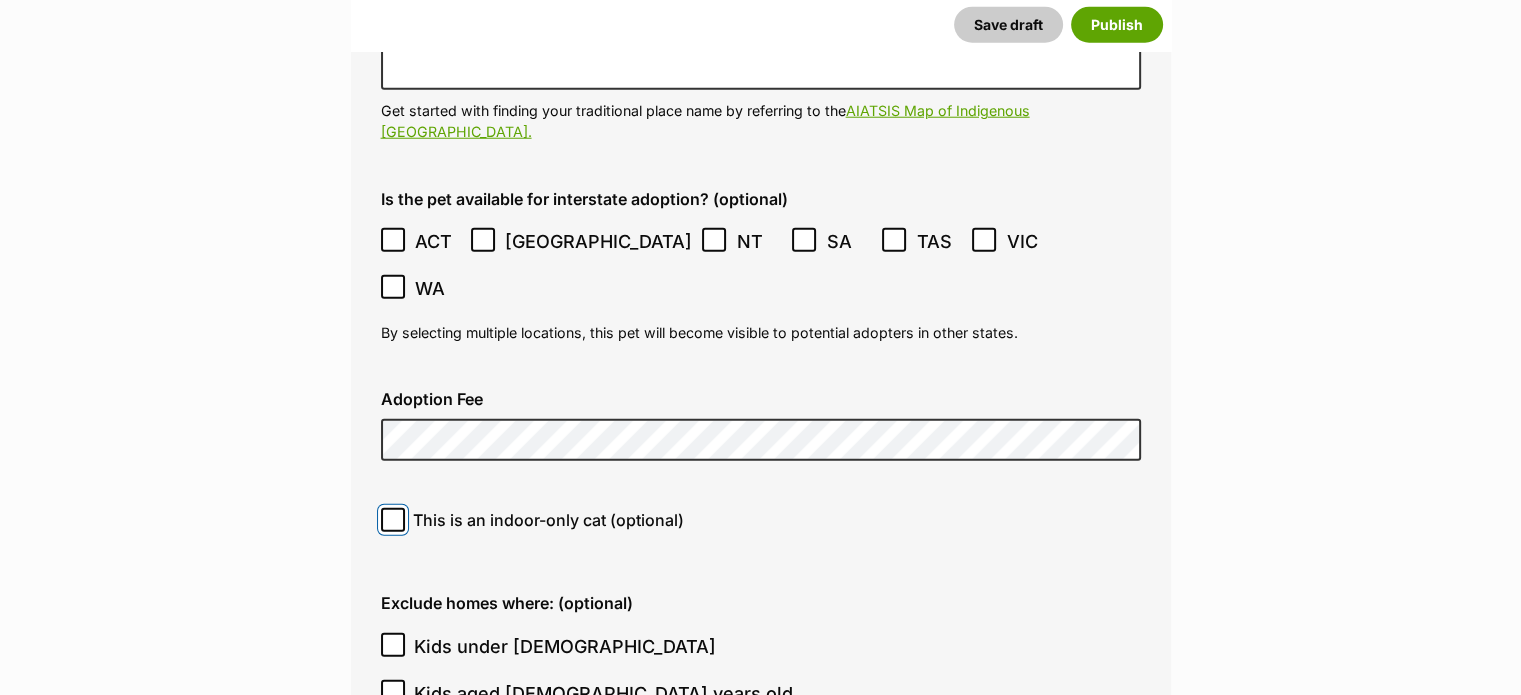 click on "This is an indoor-only cat (optional)" at bounding box center [393, 520] 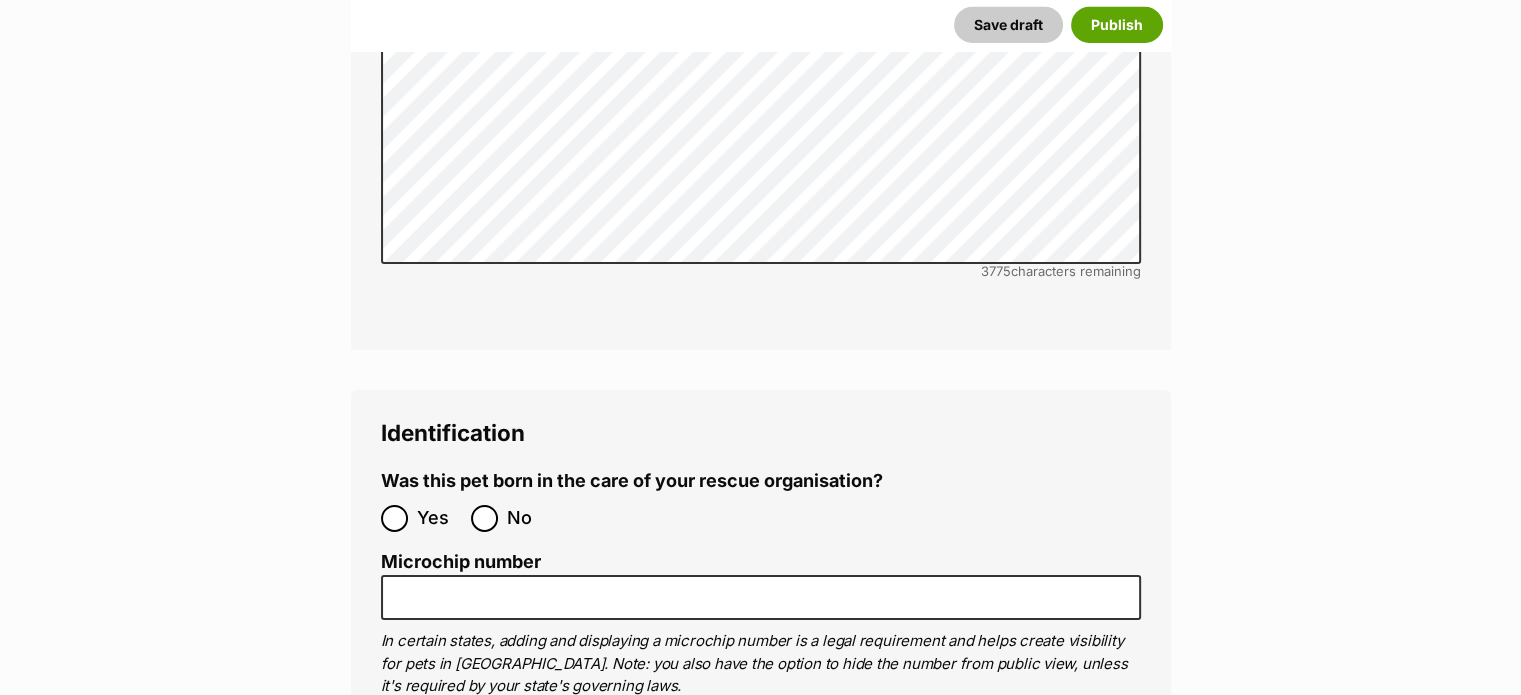 scroll, scrollTop: 6785, scrollLeft: 0, axis: vertical 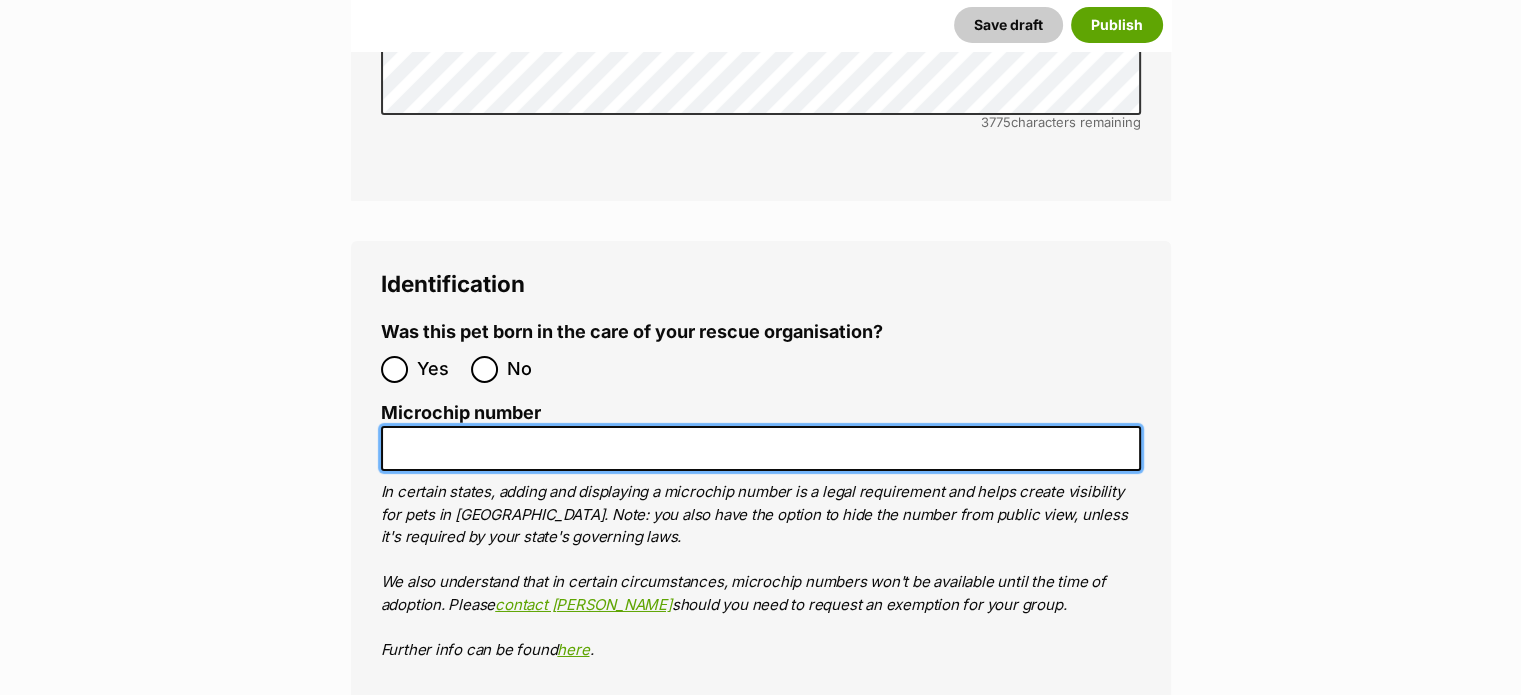 click on "Microchip number" at bounding box center [761, 448] 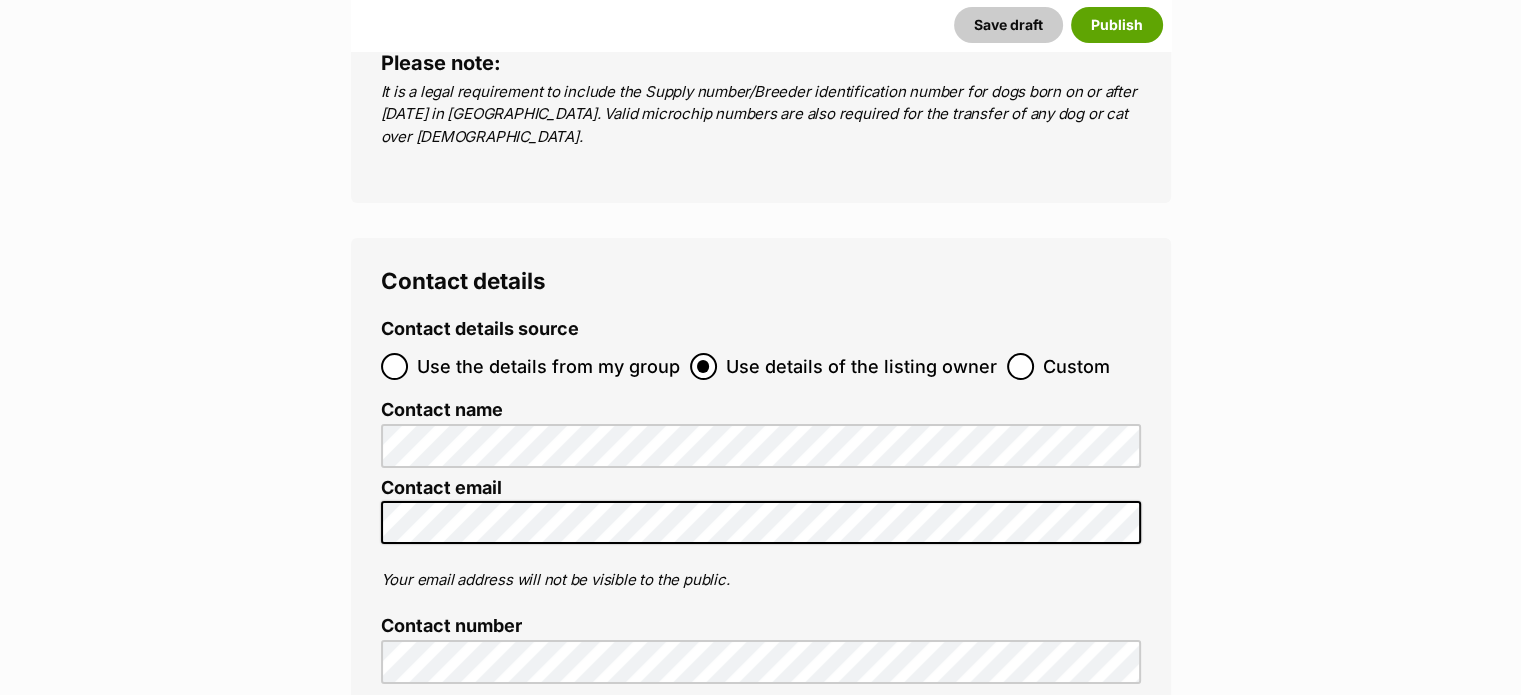 scroll, scrollTop: 7593, scrollLeft: 0, axis: vertical 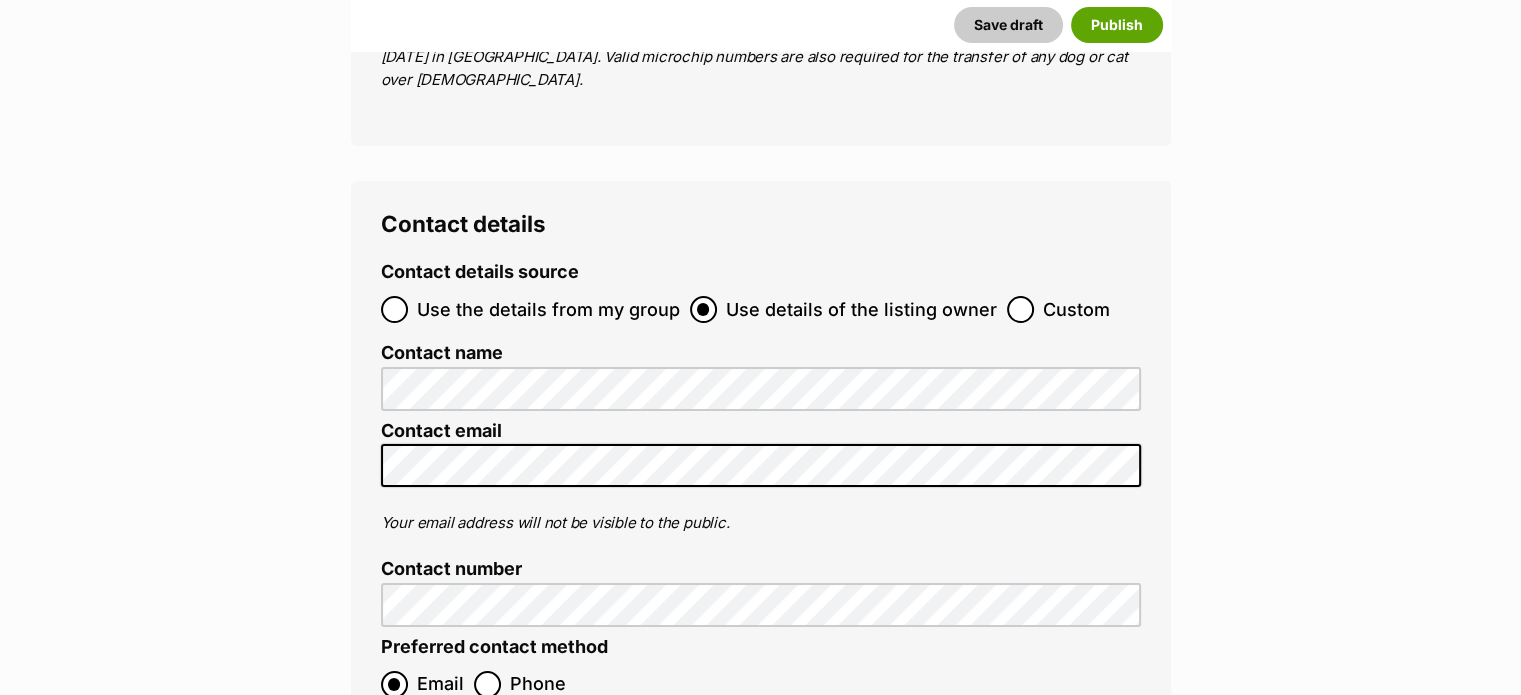 type on "991003003265542" 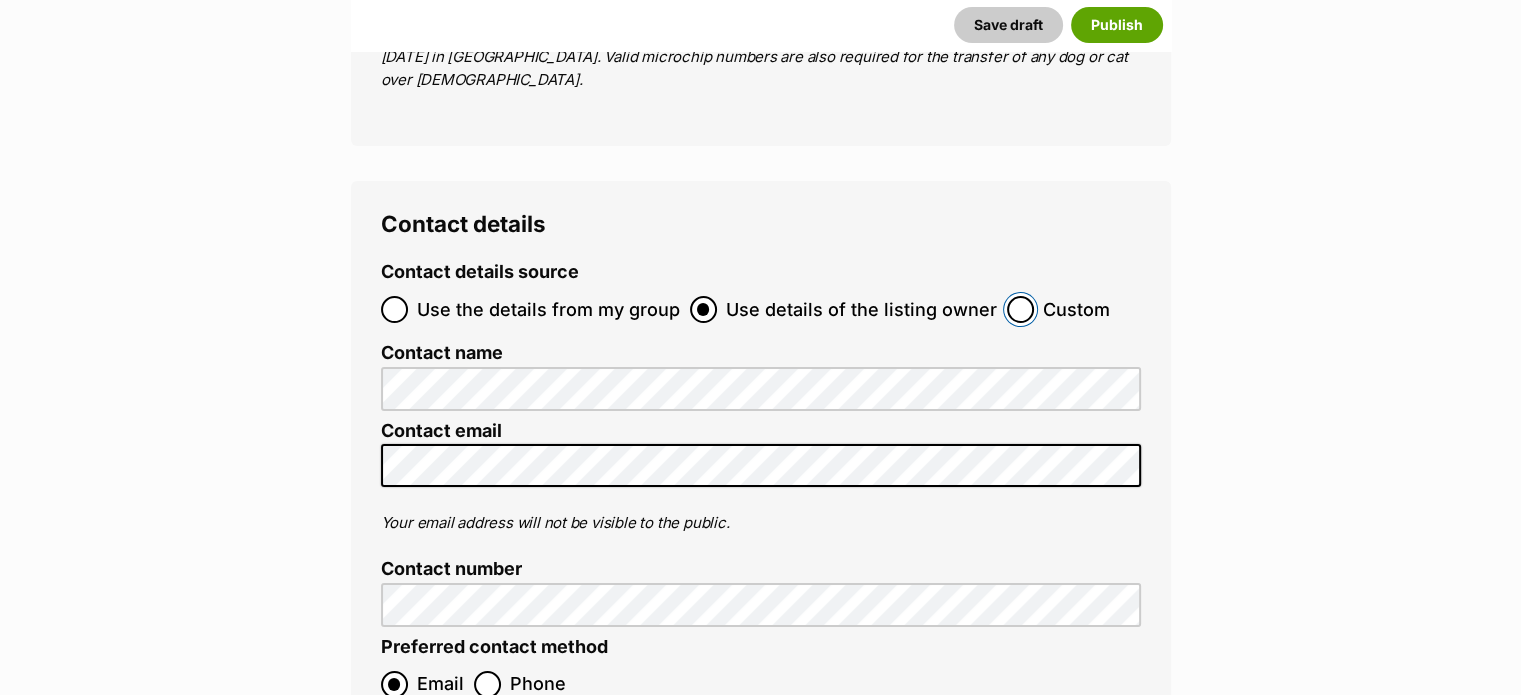 click on "Custom" at bounding box center (1020, 309) 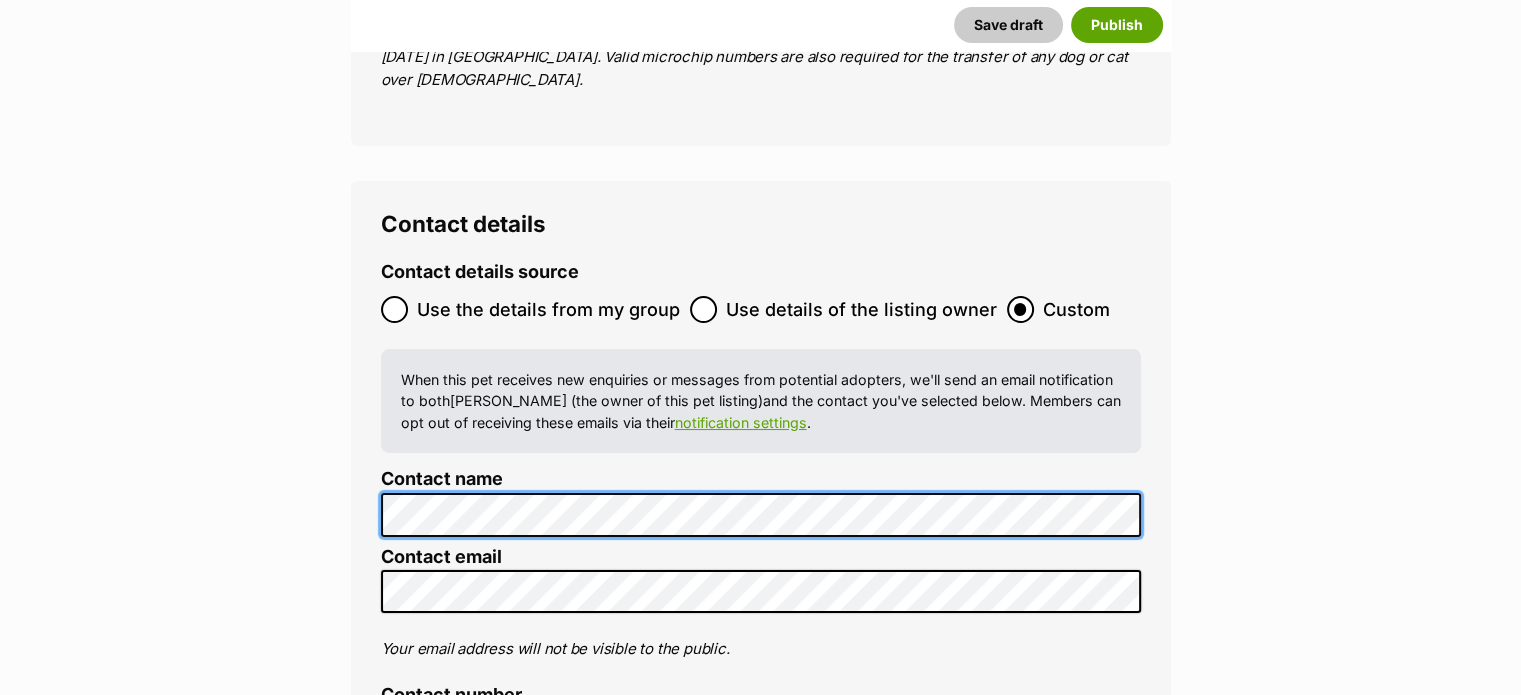 click on "New listing
Listing owner Choose an owner Nikki Chapple
The owner of the pet listing is able to edit the listing and manage enquiries with potential adopters. Note:
Group Admins
are also able to edit this pet listing and manage all it's enquiries.
Any time this pet receives new enquiries or messages from potential adopters, we'll also send you an email notification. Members can opt out of receiving these emails via their
notification settings .
About This Pet Name
Henlo there, it looks like you might be using the pet name field to indicate that this pet is now on hold - we recommend updating the status to on hold from the listing page instead!
Every pet deserves a name. If you don’t know the pet’s name, make one up! It can be something simple and sweet like ‘Fluffy’, or get creative and have some fun with it. A name helps potential adopters connect with the pet.
Species Cat
Best feature (optional)
Personality 6657  characters remaining" at bounding box center [760, -3126] 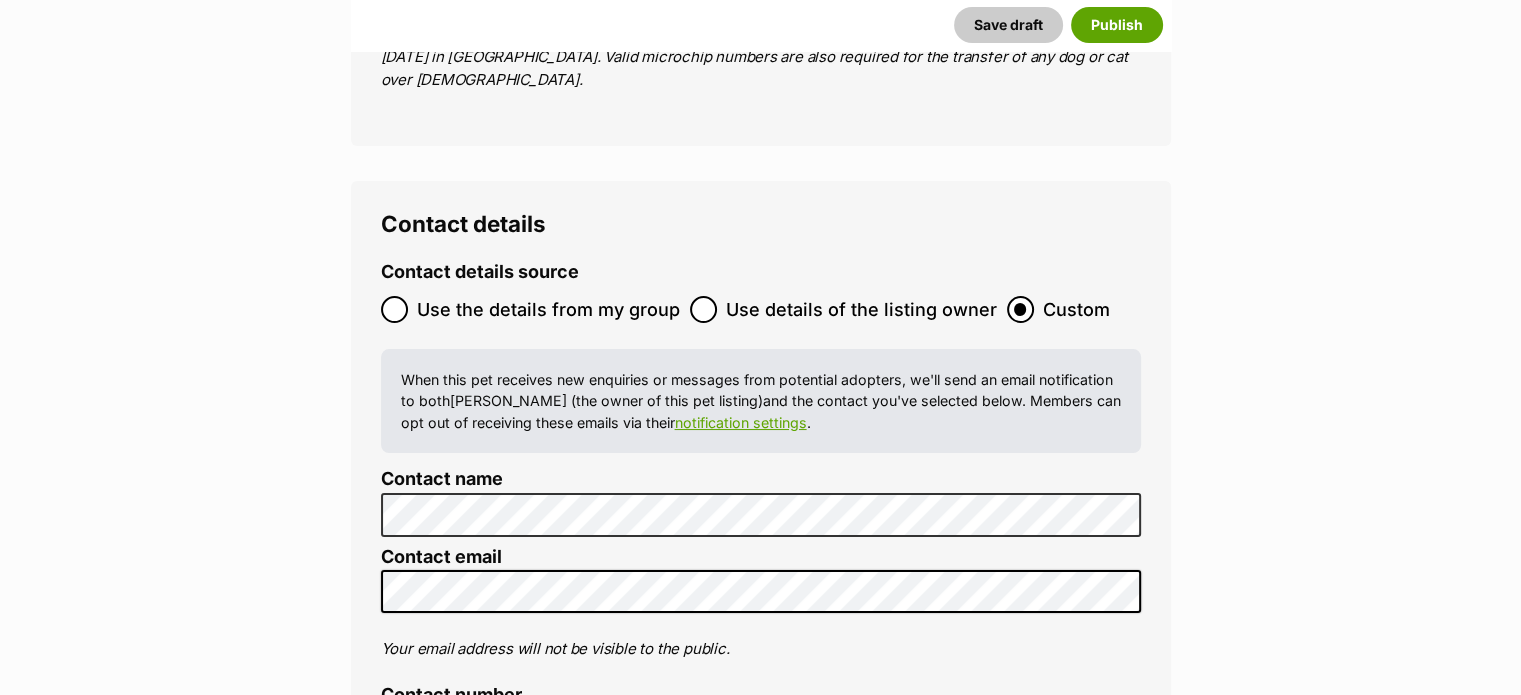 click on "New listing
Listing owner Choose an owner Nikki Chapple
The owner of the pet listing is able to edit the listing and manage enquiries with potential adopters. Note:
Group Admins
are also able to edit this pet listing and manage all it's enquiries.
Any time this pet receives new enquiries or messages from potential adopters, we'll also send you an email notification. Members can opt out of receiving these emails via their
notification settings .
About This Pet Name
Henlo there, it looks like you might be using the pet name field to indicate that this pet is now on hold - we recommend updating the status to on hold from the listing page instead!
Every pet deserves a name. If you don’t know the pet’s name, make one up! It can be something simple and sweet like ‘Fluffy’, or get creative and have some fun with it. A name helps potential adopters connect with the pet.
Species Cat
Best feature (optional)
Personality 6657  characters remaining" at bounding box center (760, -3126) 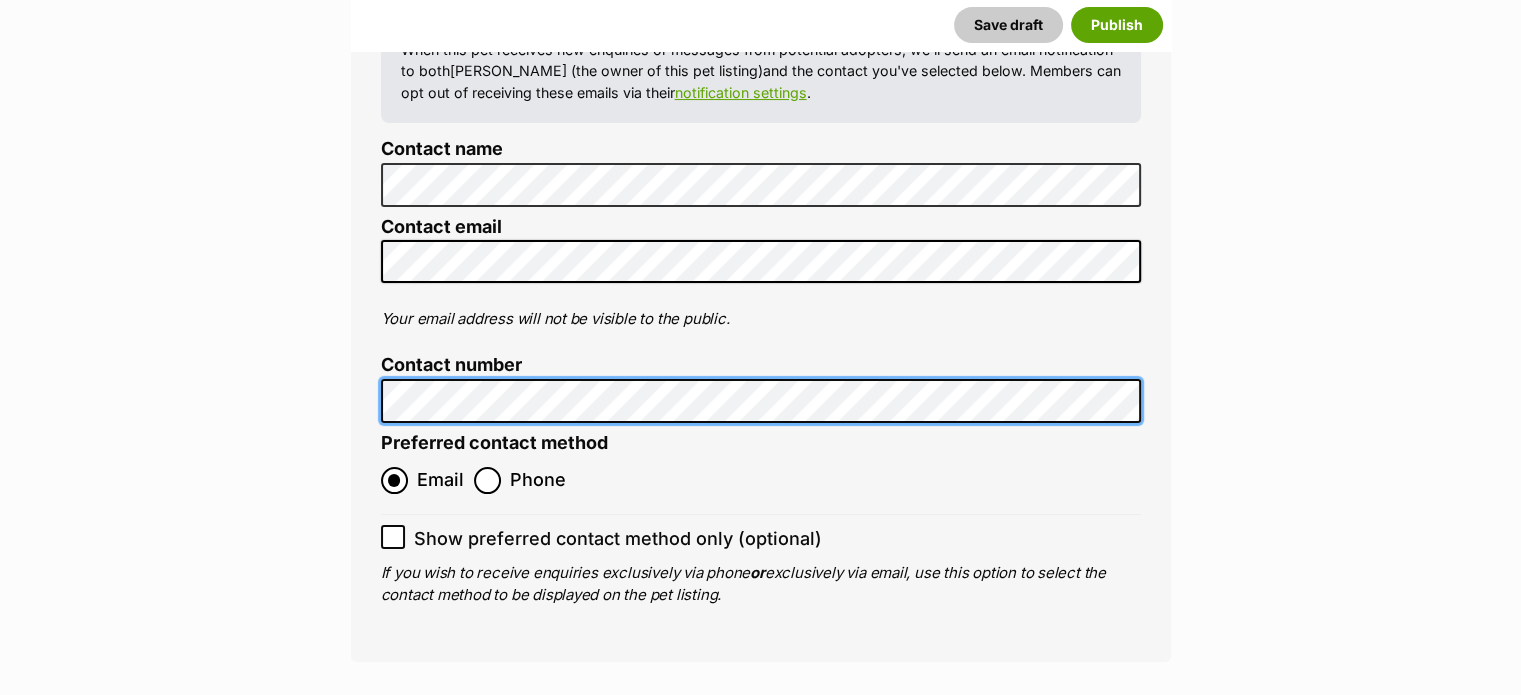 scroll, scrollTop: 7946, scrollLeft: 0, axis: vertical 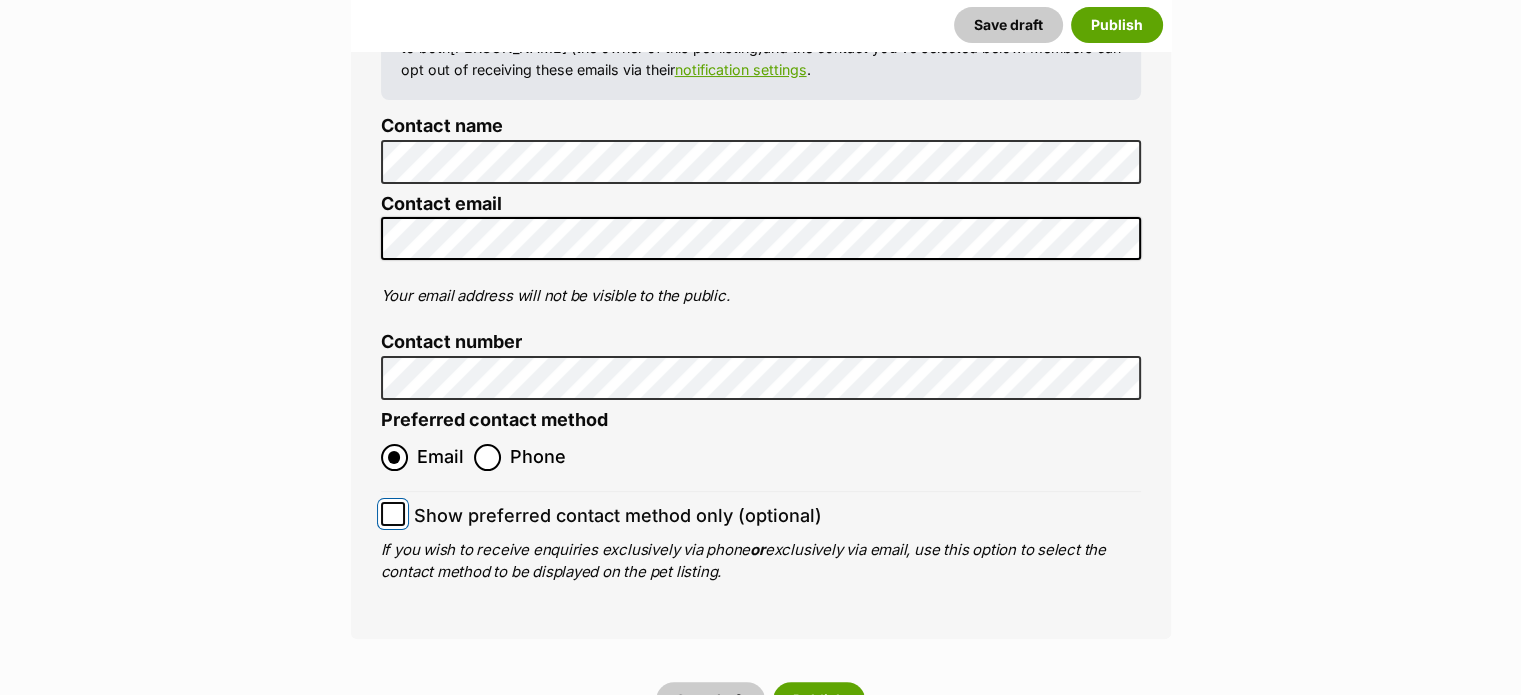 click on "Show preferred contact method only (optional)" at bounding box center (393, 514) 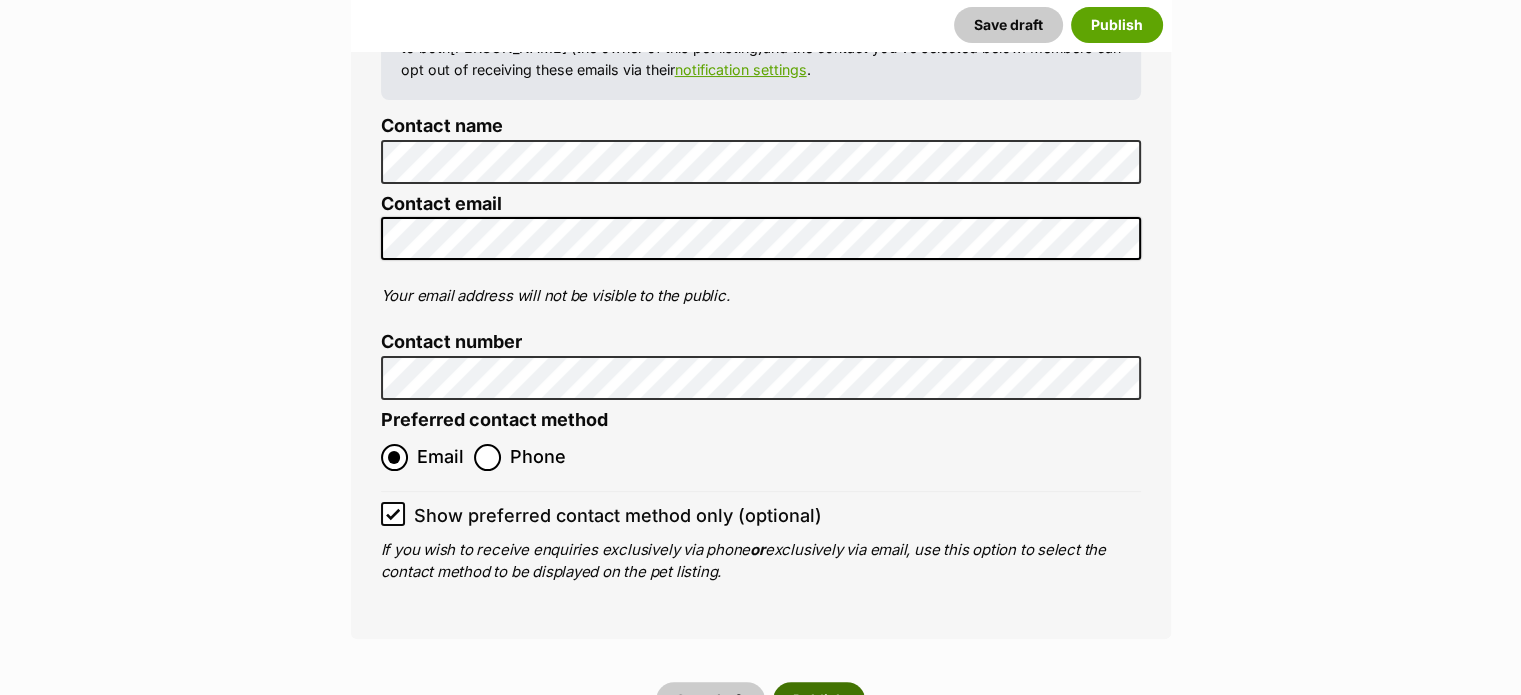 click on "Publish" at bounding box center (819, 700) 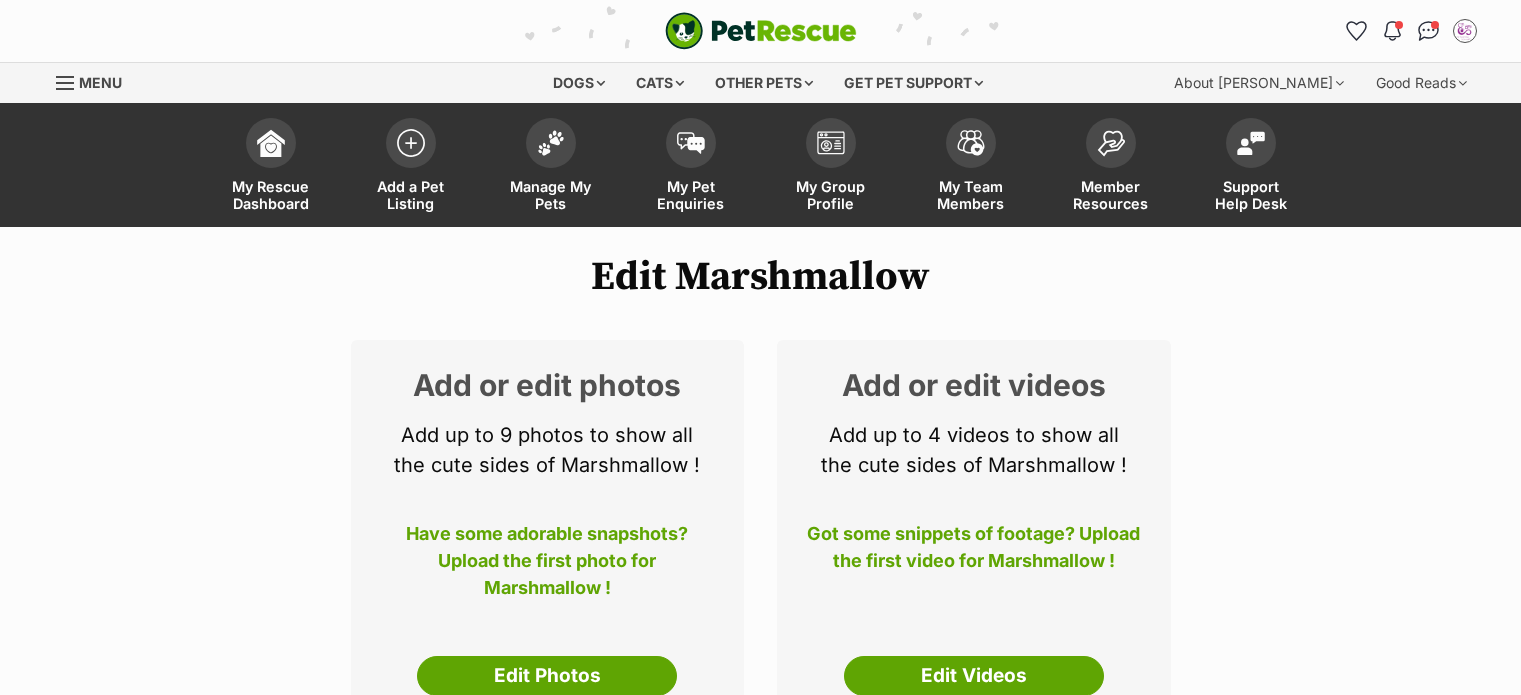 scroll, scrollTop: 0, scrollLeft: 0, axis: both 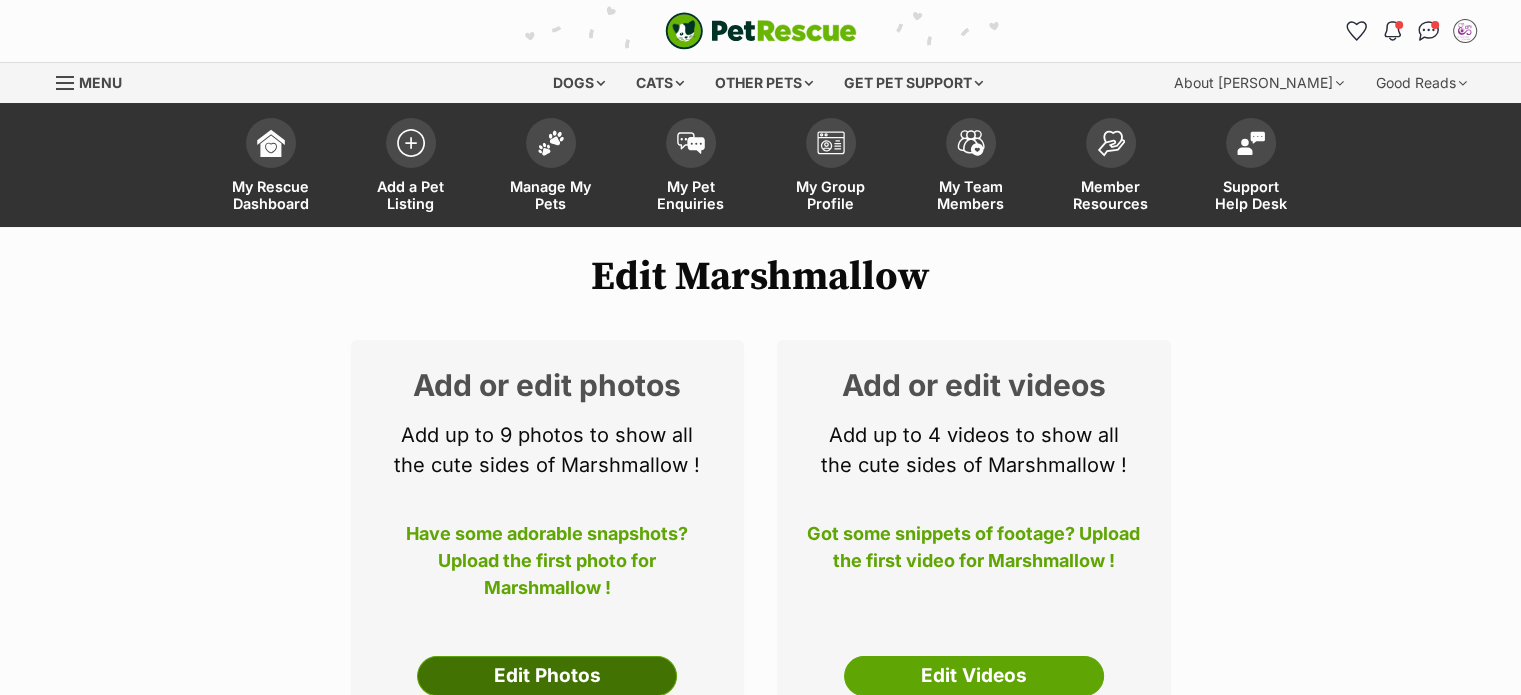 click on "Edit Photos" at bounding box center [547, 676] 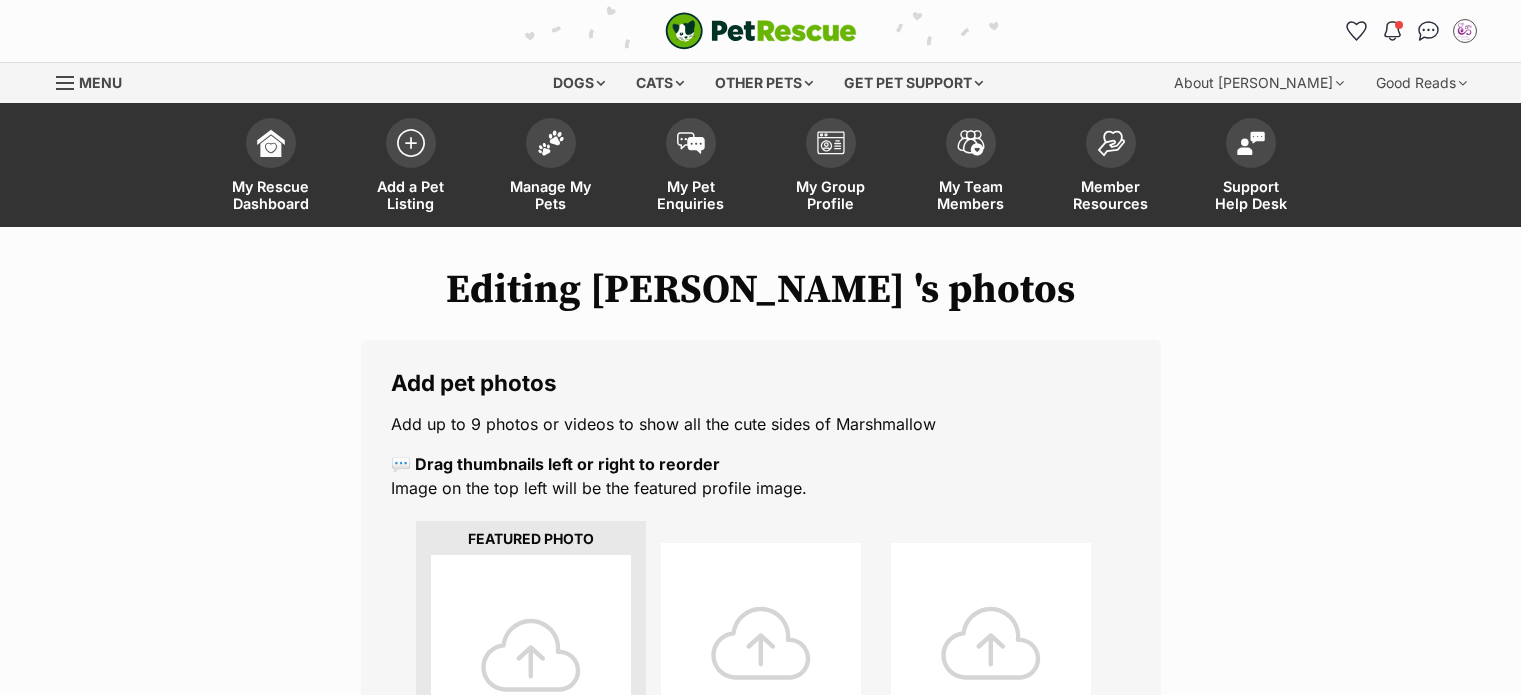 scroll, scrollTop: 0, scrollLeft: 0, axis: both 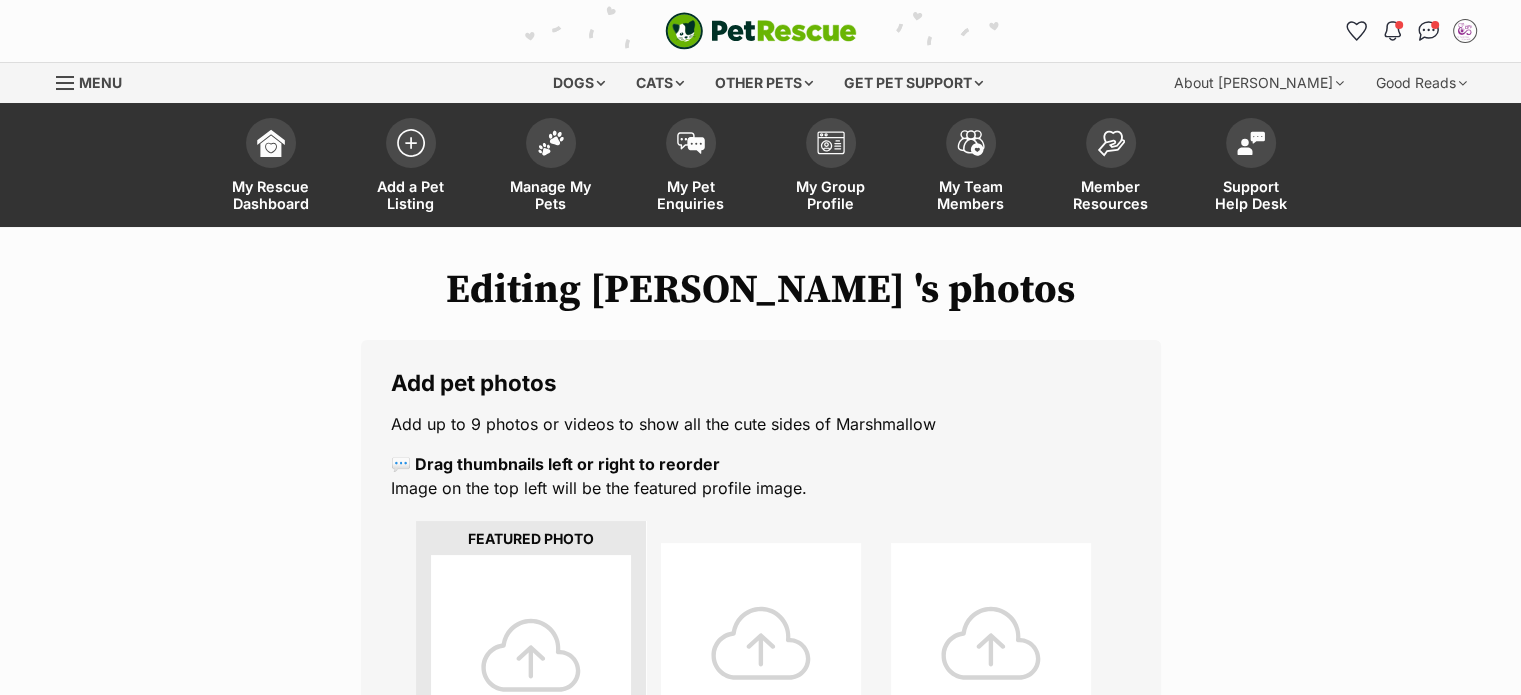 click at bounding box center (531, 655) 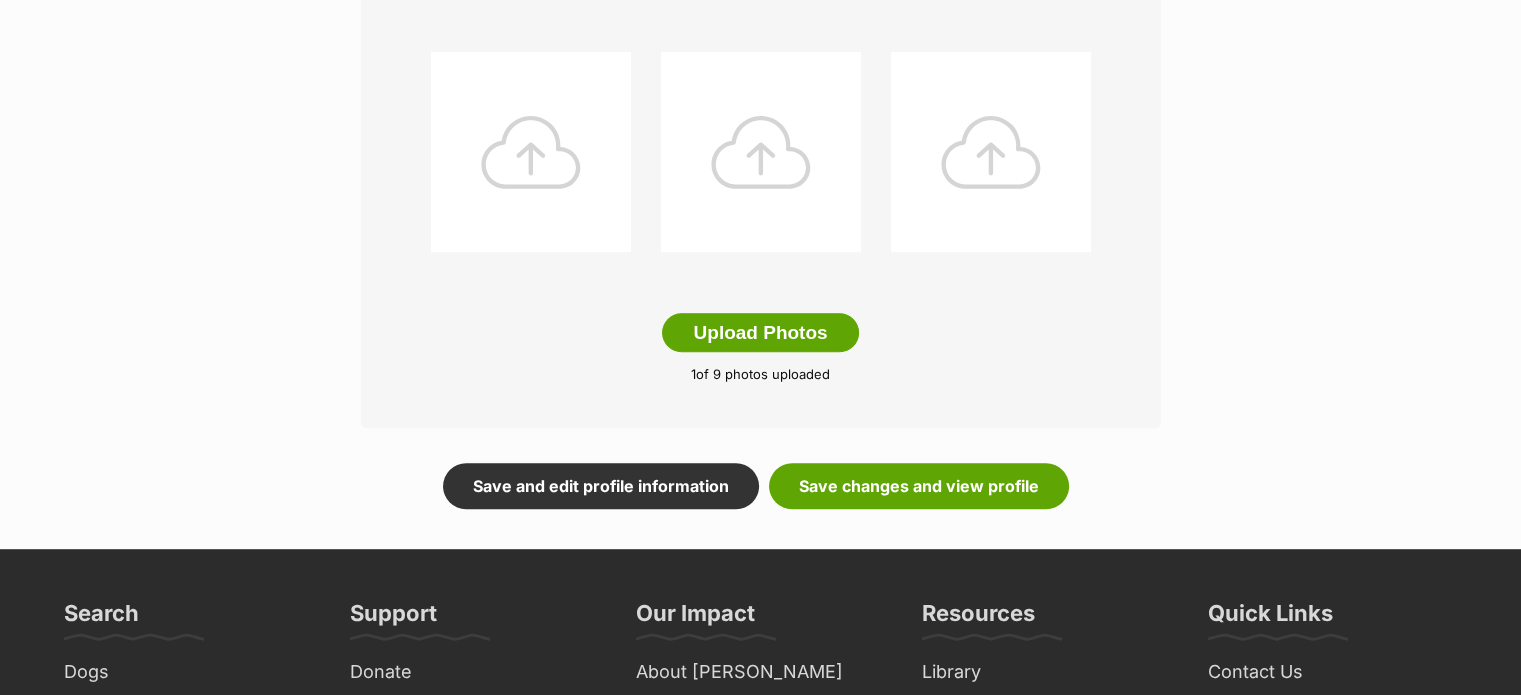 scroll, scrollTop: 1158, scrollLeft: 0, axis: vertical 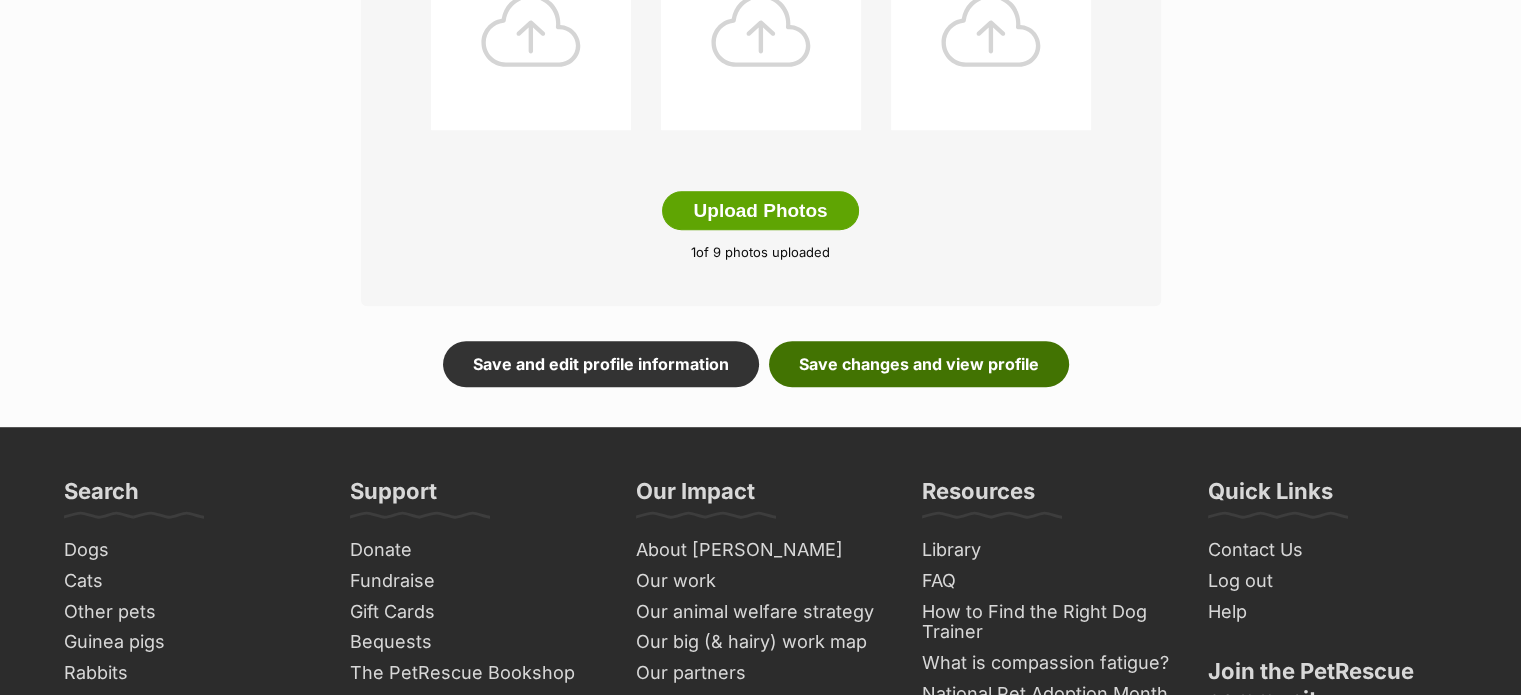 click on "Save changes and view profile" at bounding box center [919, 364] 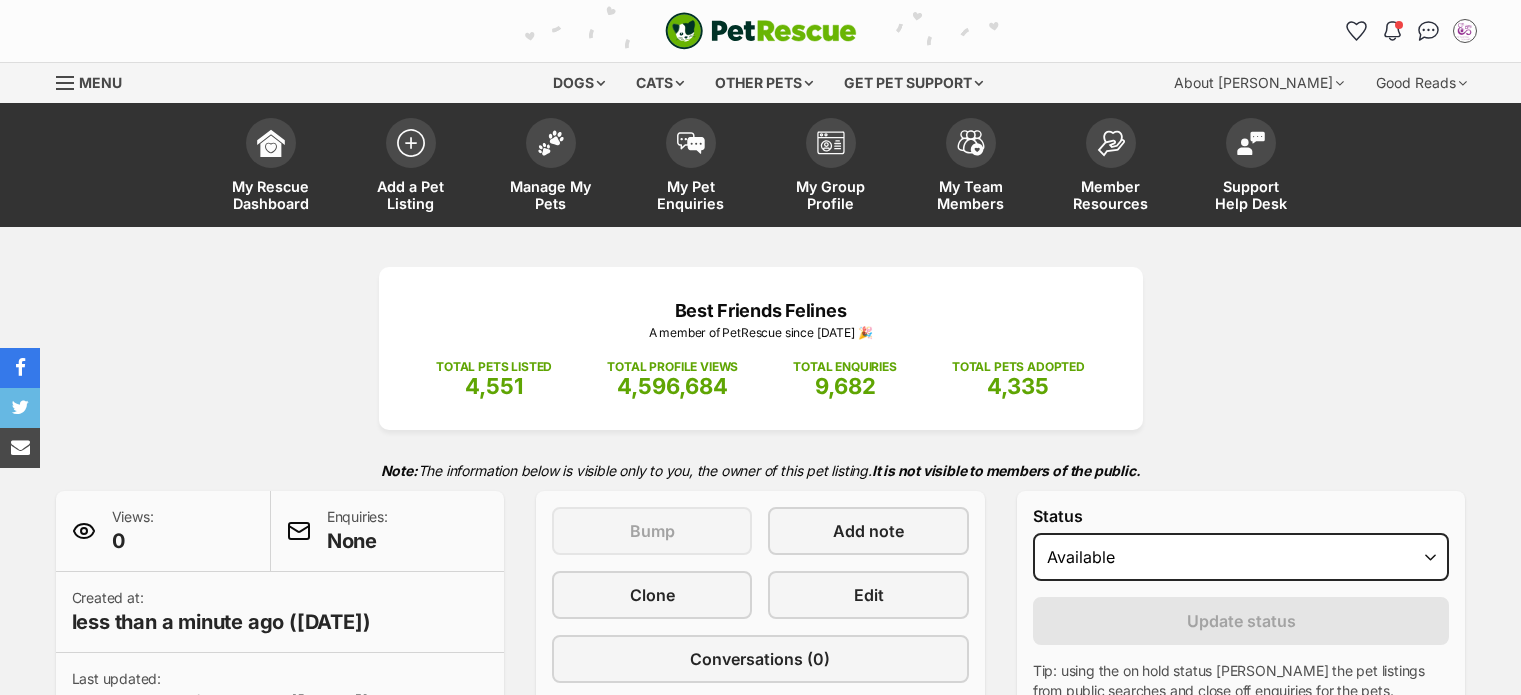 scroll, scrollTop: 0, scrollLeft: 0, axis: both 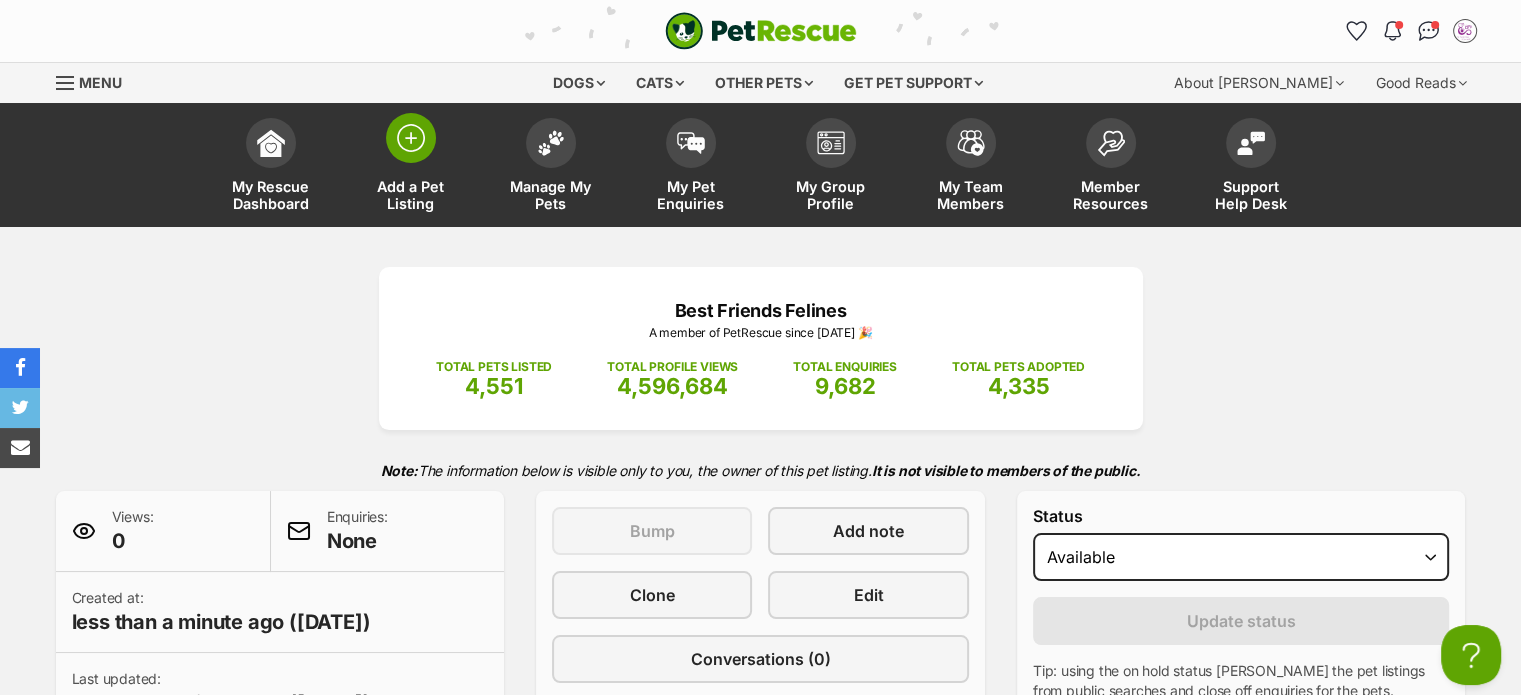 click on "Add a Pet Listing" at bounding box center [411, 195] 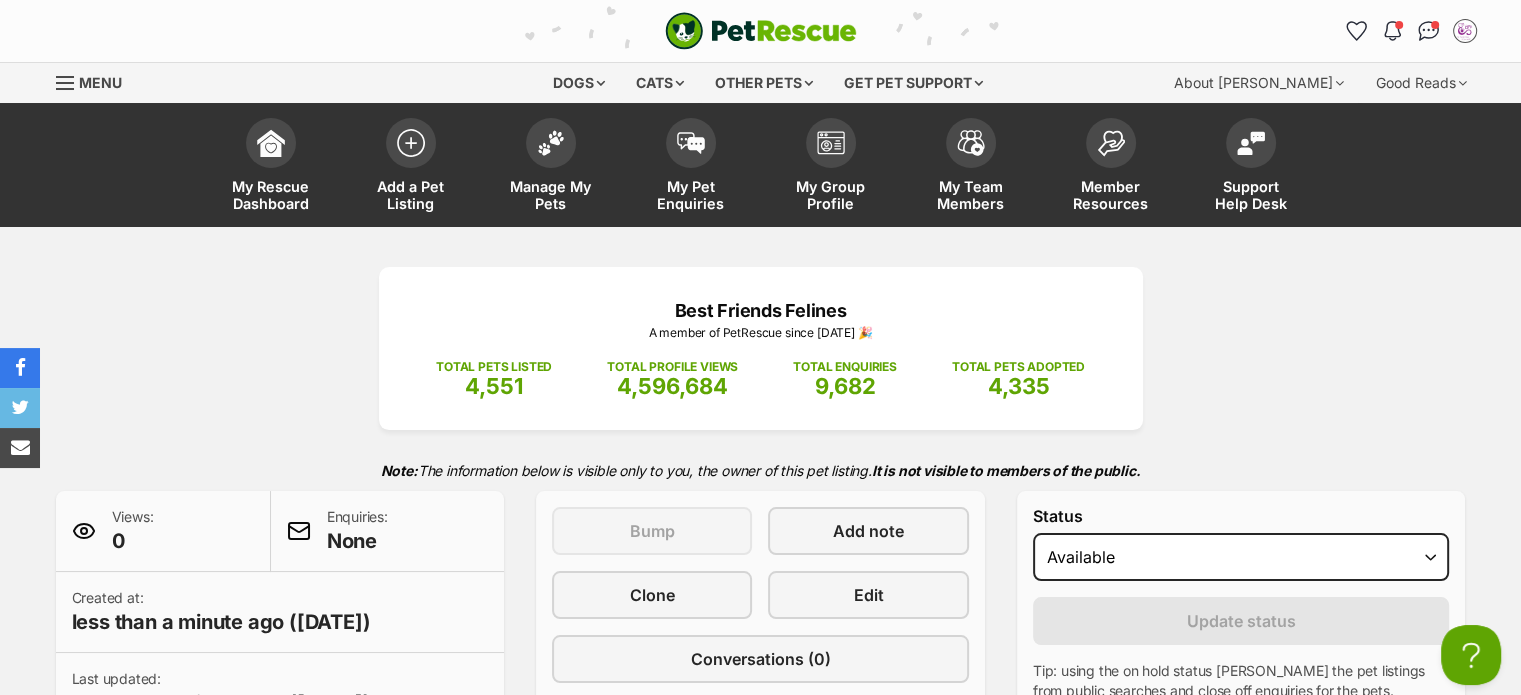 scroll, scrollTop: 0, scrollLeft: 0, axis: both 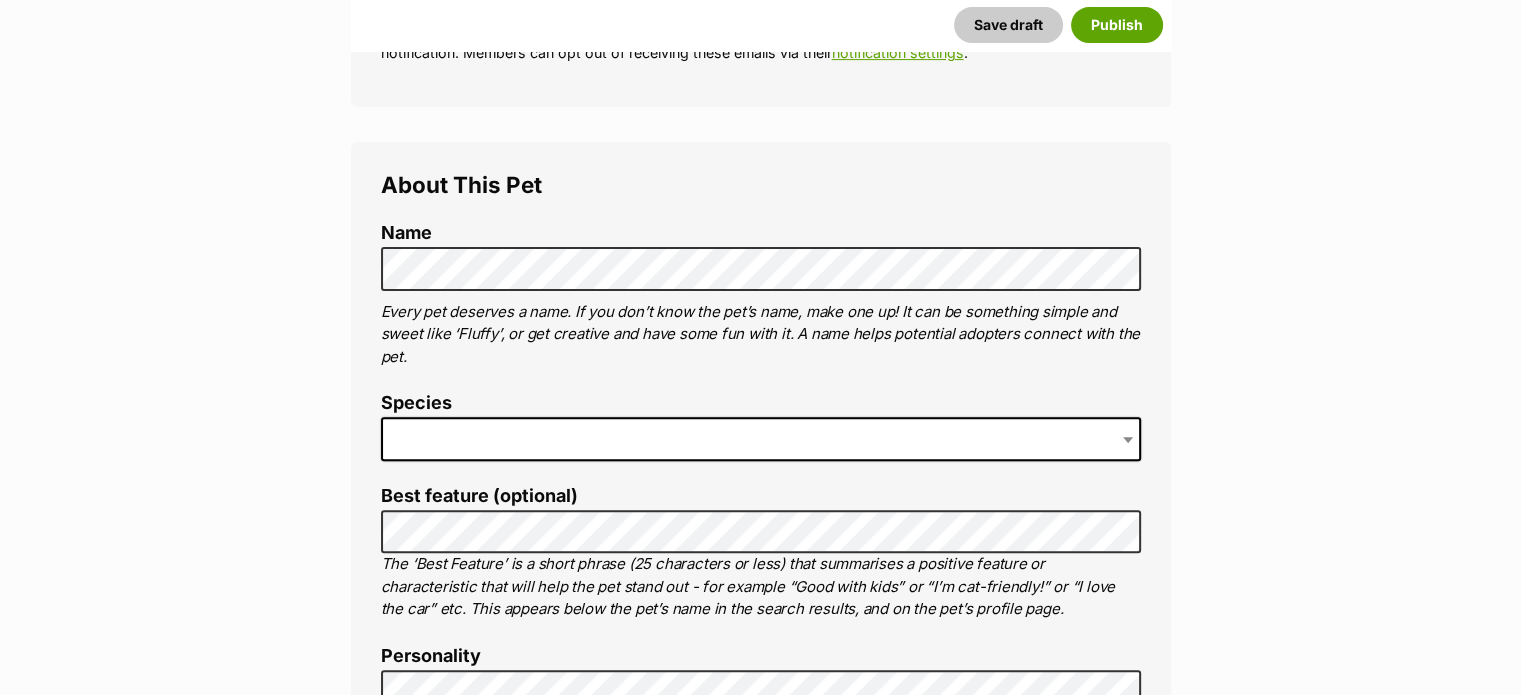 click at bounding box center (761, 439) 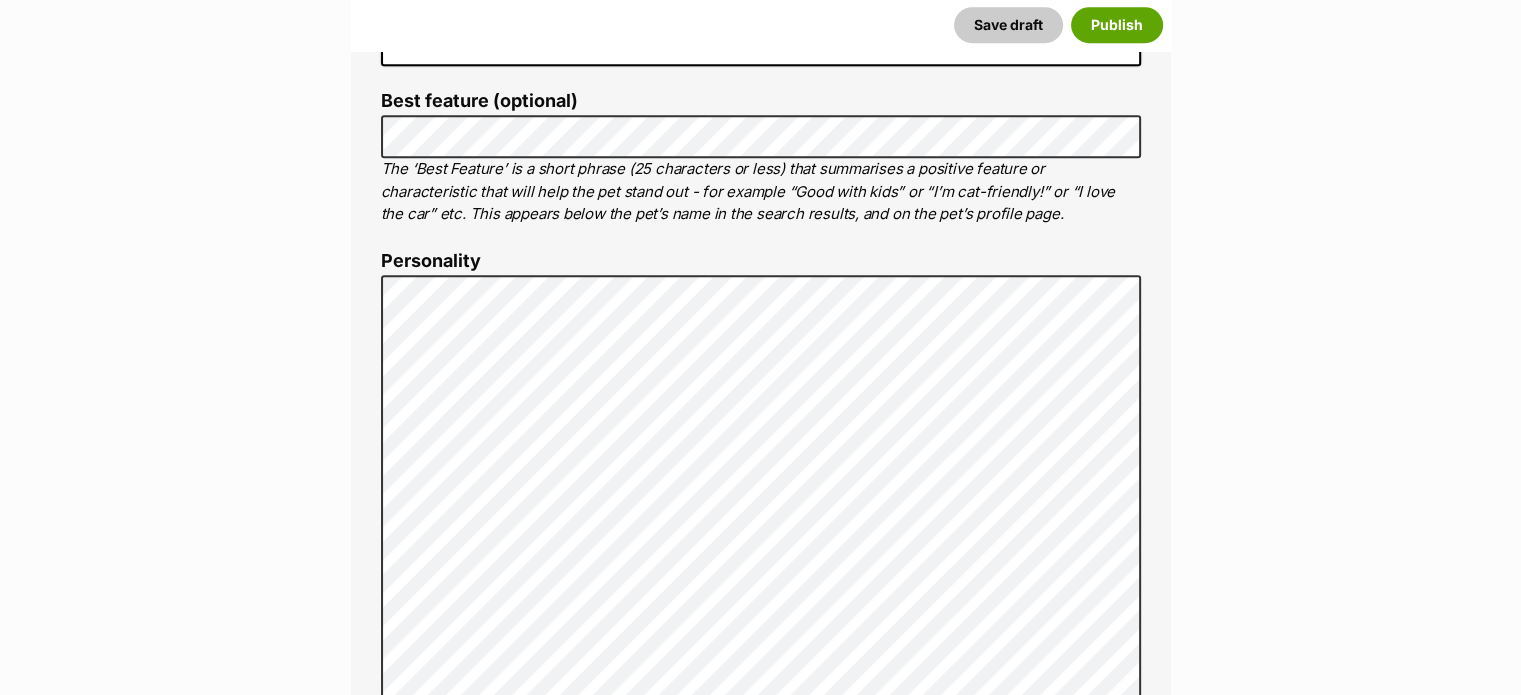 scroll, scrollTop: 1042, scrollLeft: 0, axis: vertical 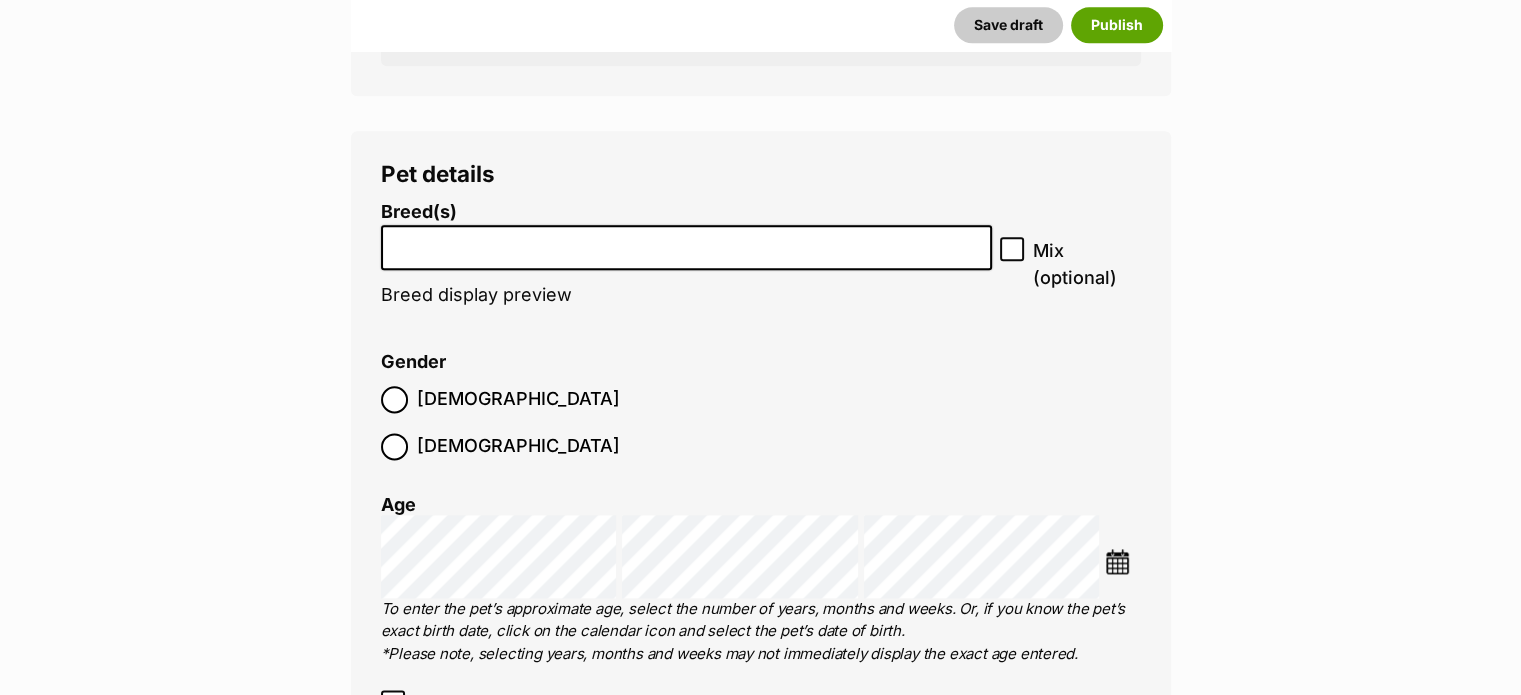 click at bounding box center (687, 247) 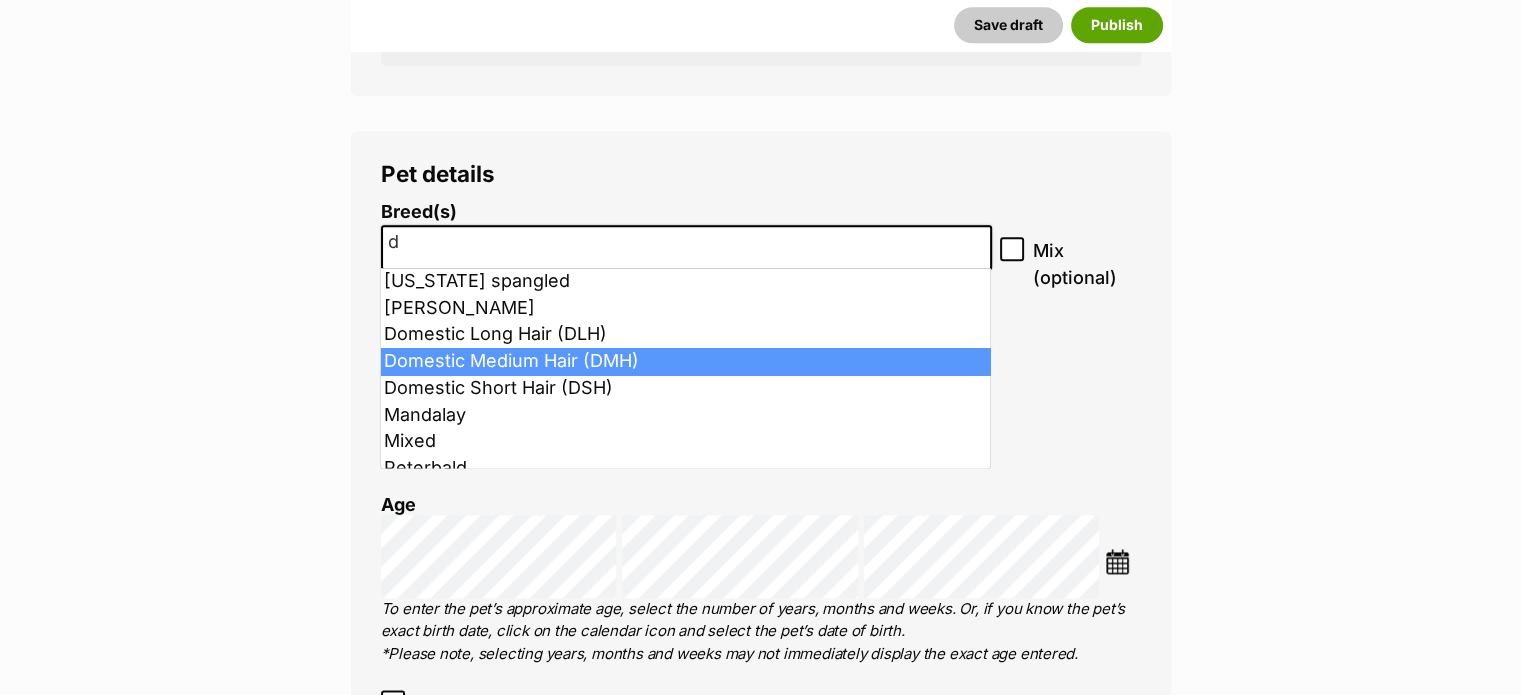 type on "d" 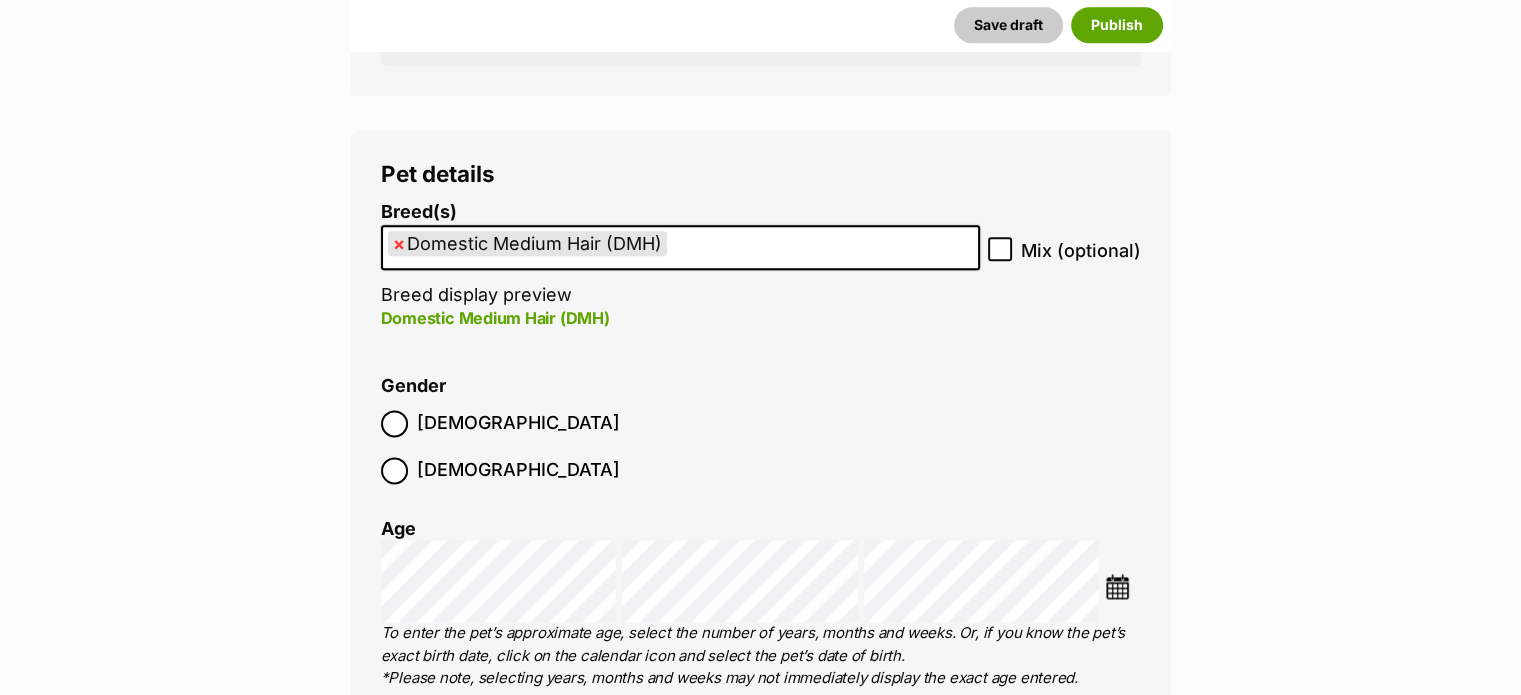 click at bounding box center [1117, 586] 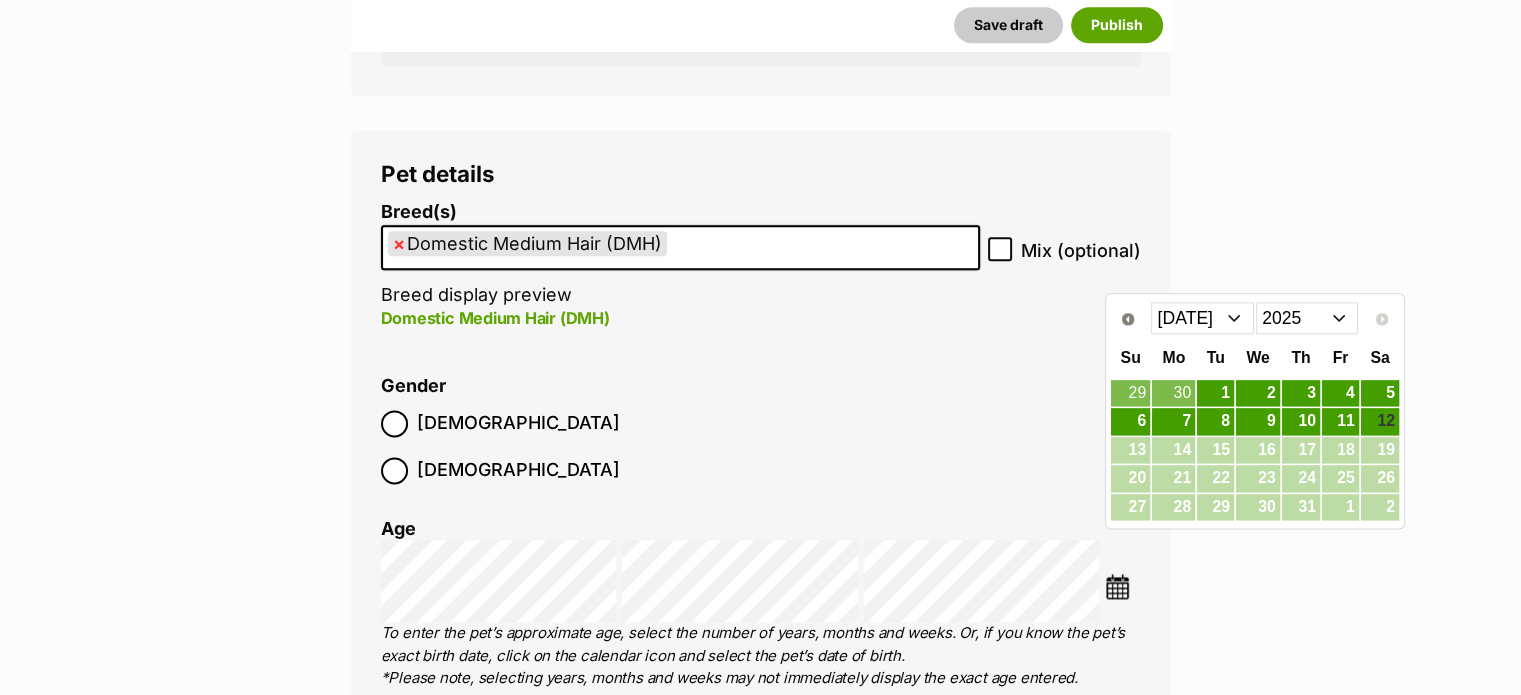 click on "Jan Feb Mar Apr May Jun Jul" at bounding box center (1202, 318) 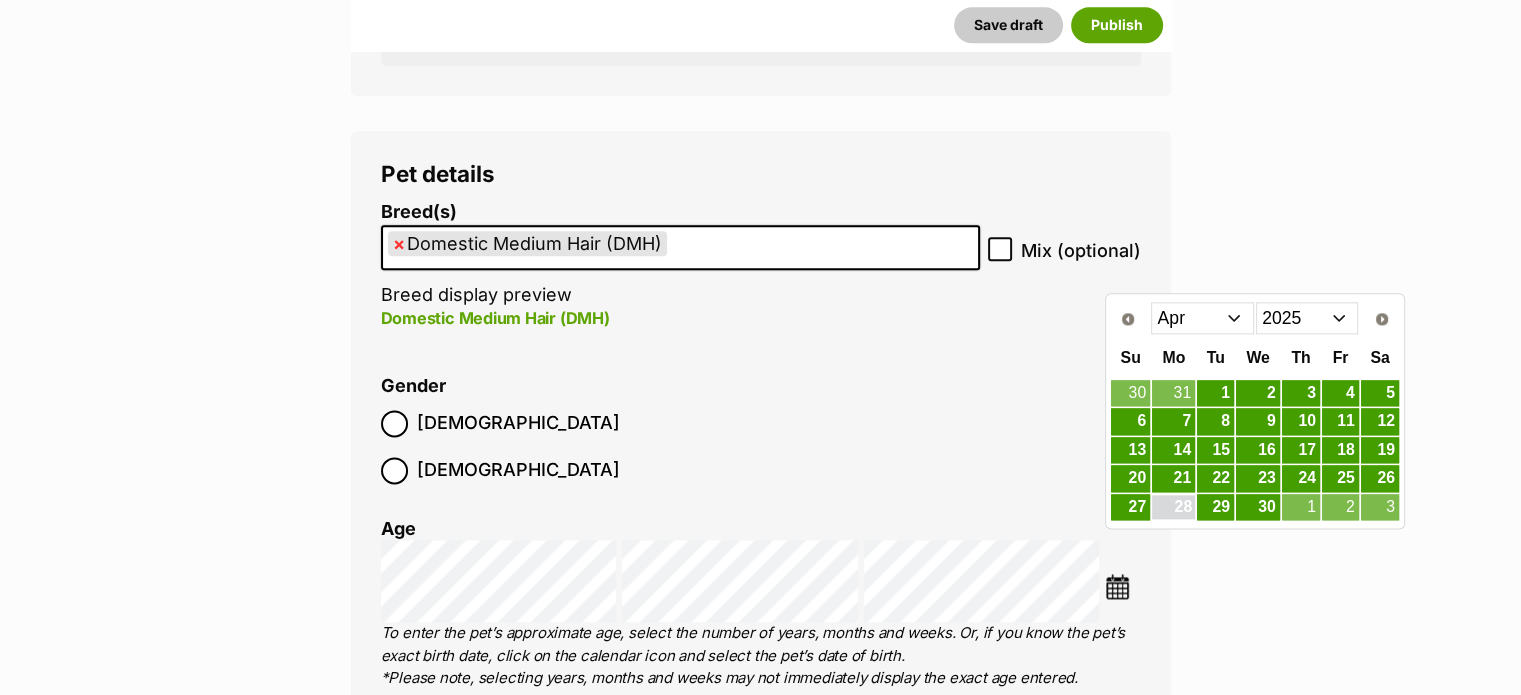 click on "28" at bounding box center [1173, 507] 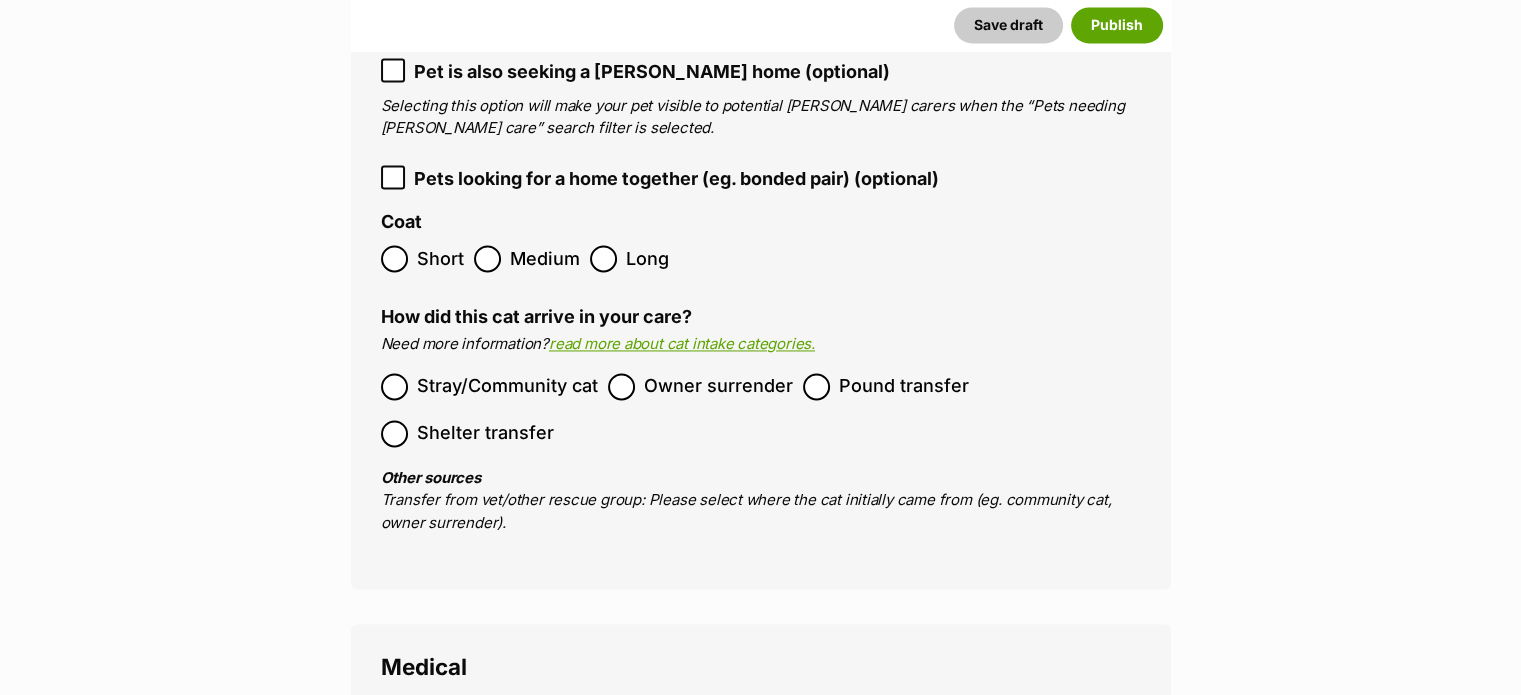 scroll, scrollTop: 3158, scrollLeft: 0, axis: vertical 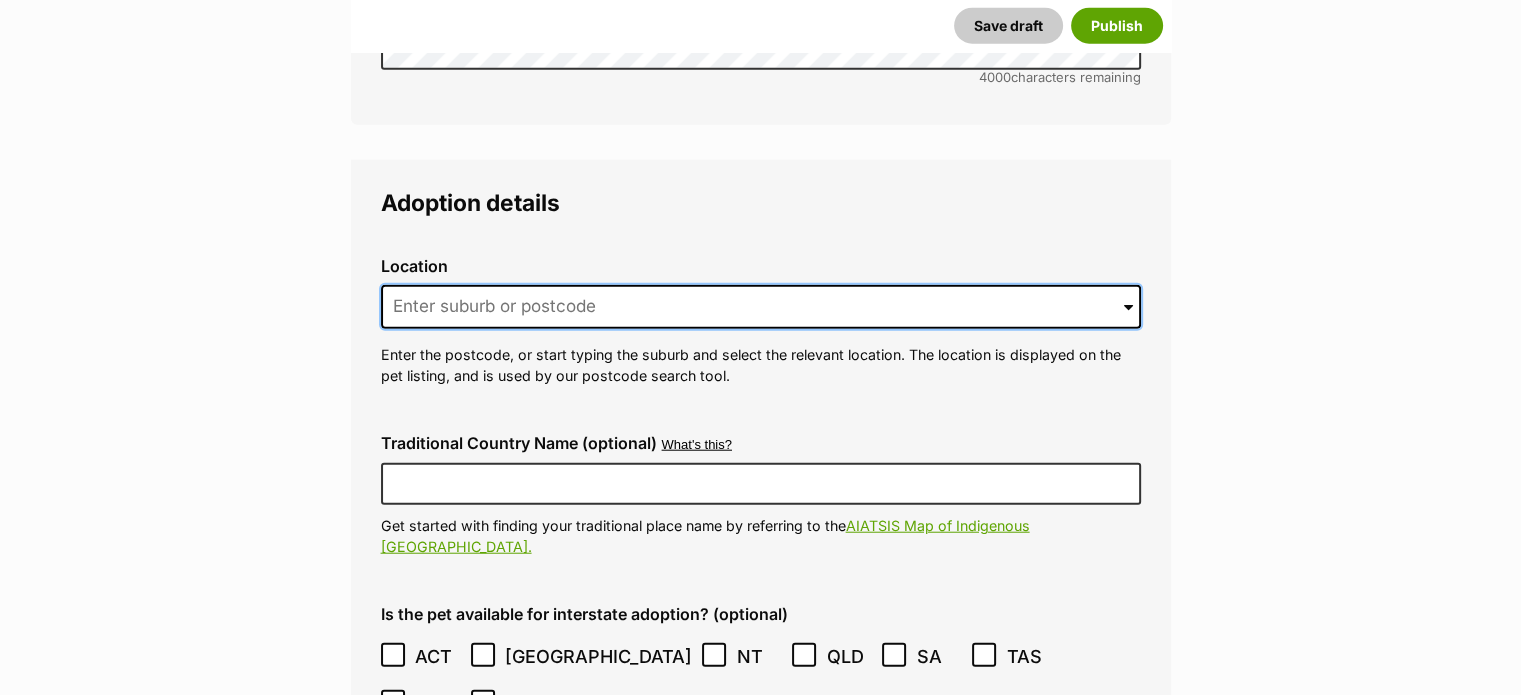 click at bounding box center [761, 307] 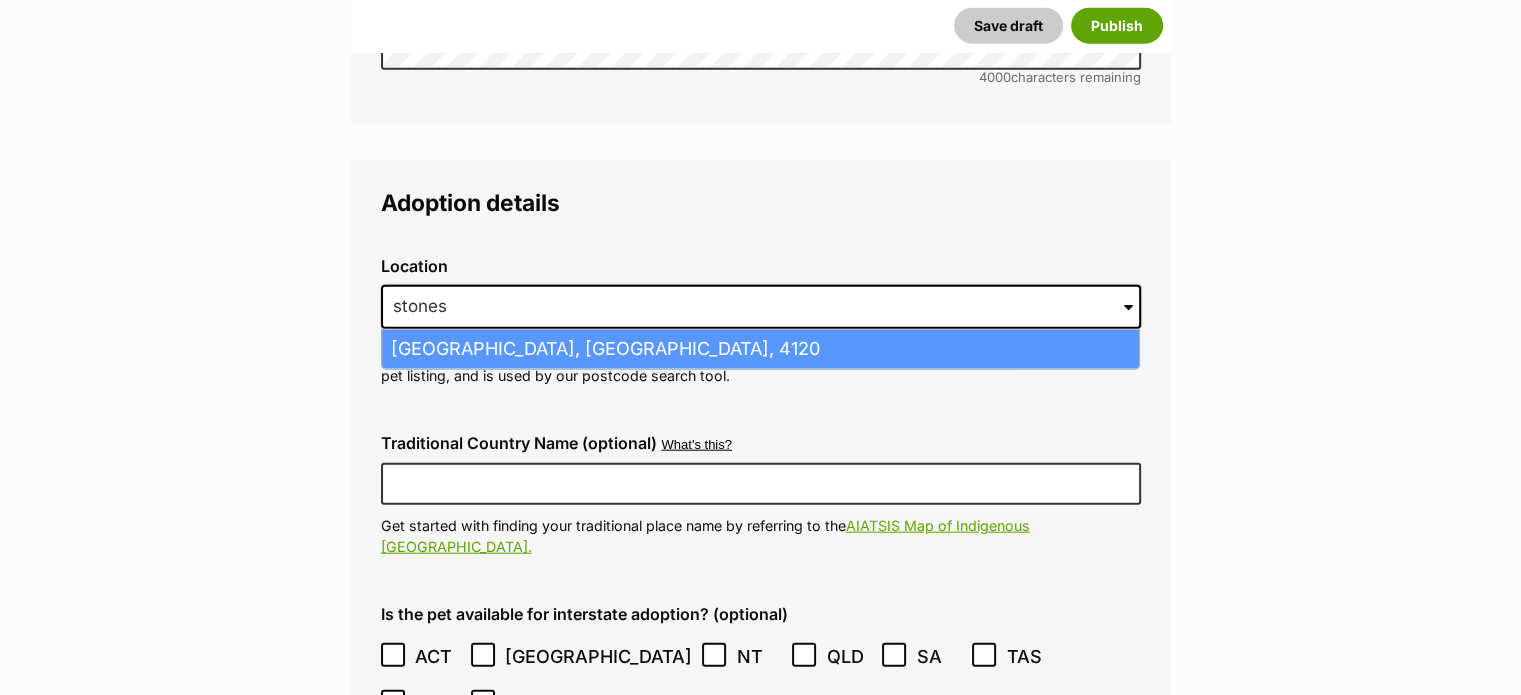 click on "Stones Corner, Queensland, 4120" at bounding box center (760, 349) 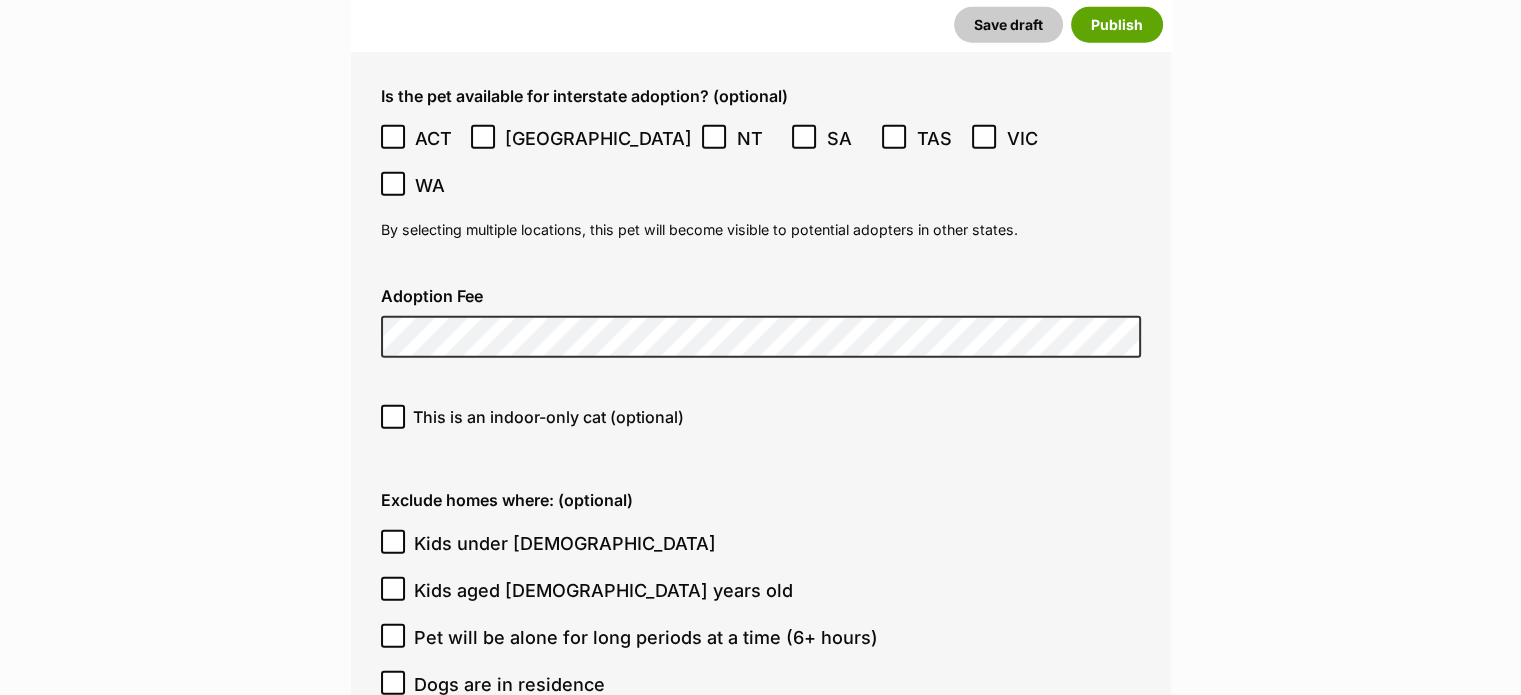 scroll, scrollTop: 5405, scrollLeft: 0, axis: vertical 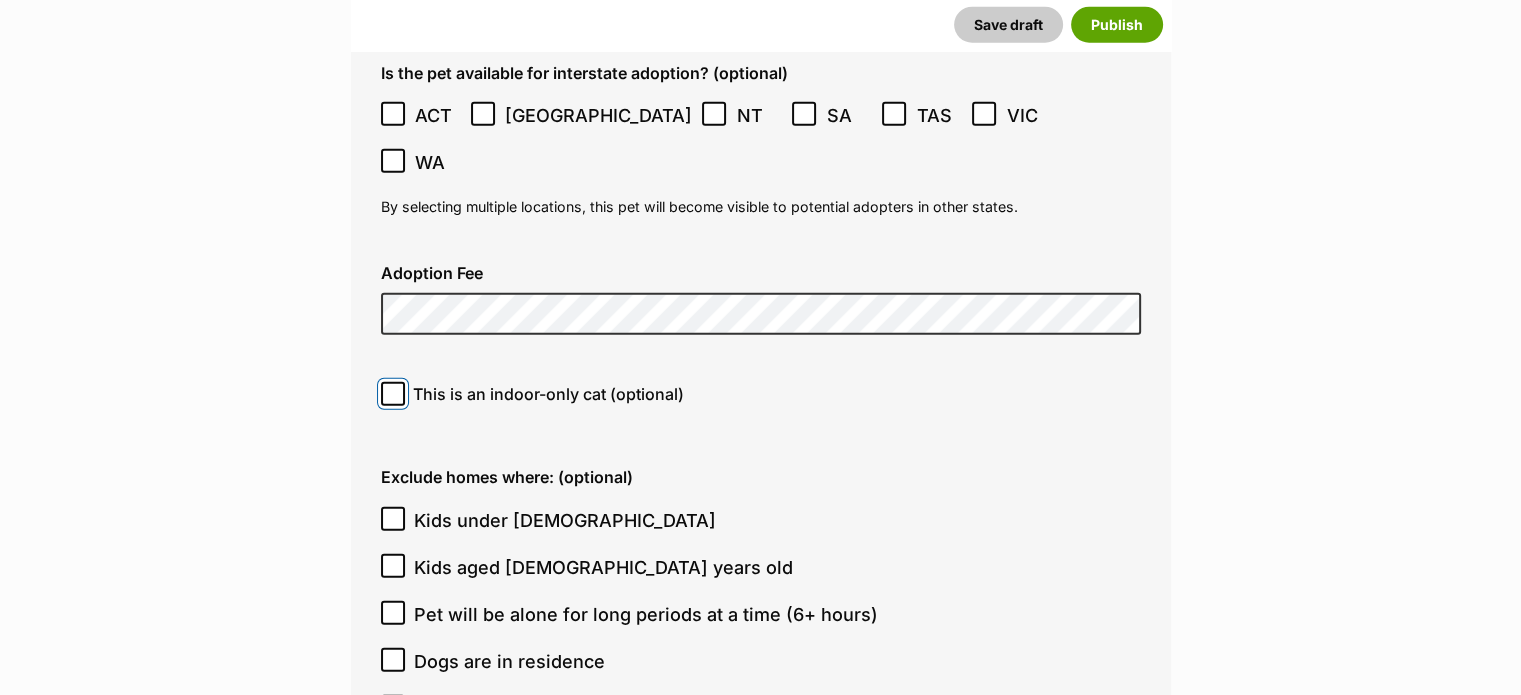 click on "This is an indoor-only cat (optional)" at bounding box center (393, 394) 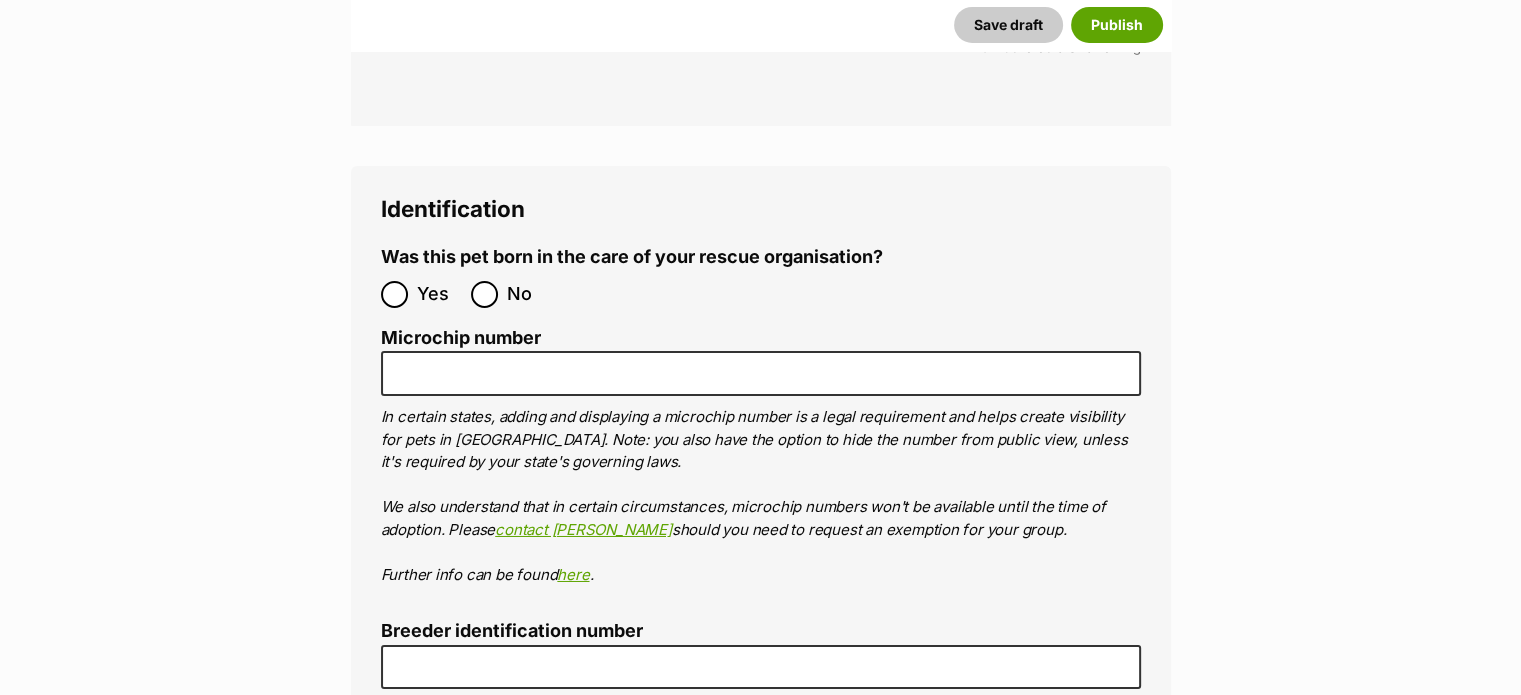 scroll, scrollTop: 6841, scrollLeft: 0, axis: vertical 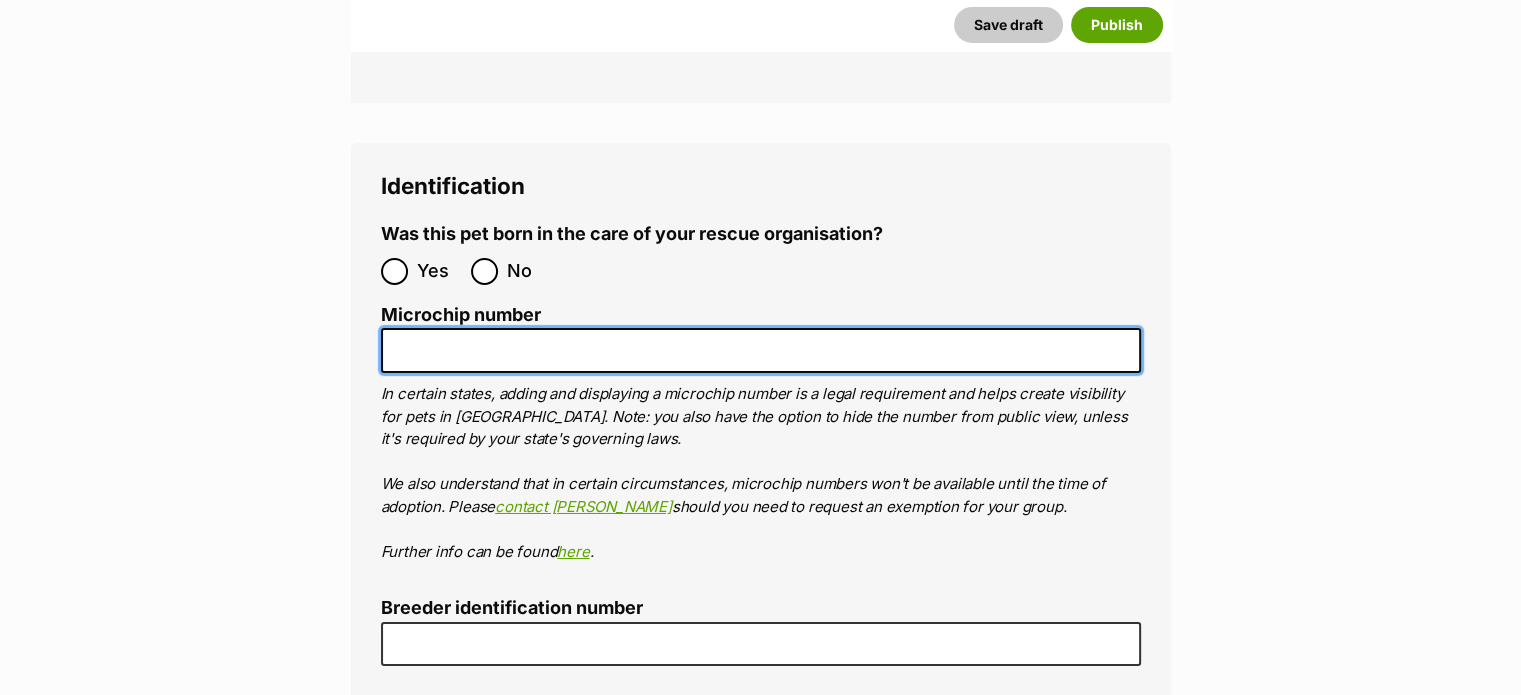click on "Microchip number" at bounding box center [761, 350] 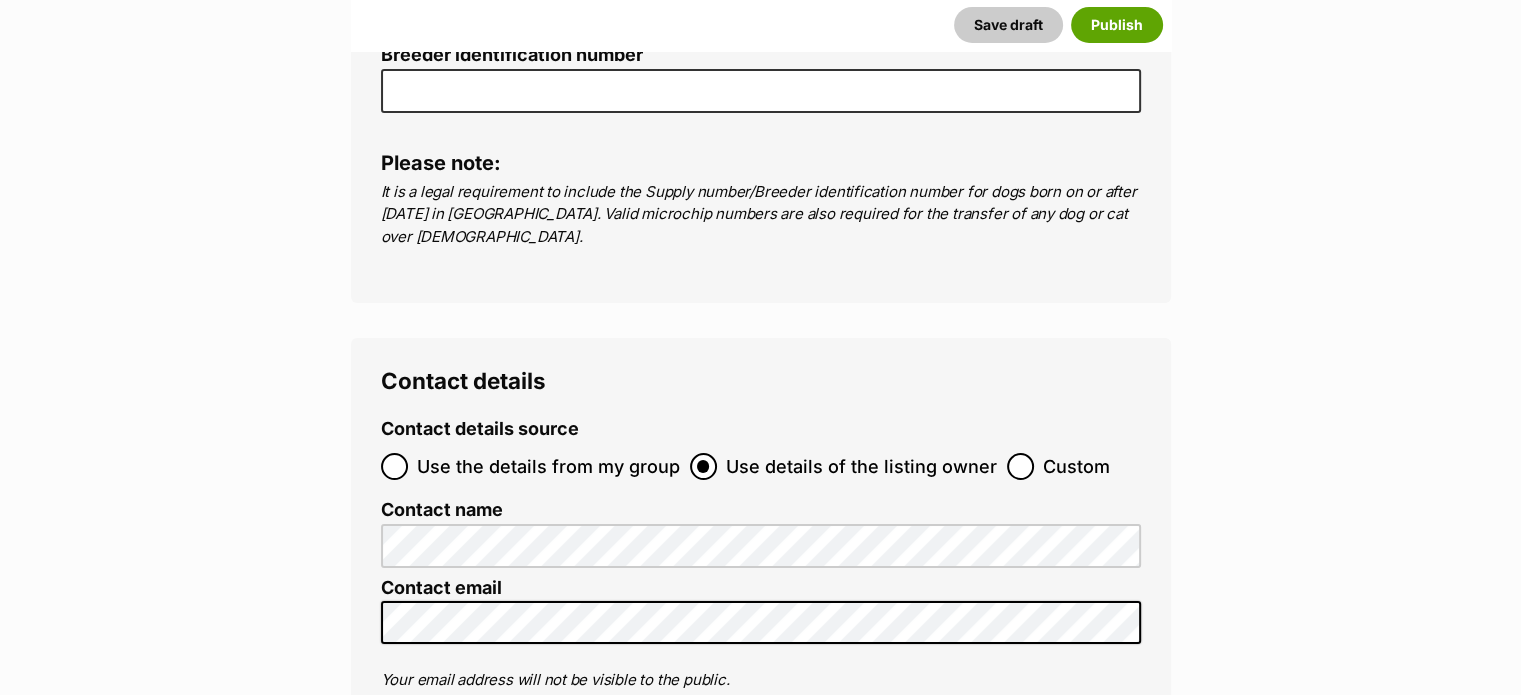 scroll, scrollTop: 7474, scrollLeft: 0, axis: vertical 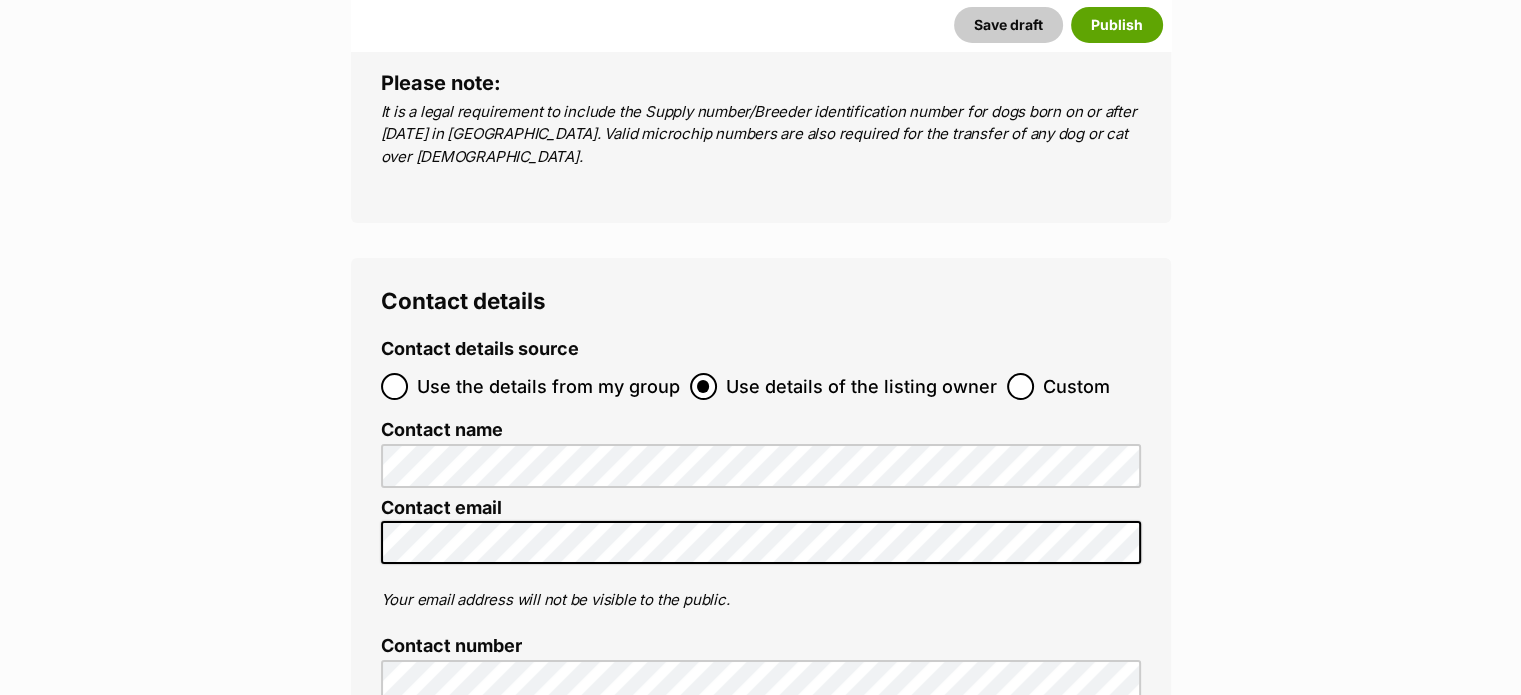 type on "991003003265545" 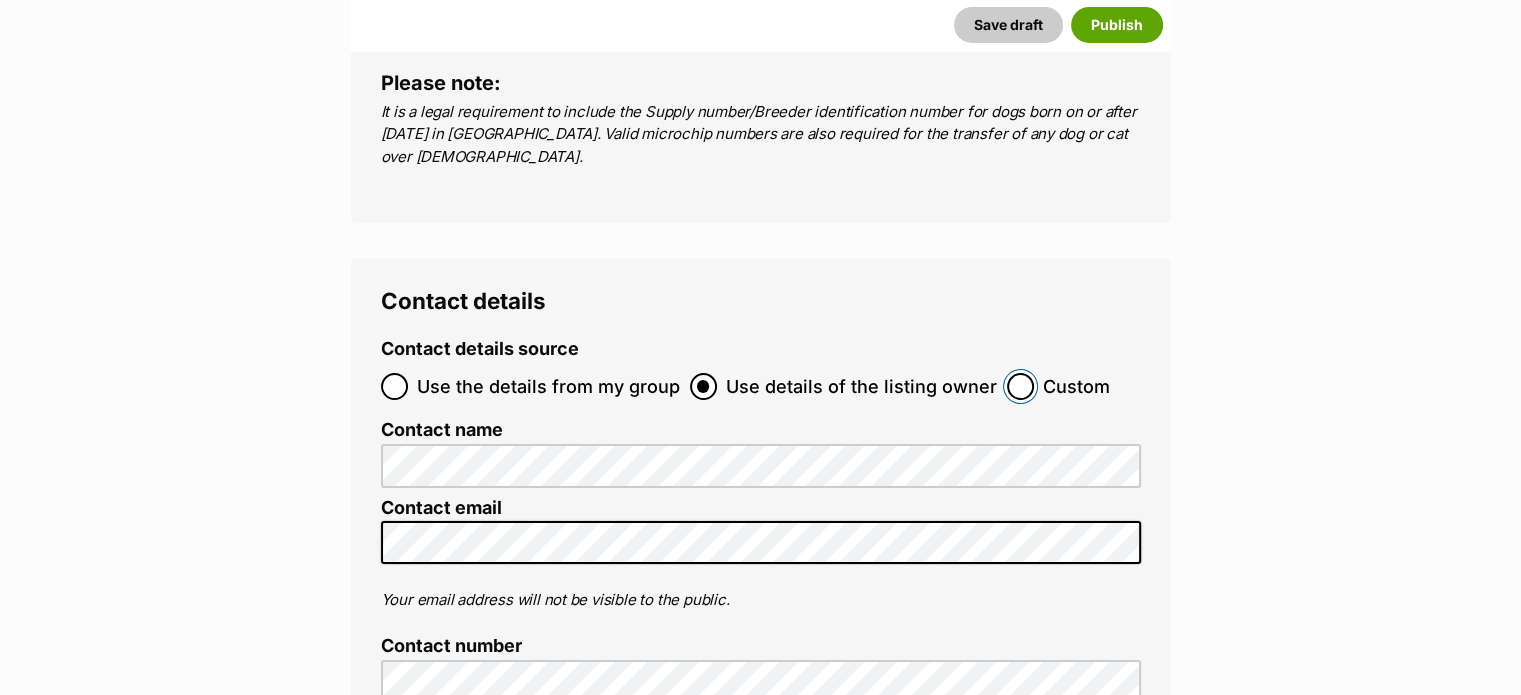 click on "Custom" at bounding box center (1020, 386) 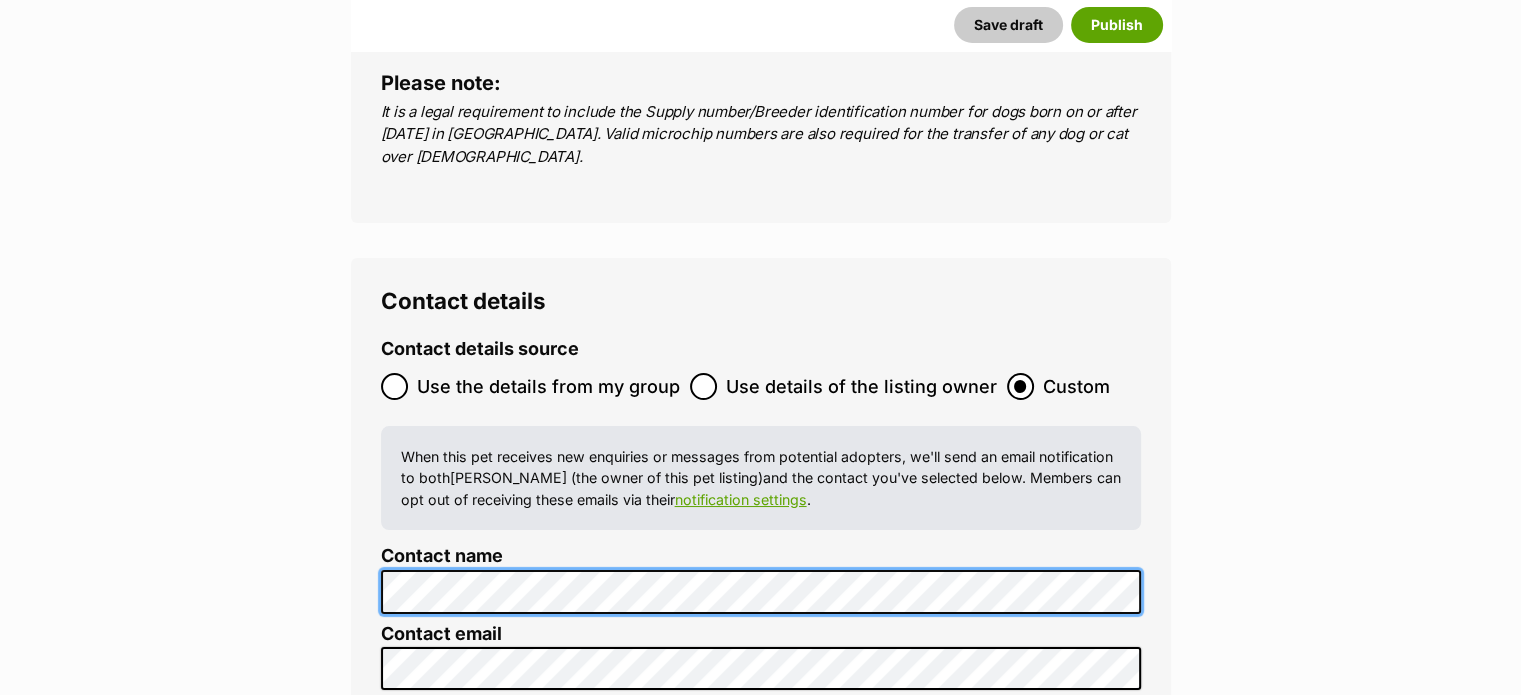 click on "New listing
Listing owner Choose an owner Nikki Chapple
The owner of the pet listing is able to edit the listing and manage enquiries with potential adopters. Note:
Group Admins
are also able to edit this pet listing and manage all it's enquiries.
Any time this pet receives new enquiries or messages from potential adopters, we'll also send you an email notification. Members can opt out of receiving these emails via their
notification settings .
About This Pet Name
Henlo there, it looks like you might be using the pet name field to indicate that this pet is now on hold - we recommend updating the status to on hold from the listing page instead!
Every pet deserves a name. If you don’t know the pet’s name, make one up! It can be something simple and sweet like ‘Fluffy’, or get creative and have some fun with it. A name helps potential adopters connect with the pet.
Species Cat
Best feature (optional)
Personality 6720  characters remaining" at bounding box center [760, -3028] 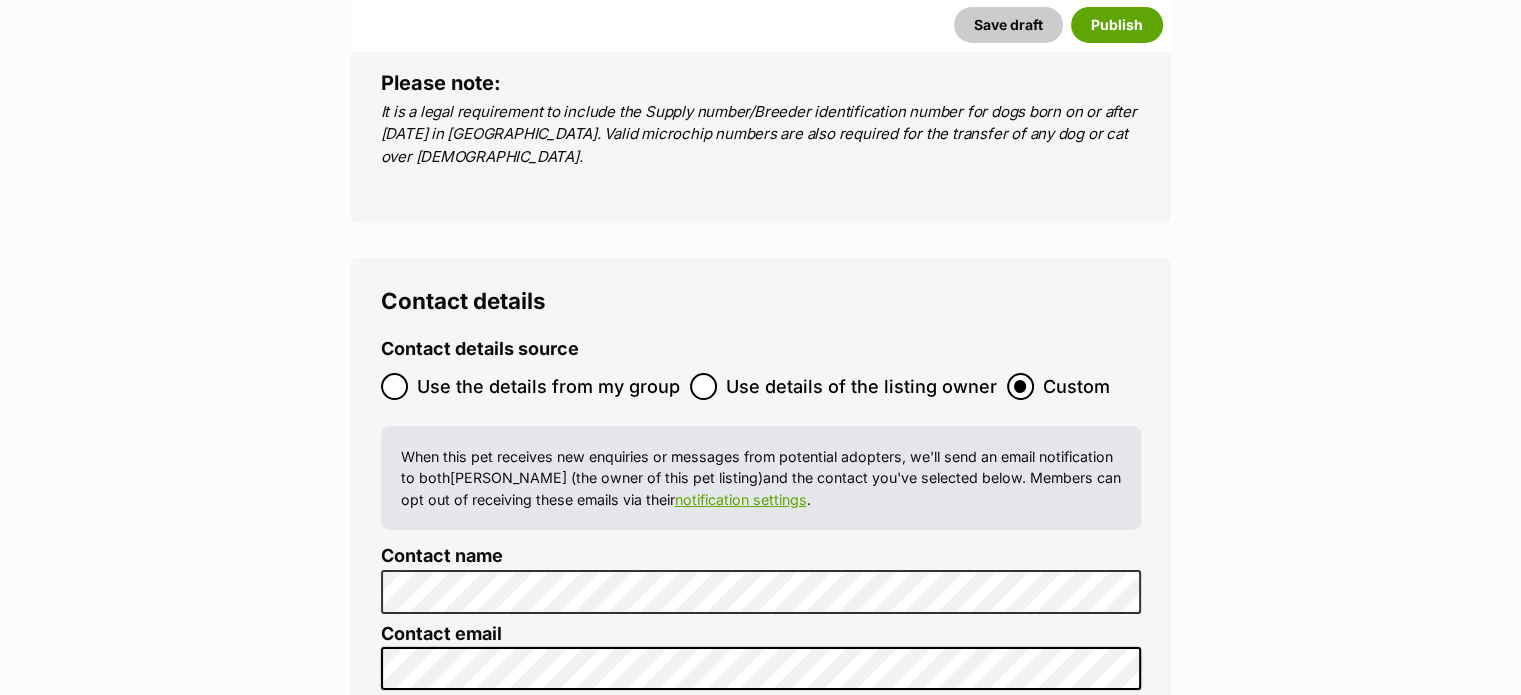 scroll, scrollTop: 0, scrollLeft: 0, axis: both 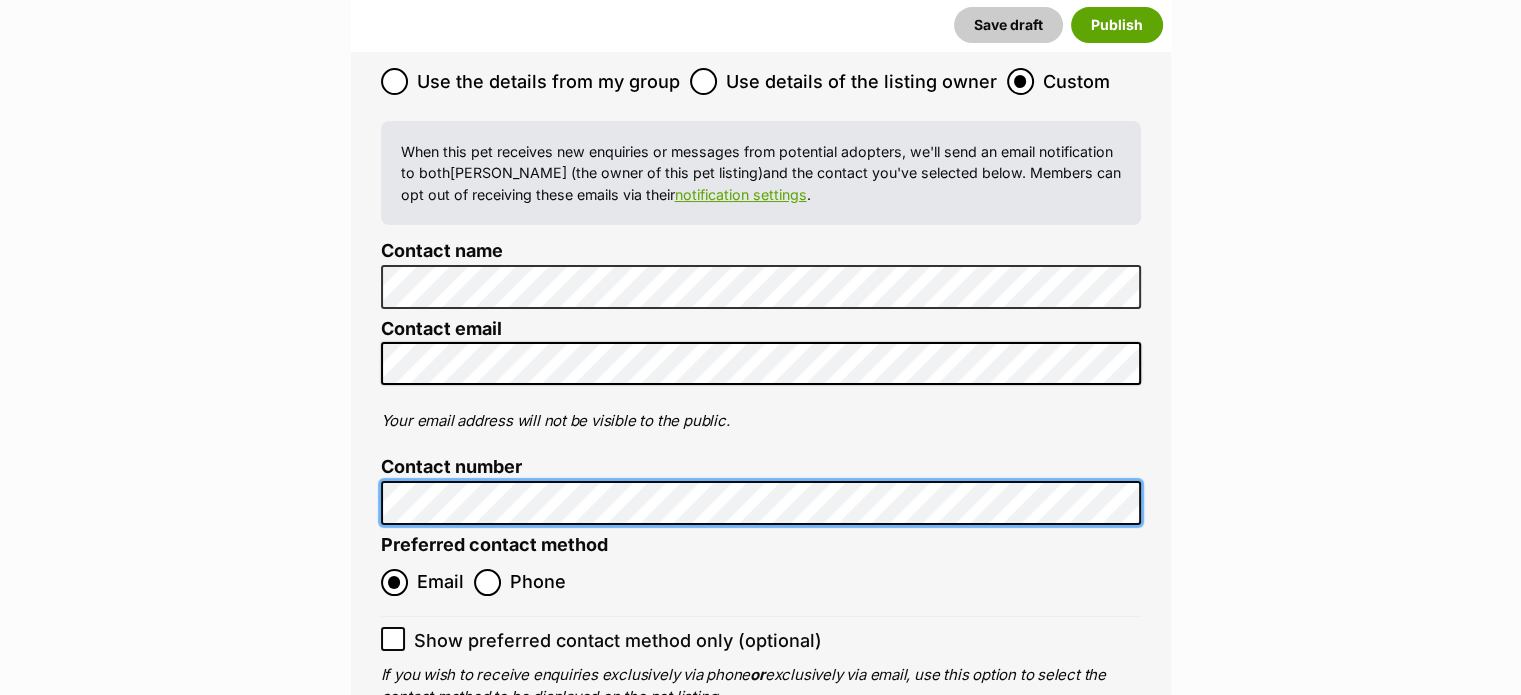 click on "New listing
Listing owner Choose an owner Nikki Chapple
The owner of the pet listing is able to edit the listing and manage enquiries with potential adopters. Note:
Group Admins
are also able to edit this pet listing and manage all it's enquiries.
Any time this pet receives new enquiries or messages from potential adopters, we'll also send you an email notification. Members can opt out of receiving these emails via their
notification settings .
About This Pet Name
Henlo there, it looks like you might be using the pet name field to indicate that this pet is now on hold - we recommend updating the status to on hold from the listing page instead!
Every pet deserves a name. If you don’t know the pet’s name, make one up! It can be something simple and sweet like ‘Fluffy’, or get creative and have some fun with it. A name helps potential adopters connect with the pet.
Species Cat
Best feature (optional)
Personality 6720  characters remaining" at bounding box center [760, -3333] 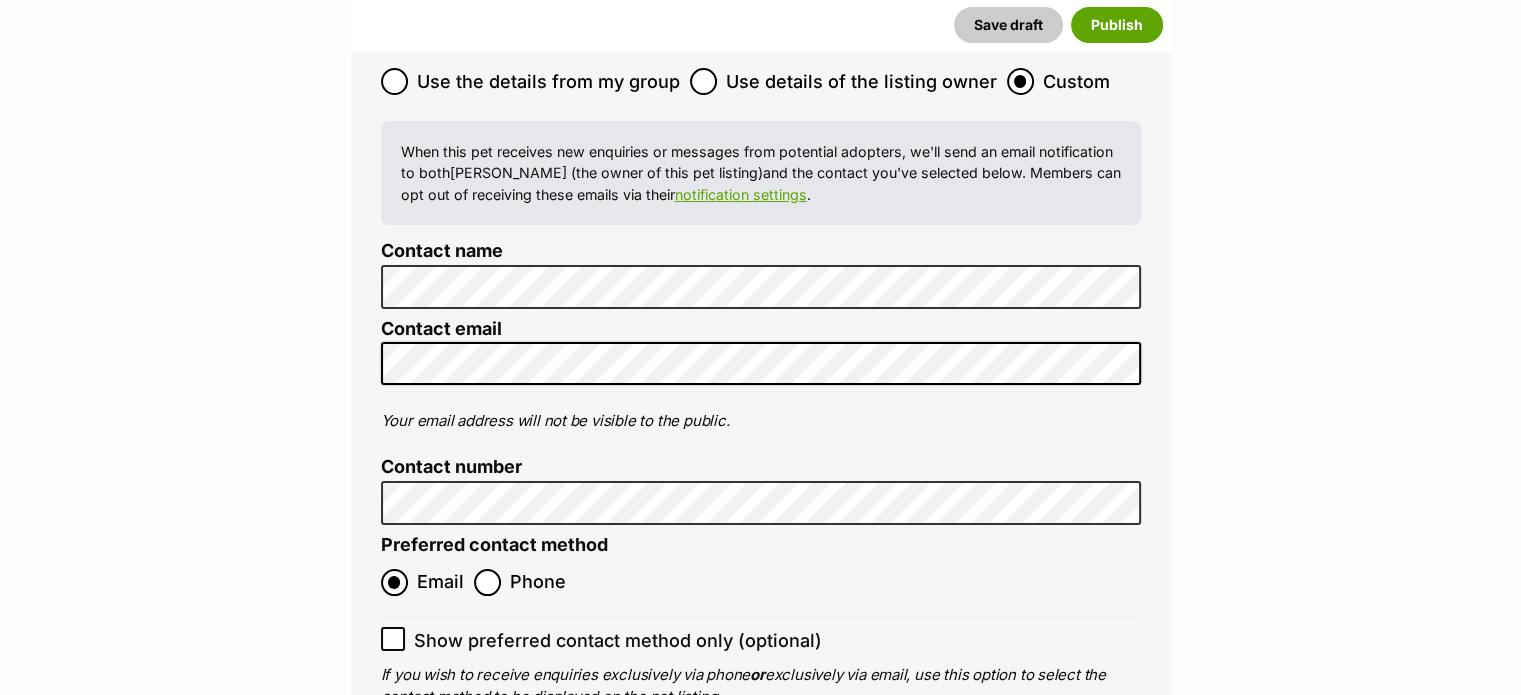 click 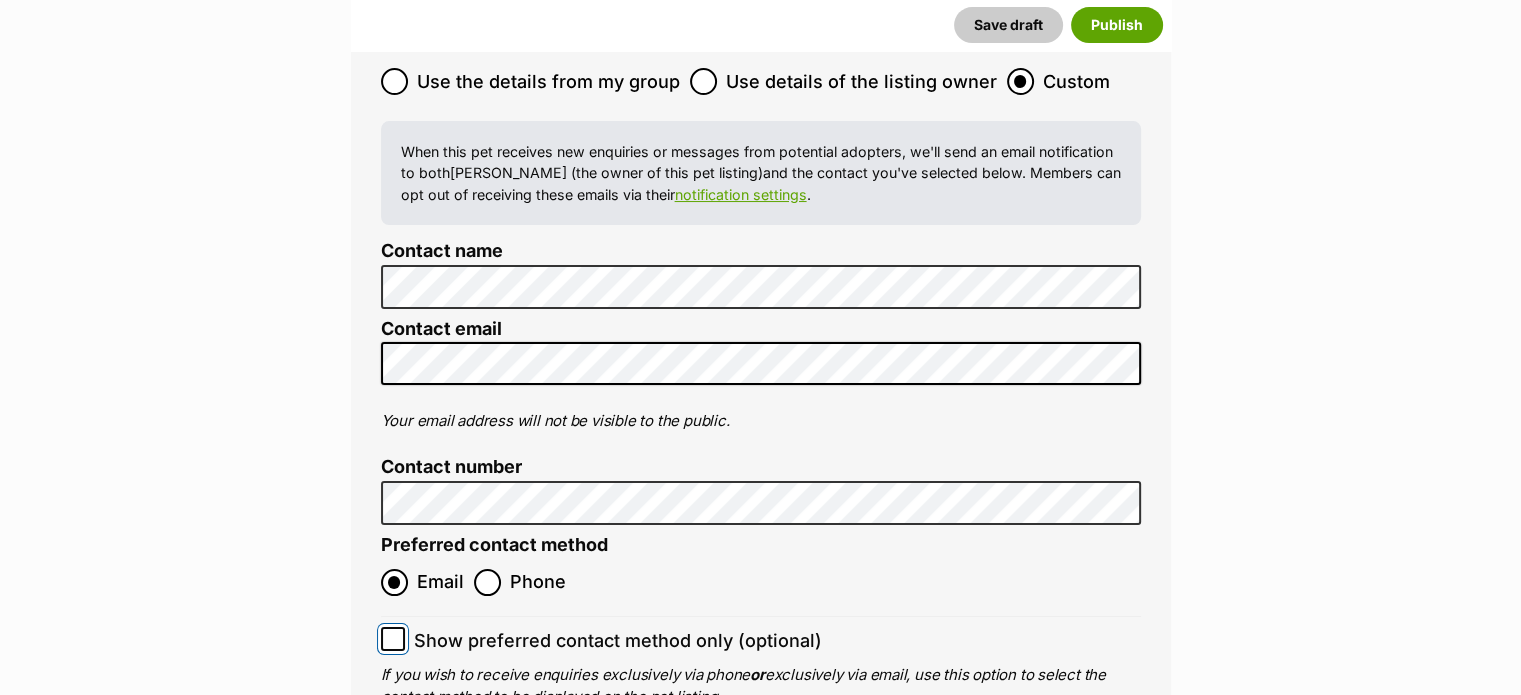 click on "Show preferred contact method only (optional)" at bounding box center (393, 639) 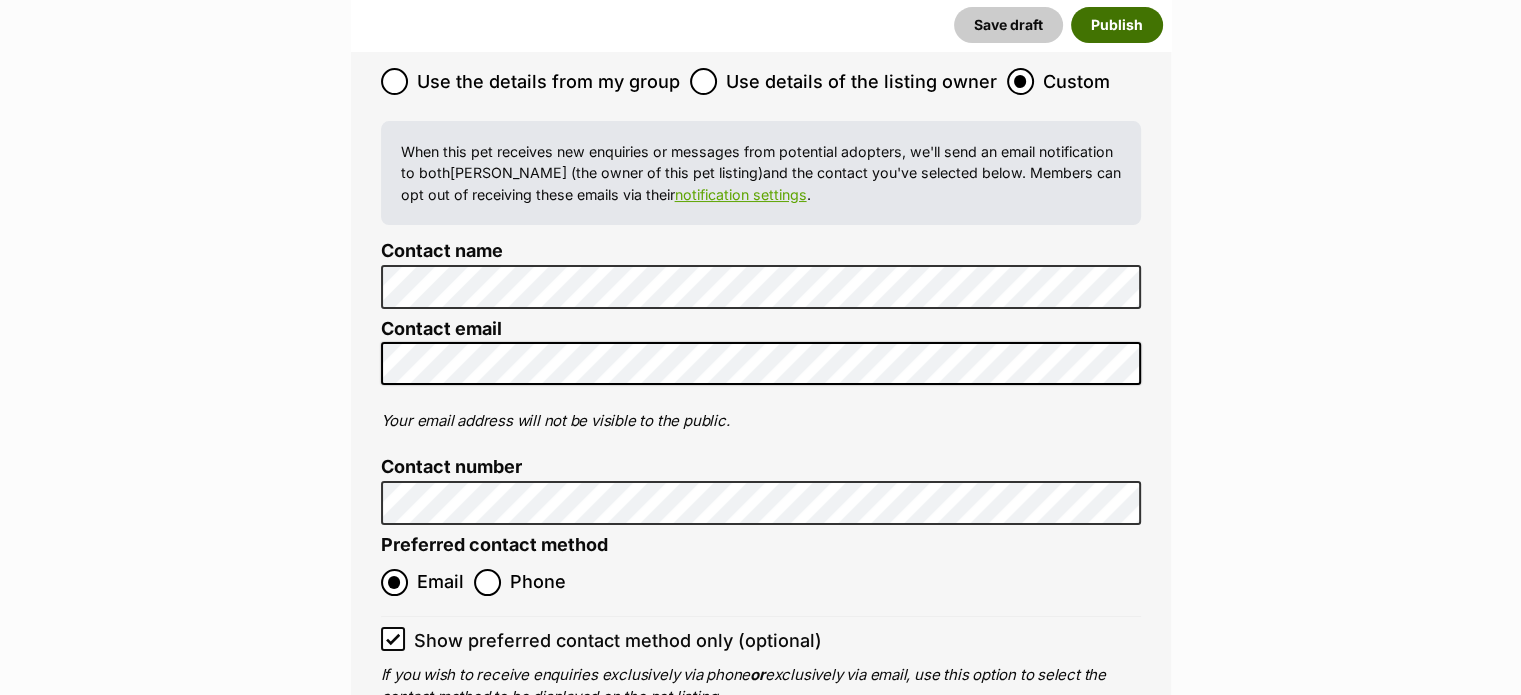 click on "Publish" at bounding box center [1117, 25] 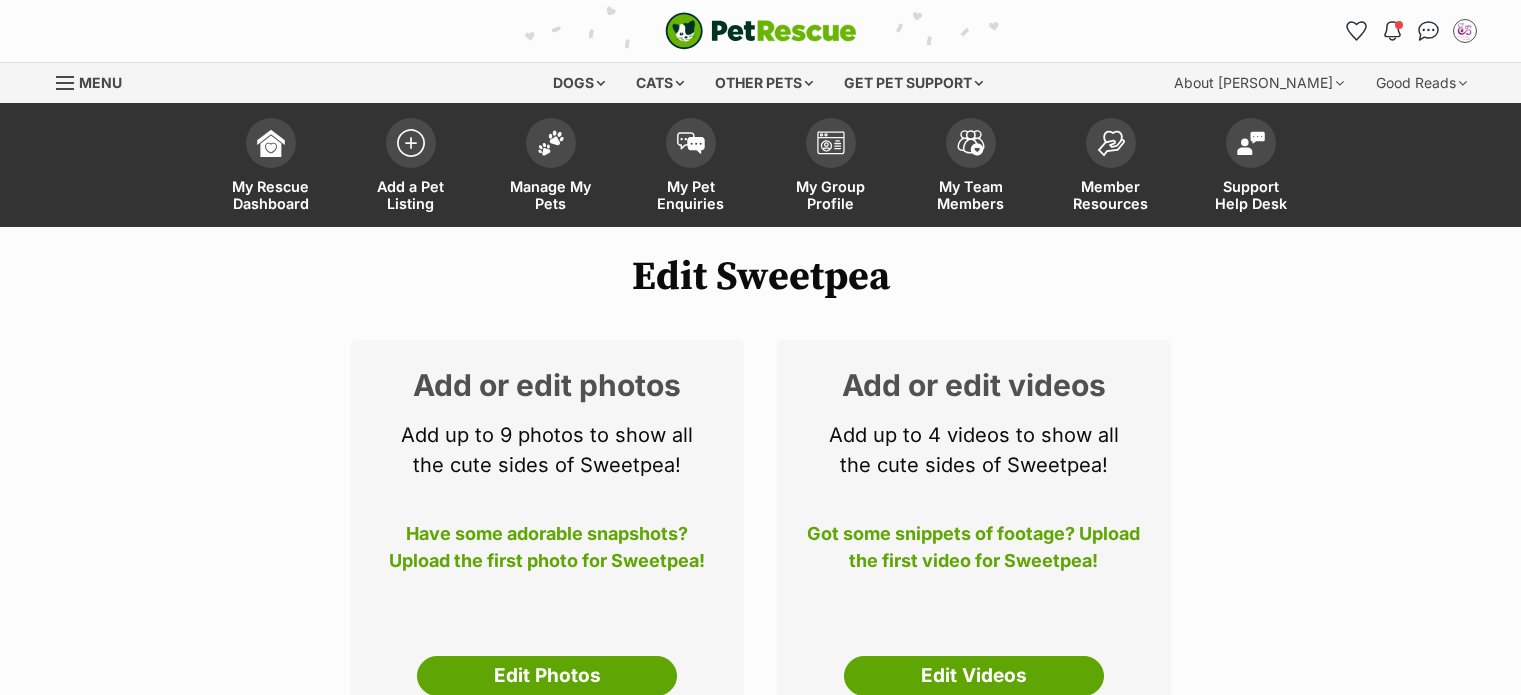 scroll, scrollTop: 0, scrollLeft: 0, axis: both 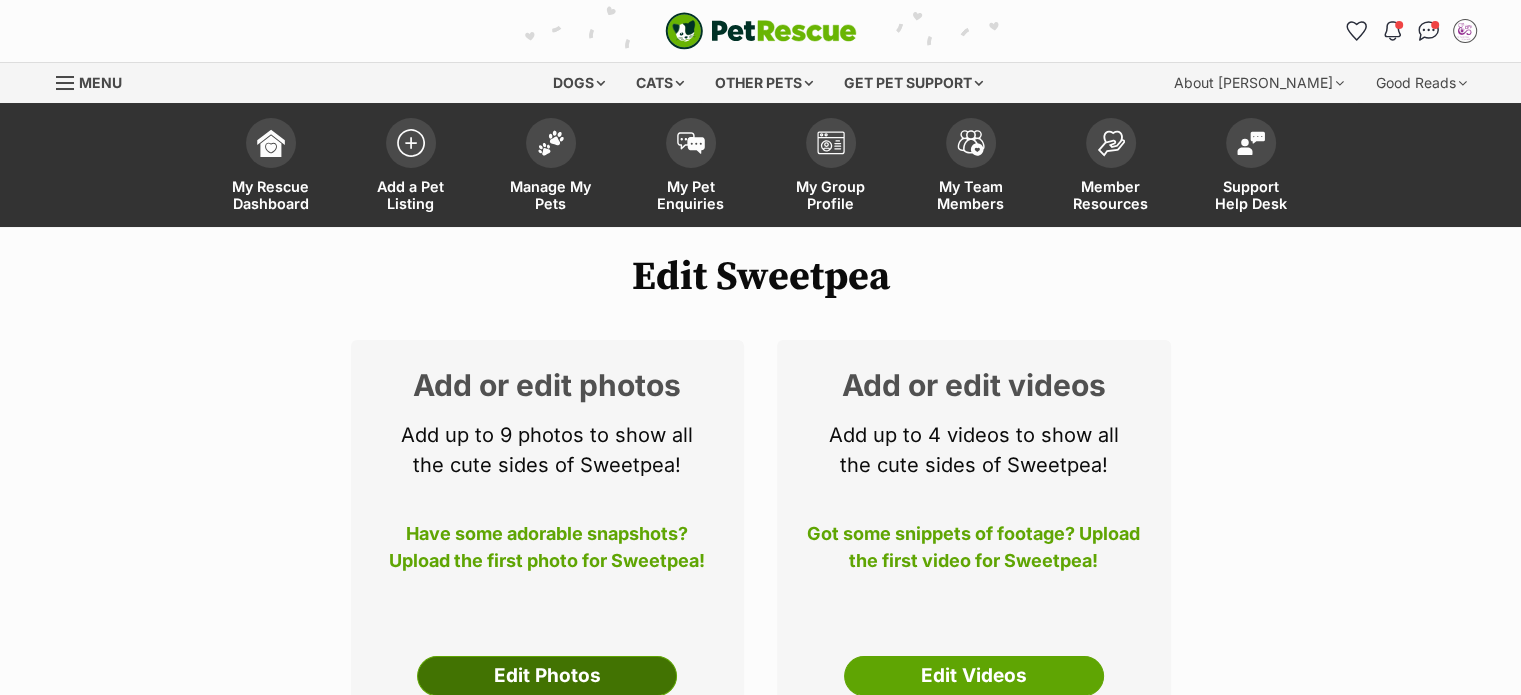 click on "Edit Photos" at bounding box center [547, 676] 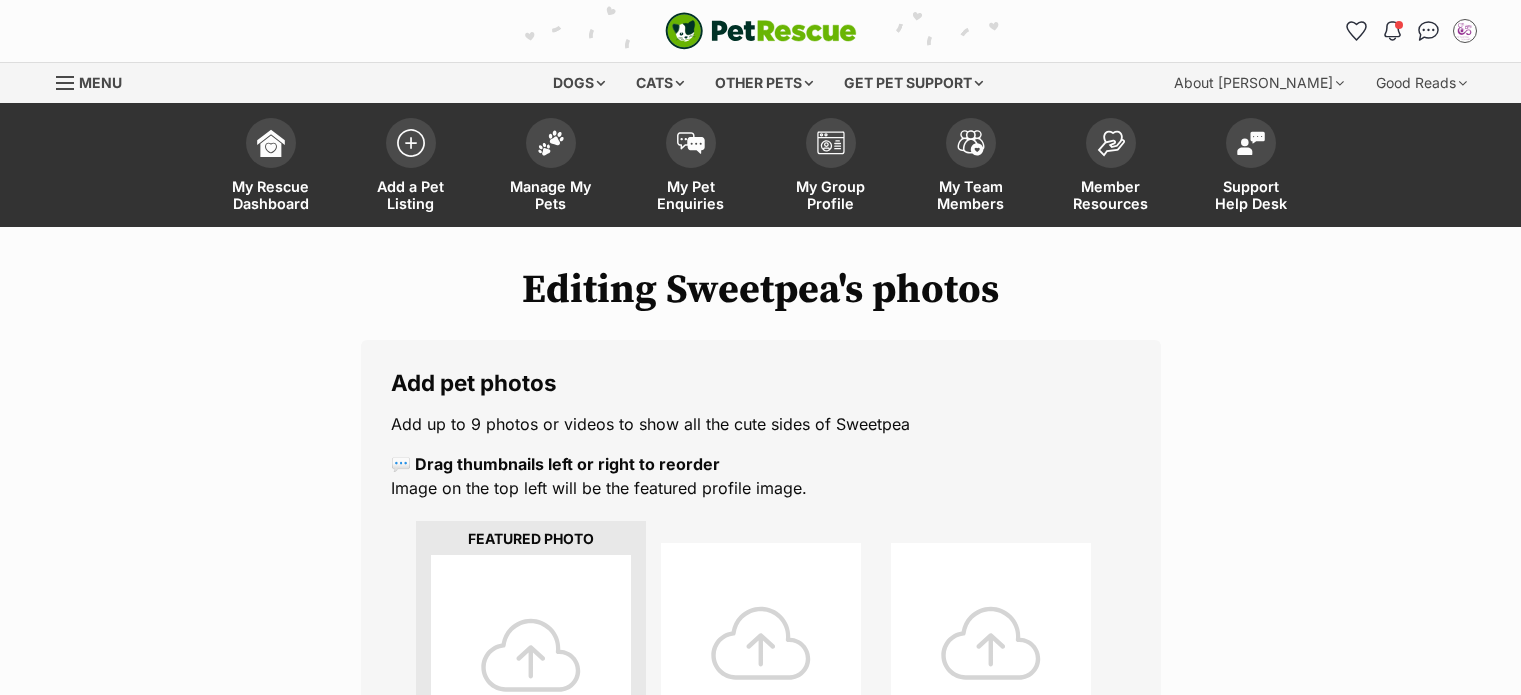 scroll, scrollTop: 0, scrollLeft: 0, axis: both 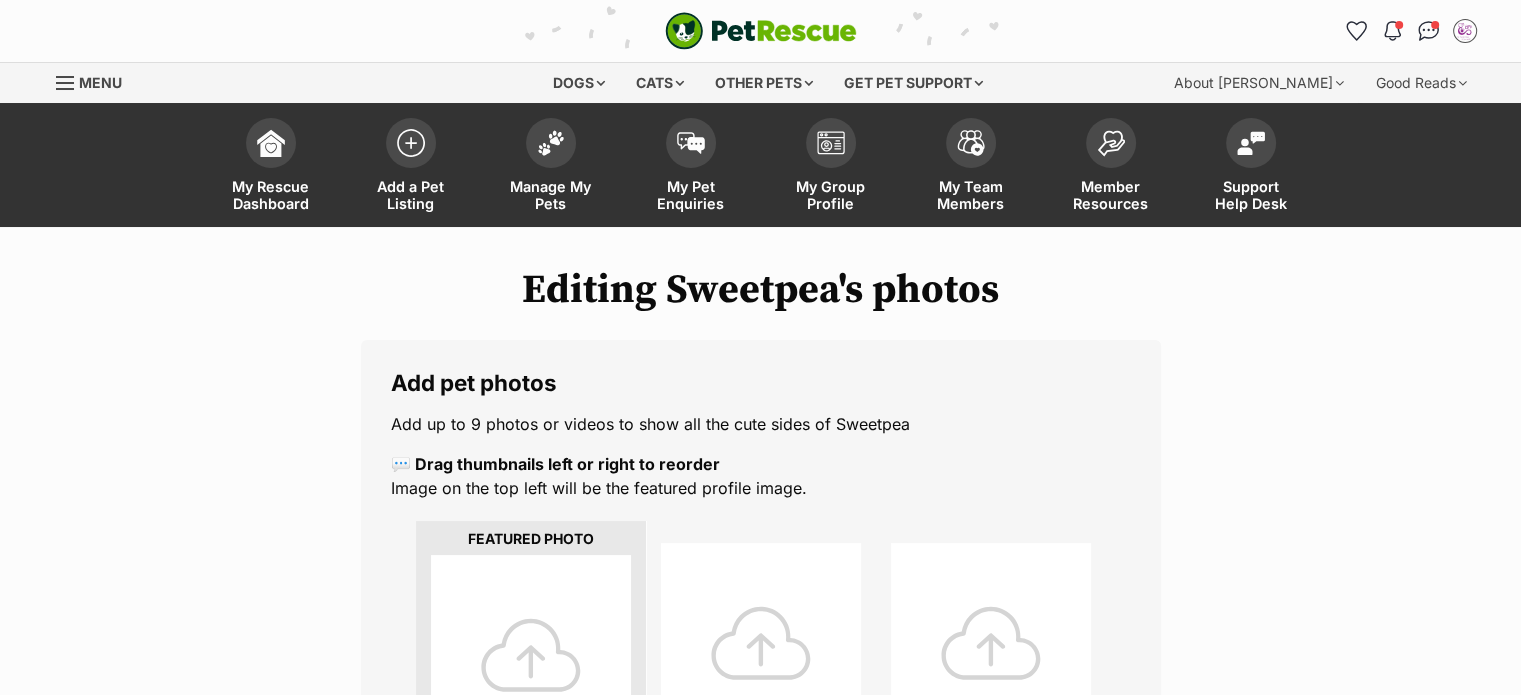 click at bounding box center [531, 655] 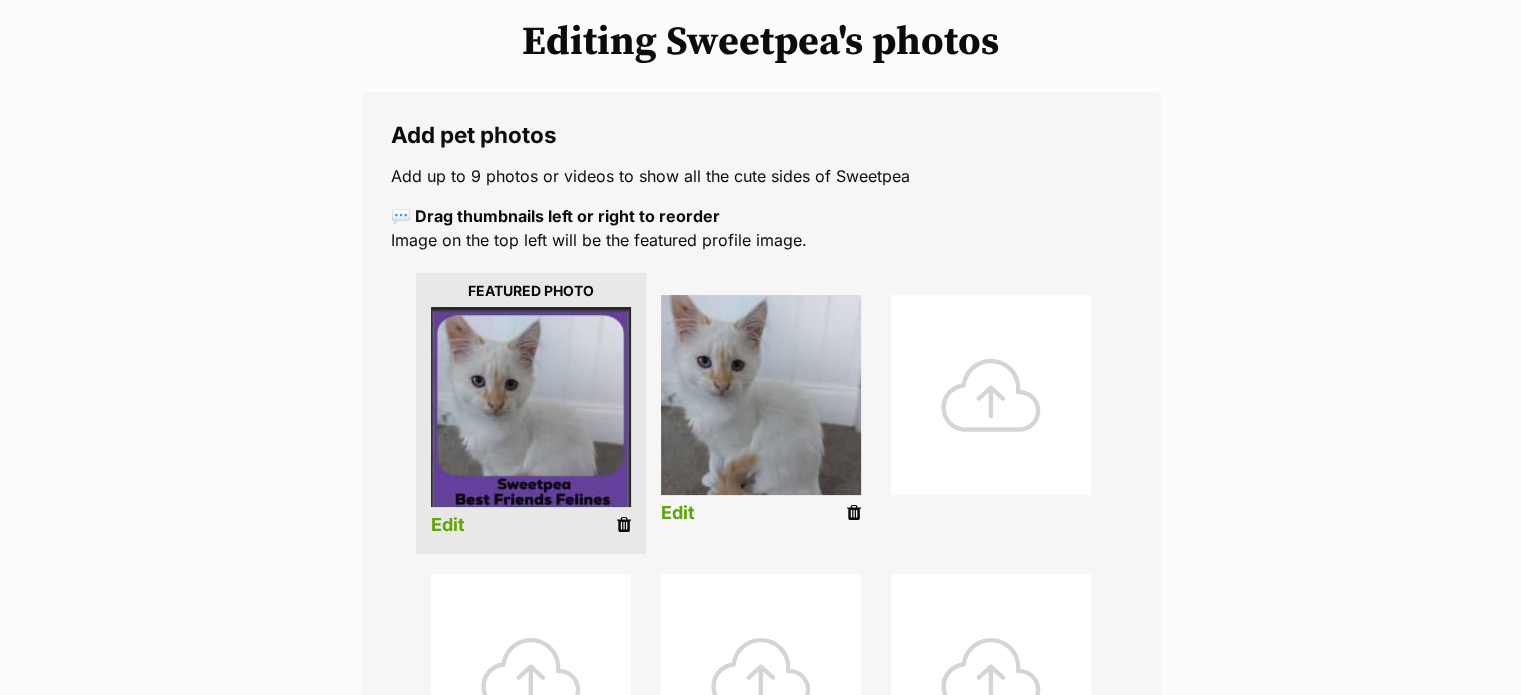 scroll, scrollTop: 311, scrollLeft: 0, axis: vertical 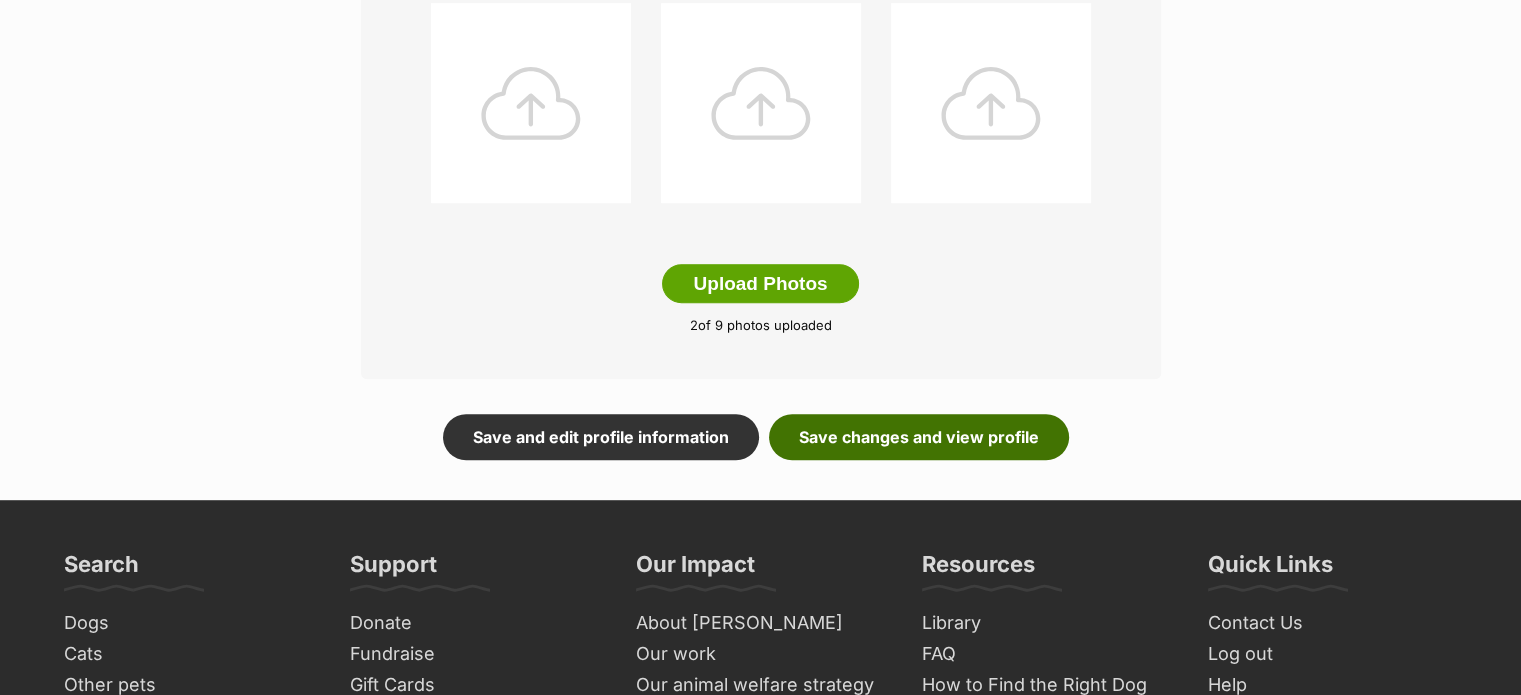 click on "Save changes and view profile" at bounding box center (919, 437) 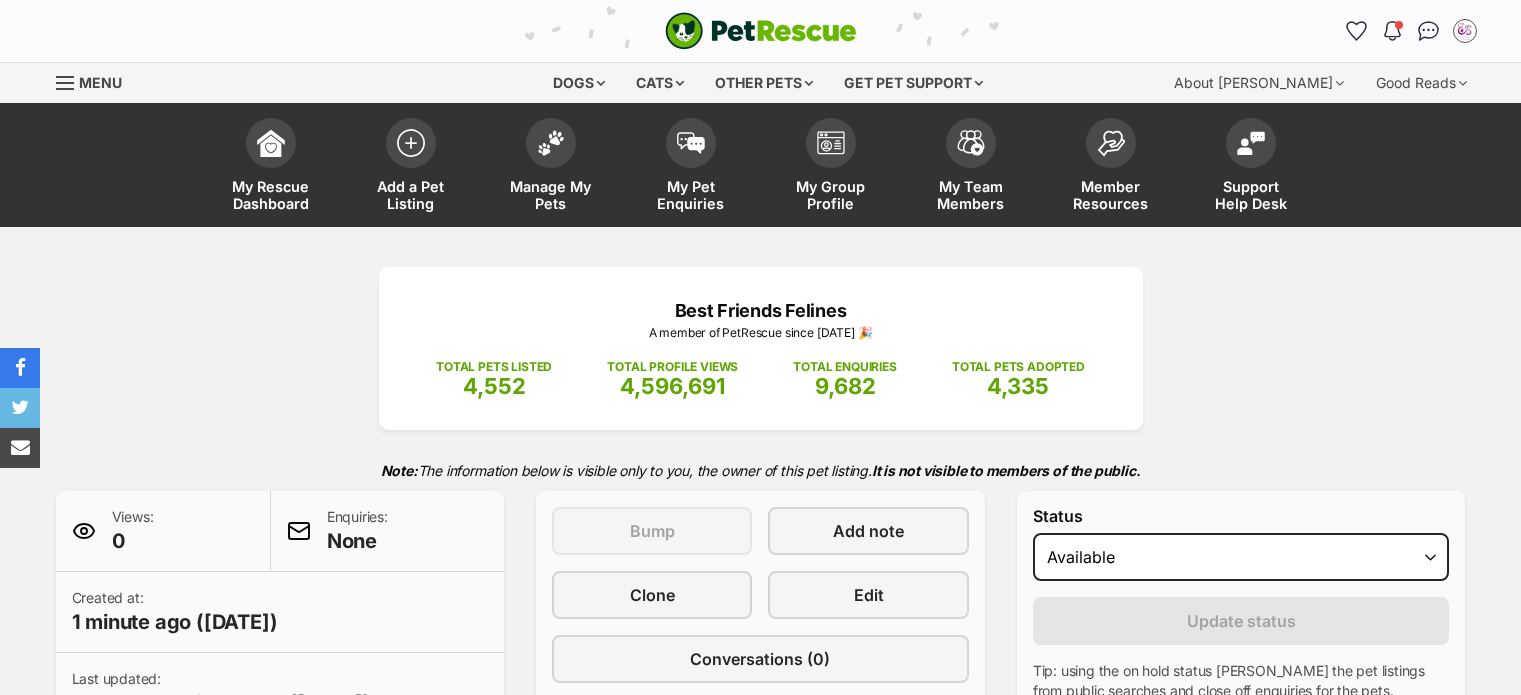 scroll, scrollTop: 0, scrollLeft: 0, axis: both 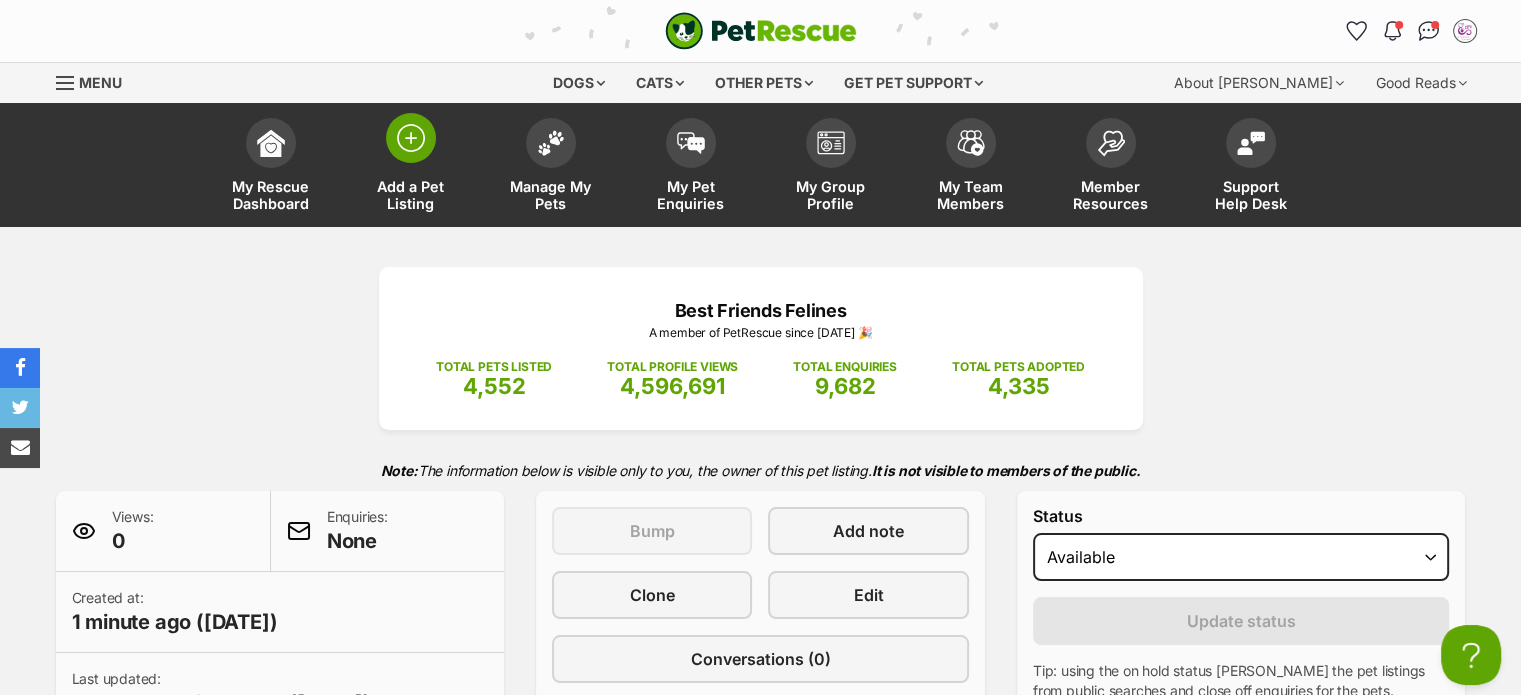 click on "Add a Pet Listing" at bounding box center [411, 195] 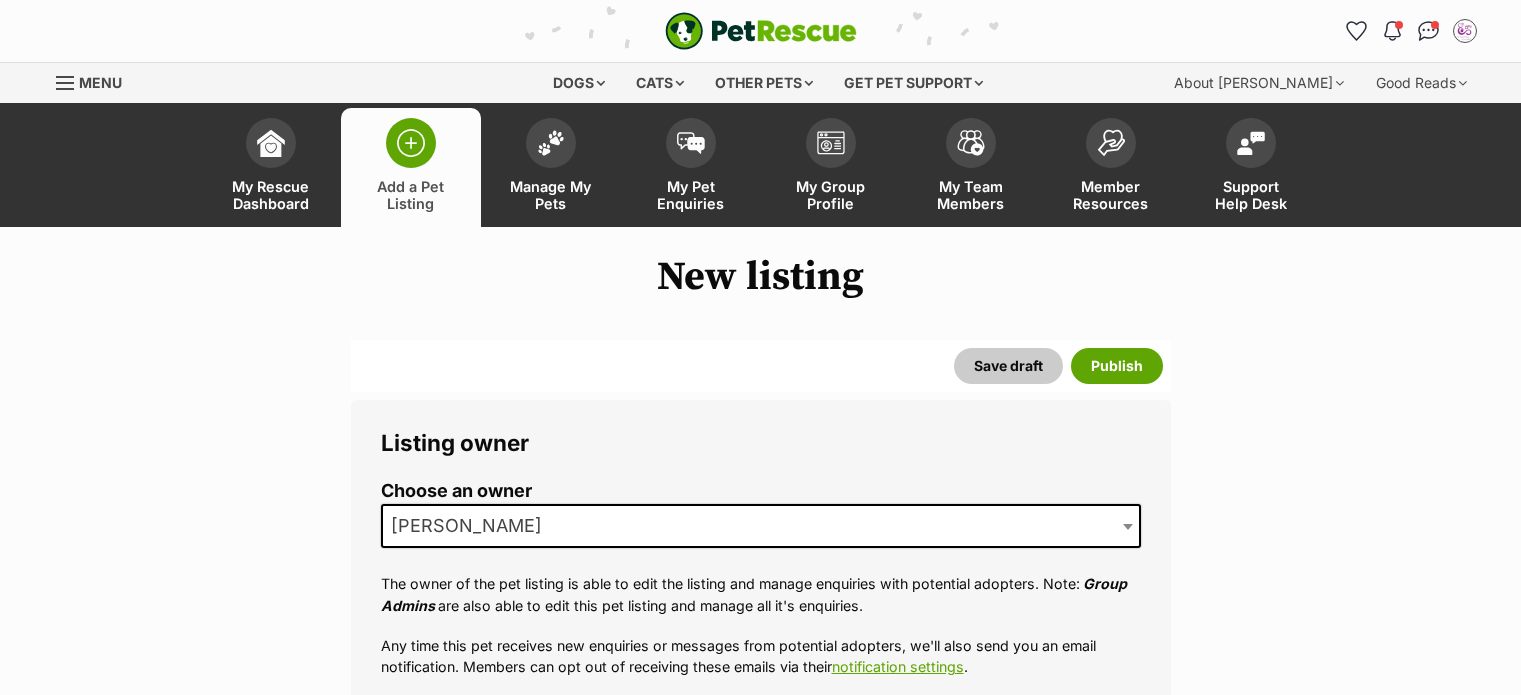 scroll, scrollTop: 0, scrollLeft: 0, axis: both 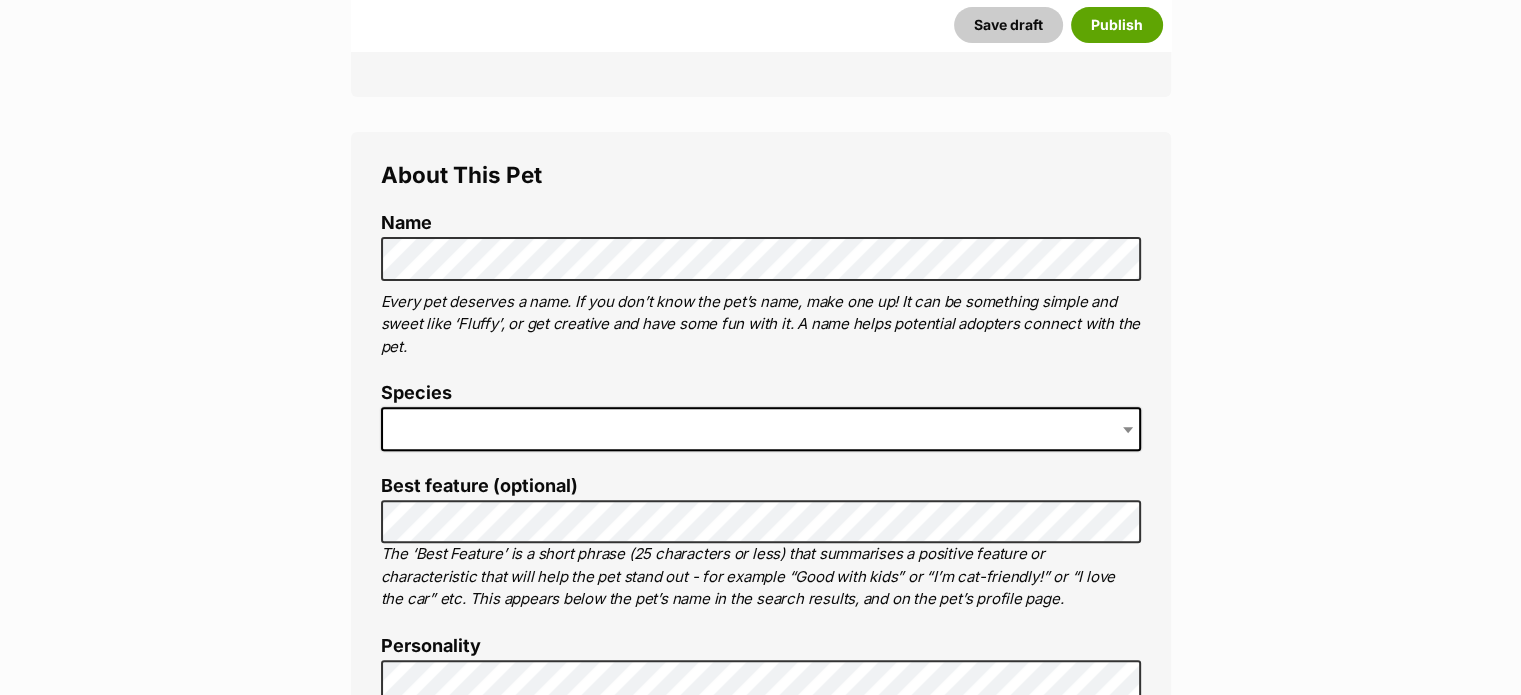 click at bounding box center (761, 429) 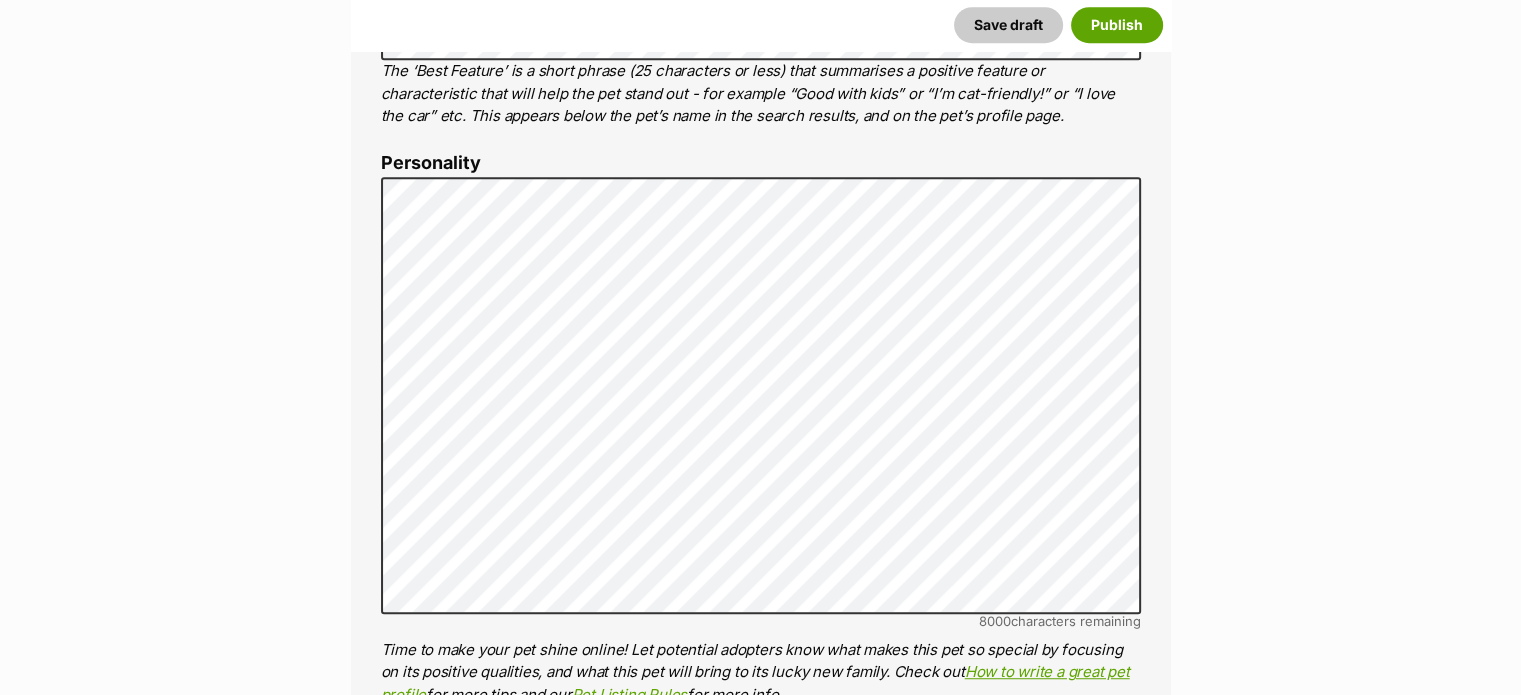 scroll, scrollTop: 1128, scrollLeft: 0, axis: vertical 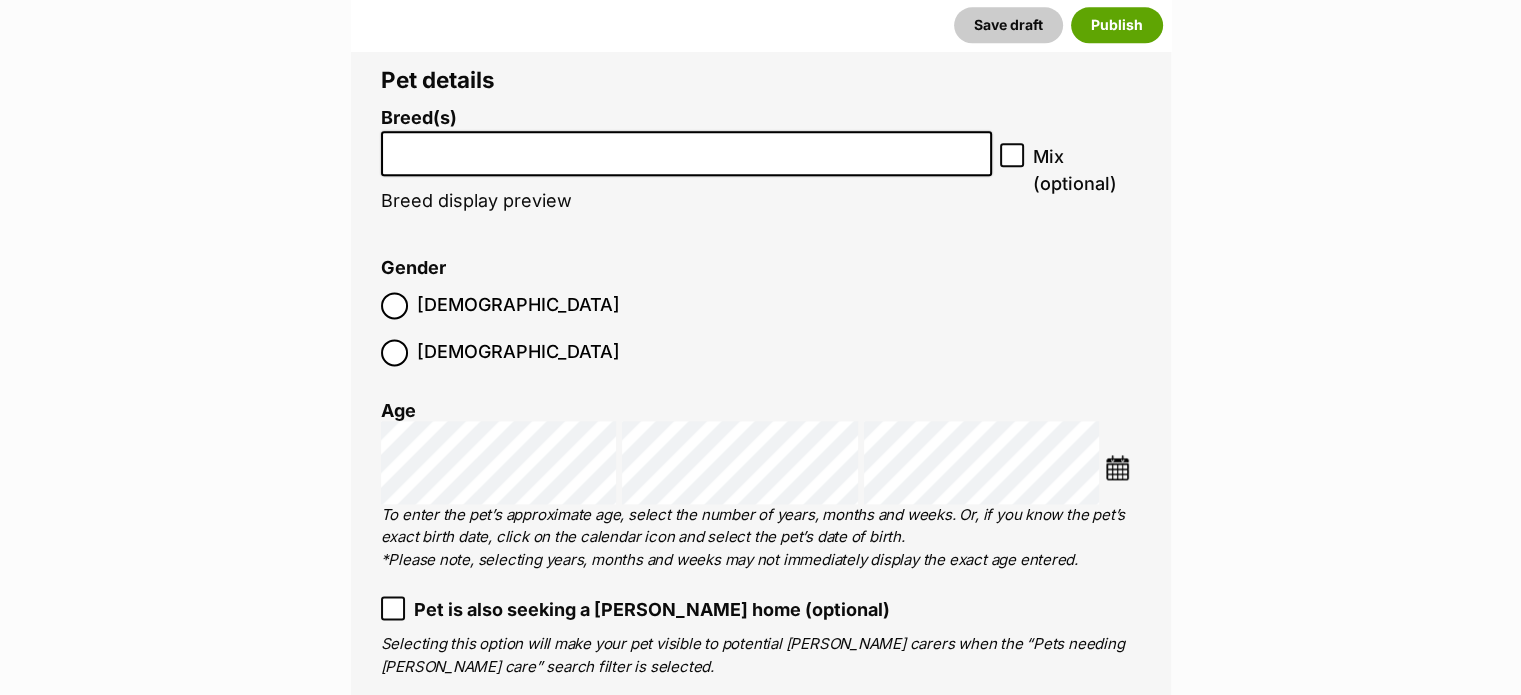 click at bounding box center (687, 148) 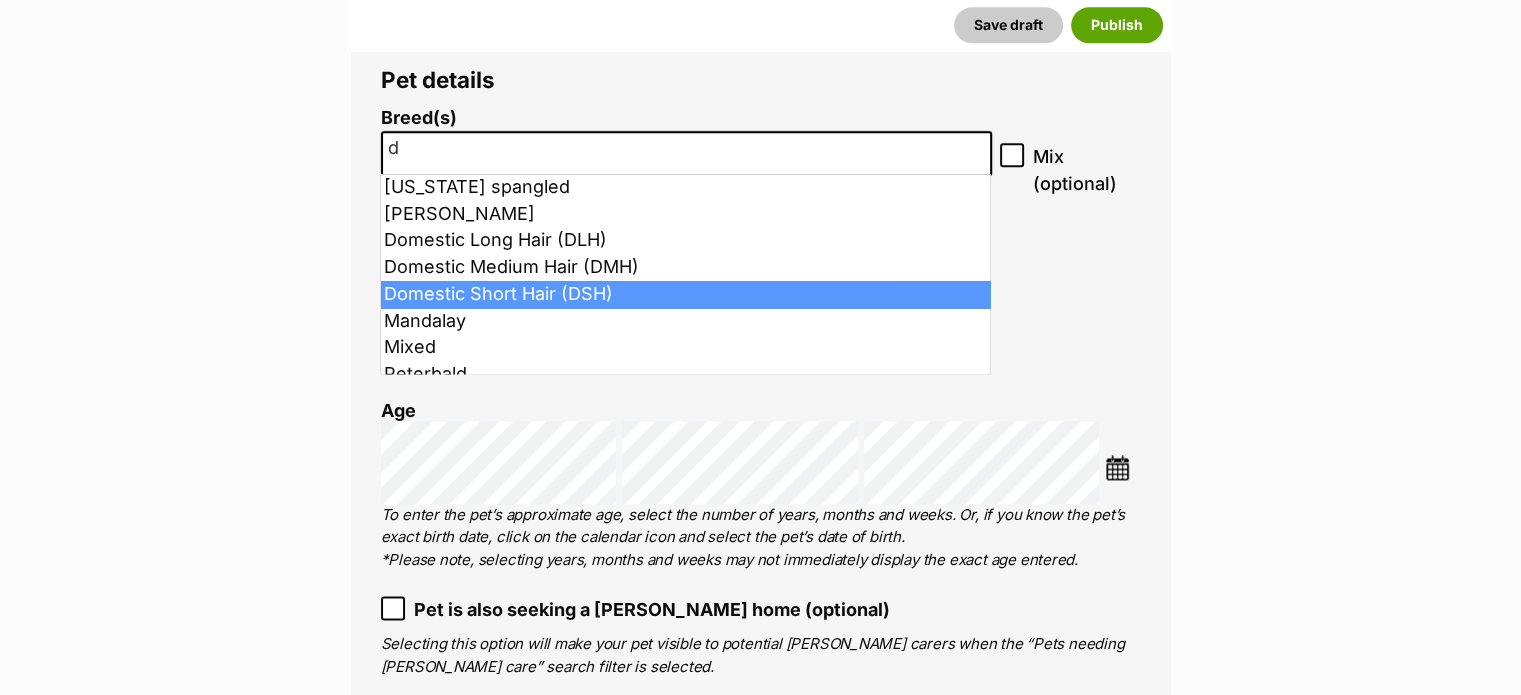 type on "d" 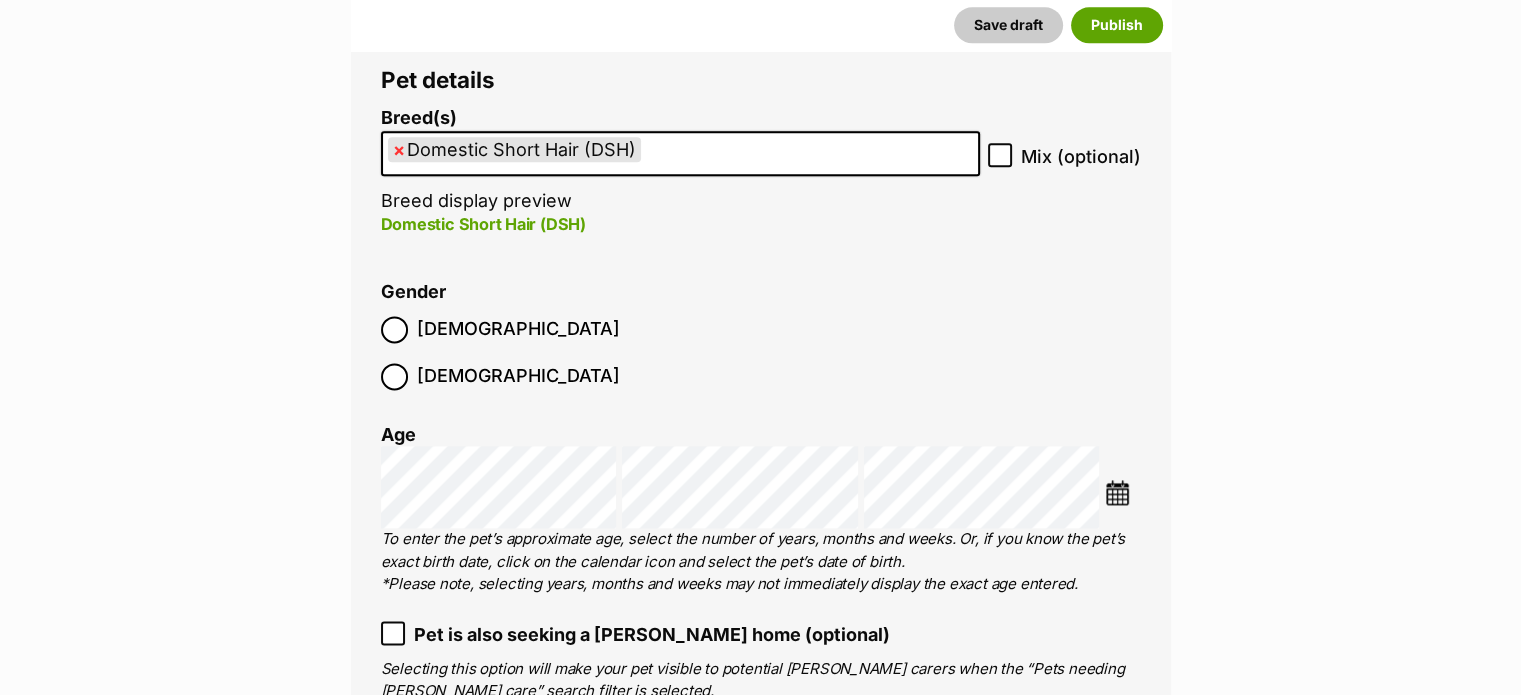 click at bounding box center (1117, 492) 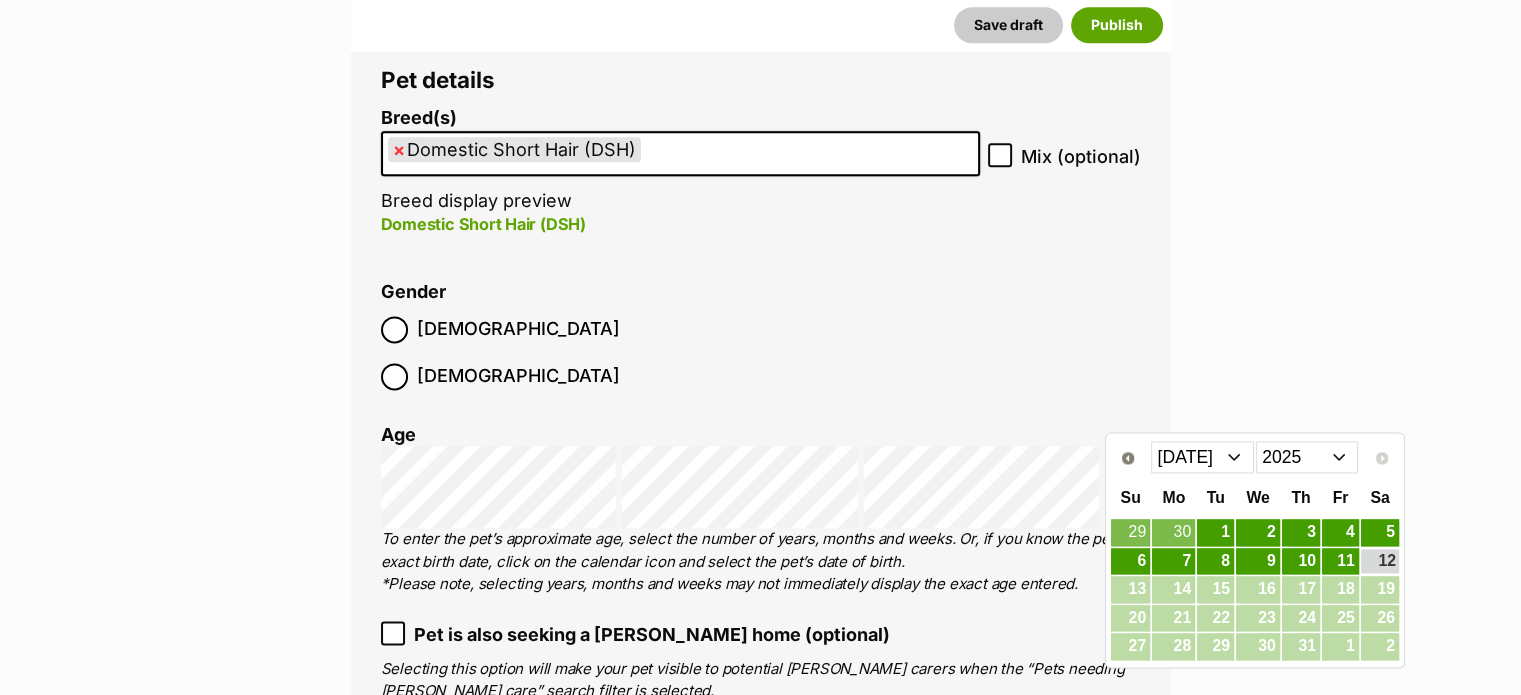 click on "Jan Feb Mar Apr May Jun Jul" at bounding box center [1202, 457] 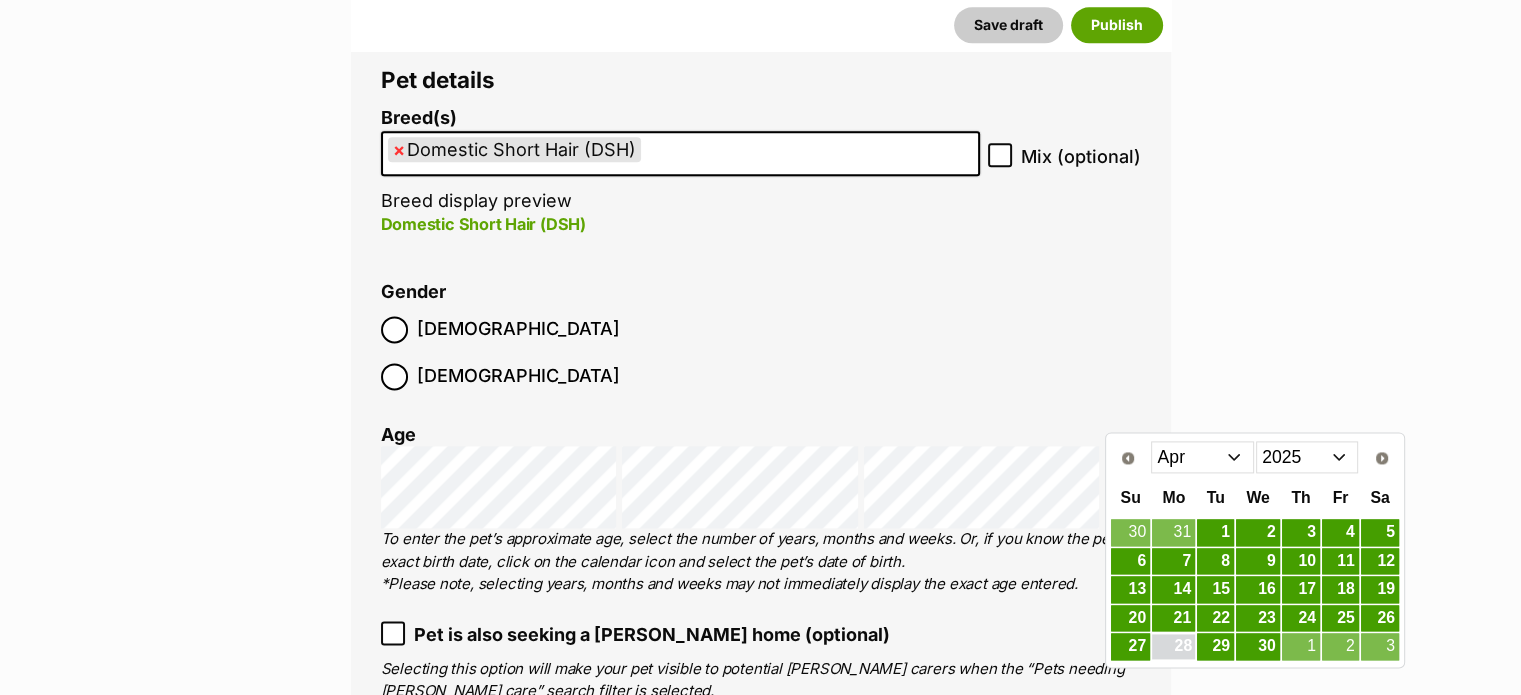click on "28" at bounding box center [1173, 646] 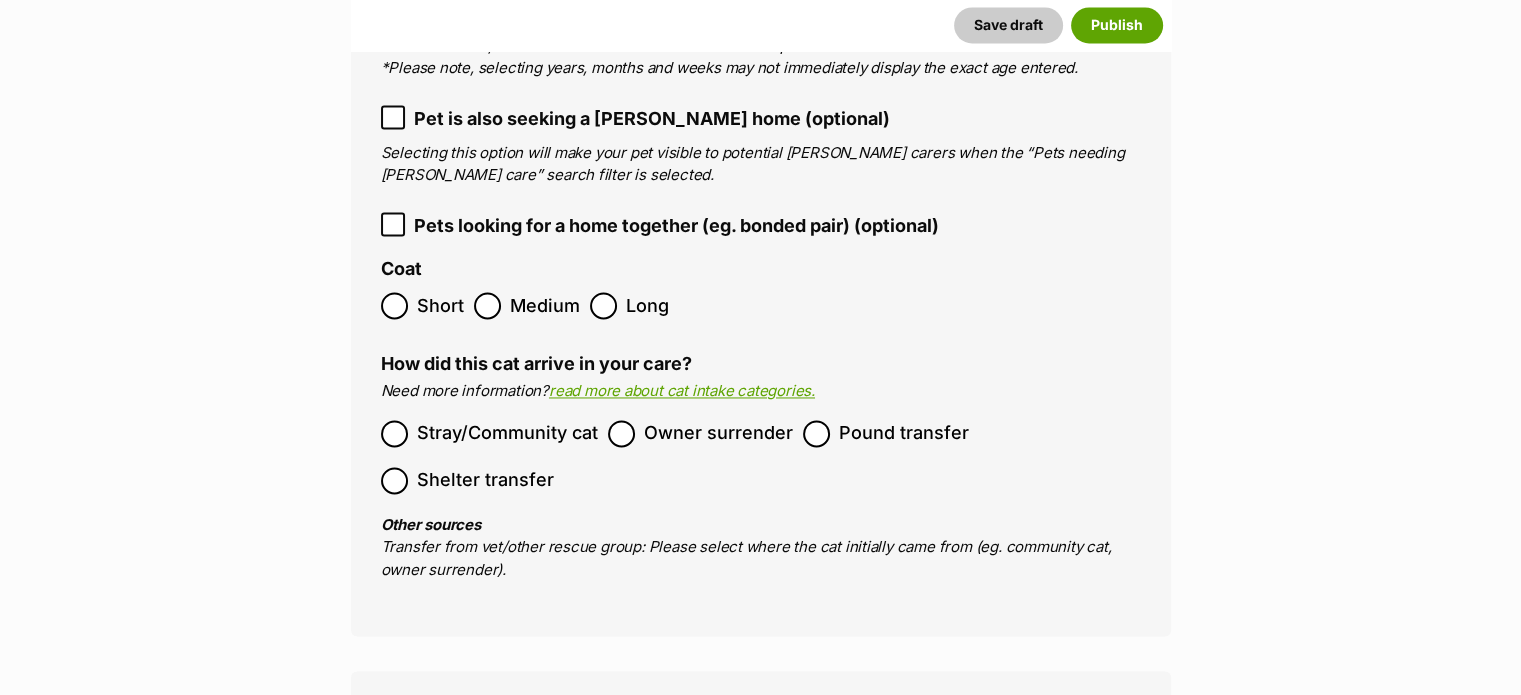 scroll, scrollTop: 3140, scrollLeft: 0, axis: vertical 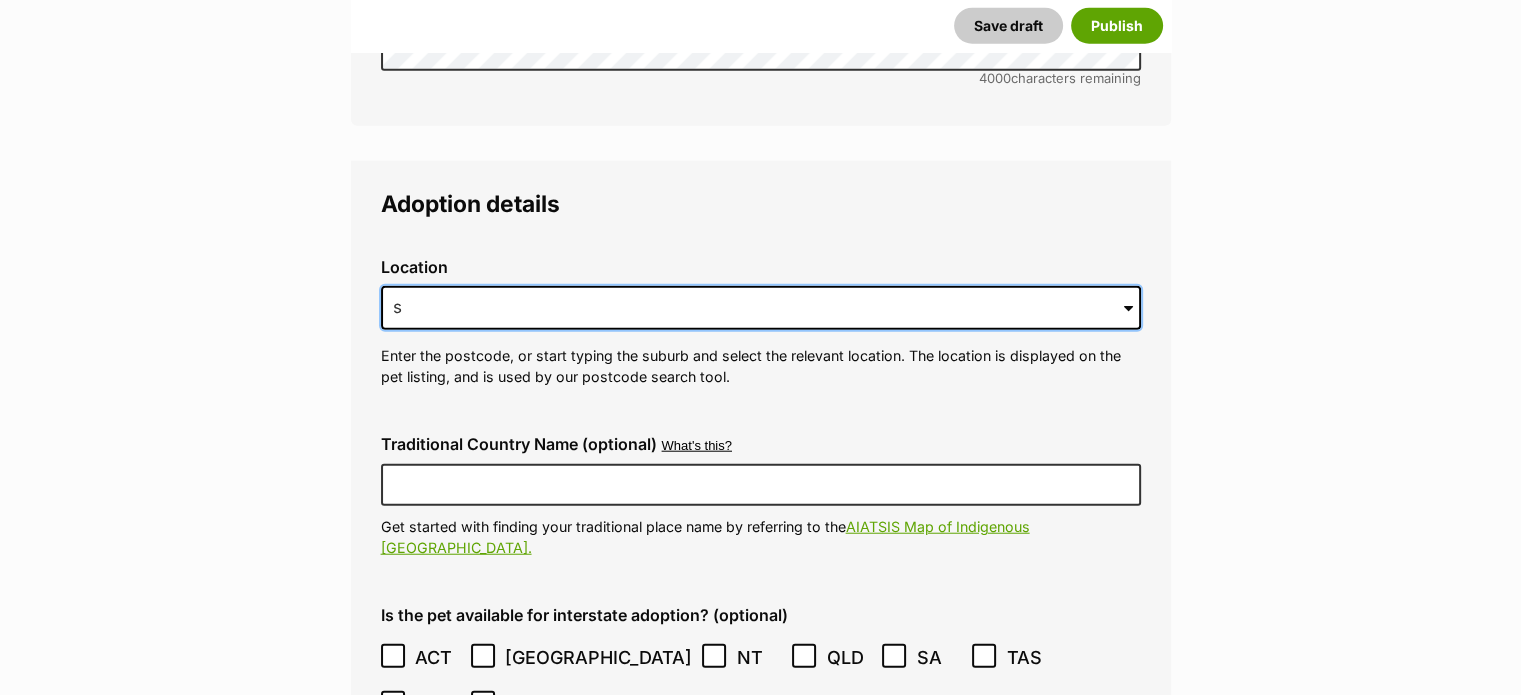 click on "s" at bounding box center [761, 308] 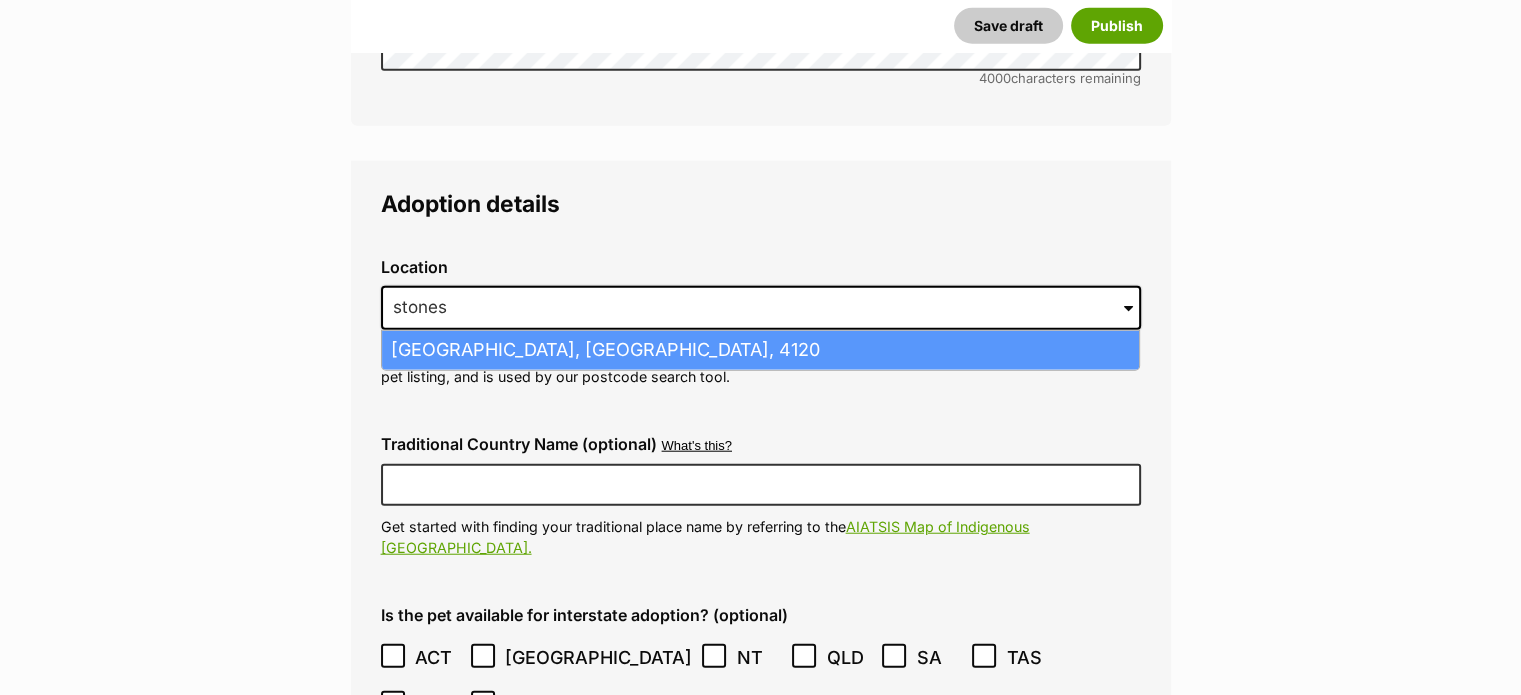 click on "Stones Corner, Queensland, 4120" at bounding box center [760, 350] 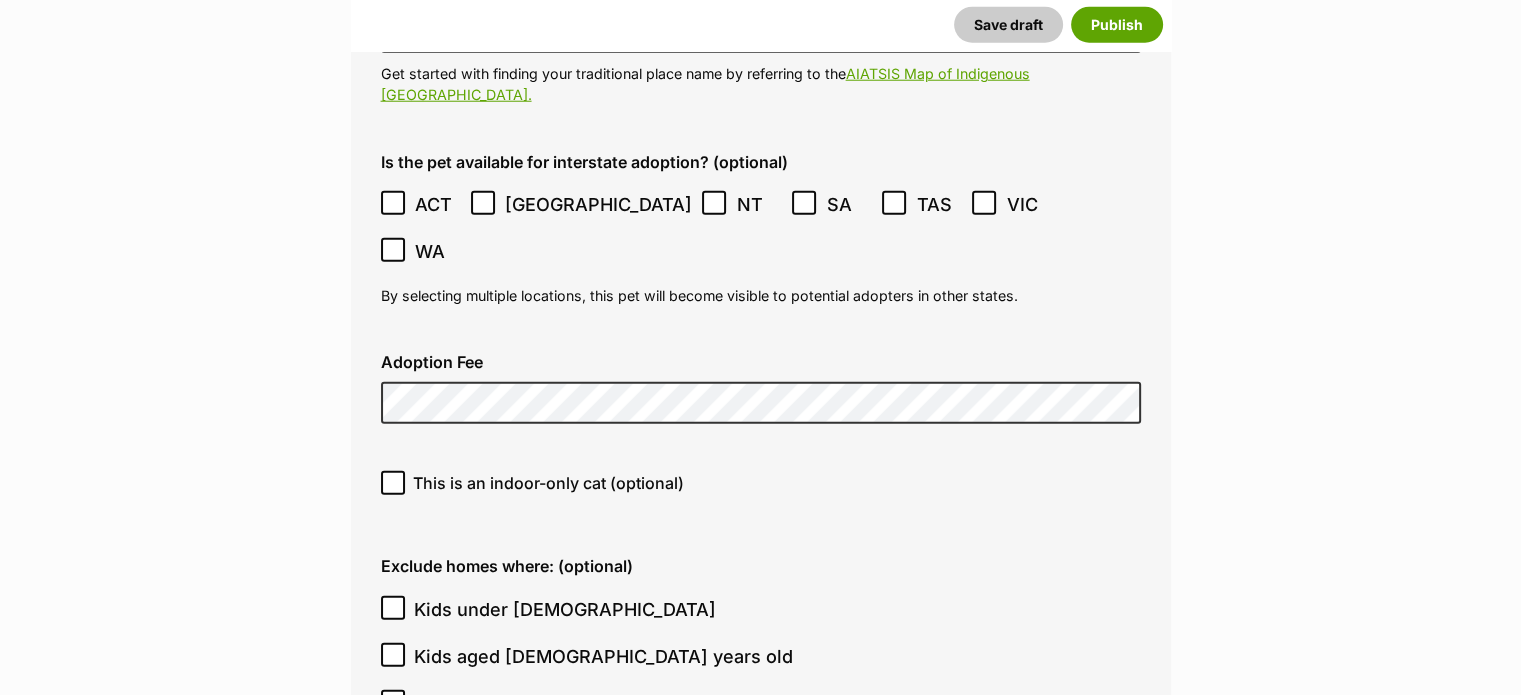 scroll, scrollTop: 5389, scrollLeft: 0, axis: vertical 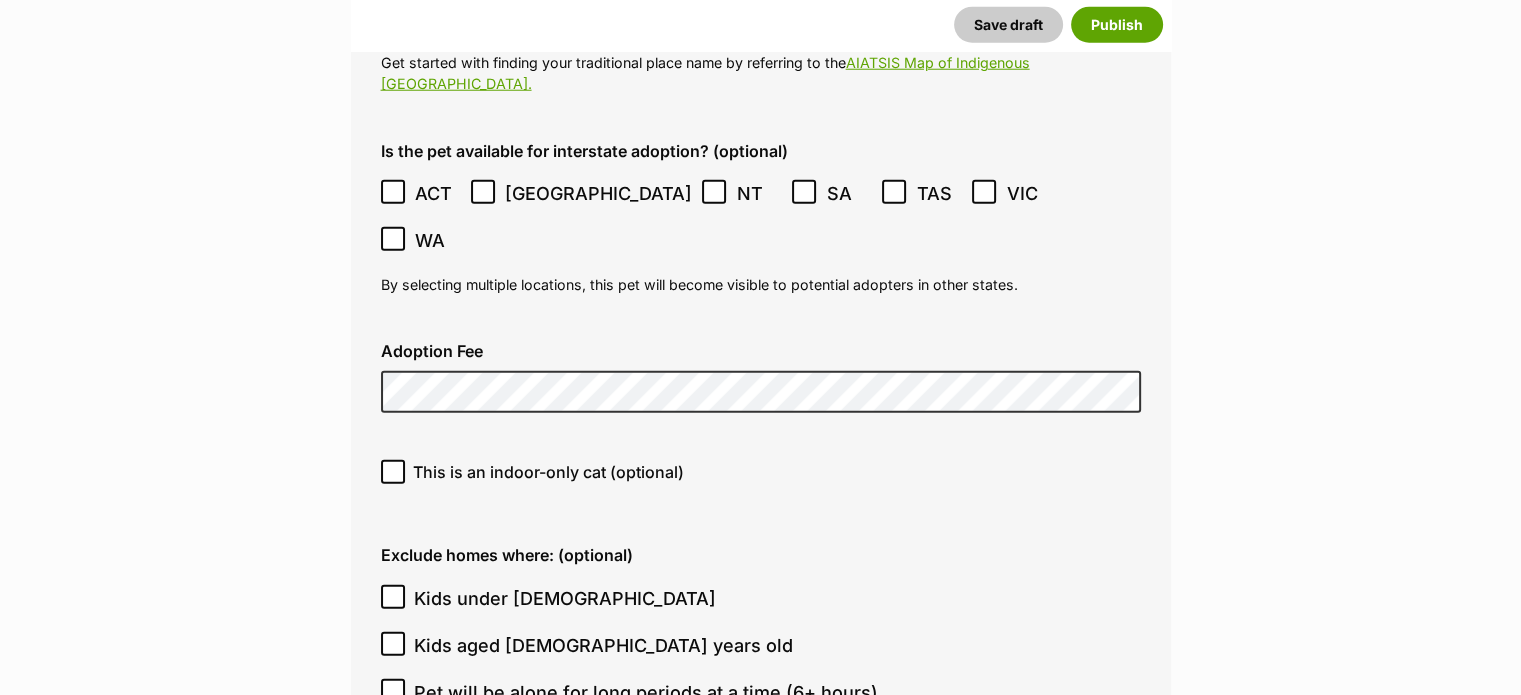 click 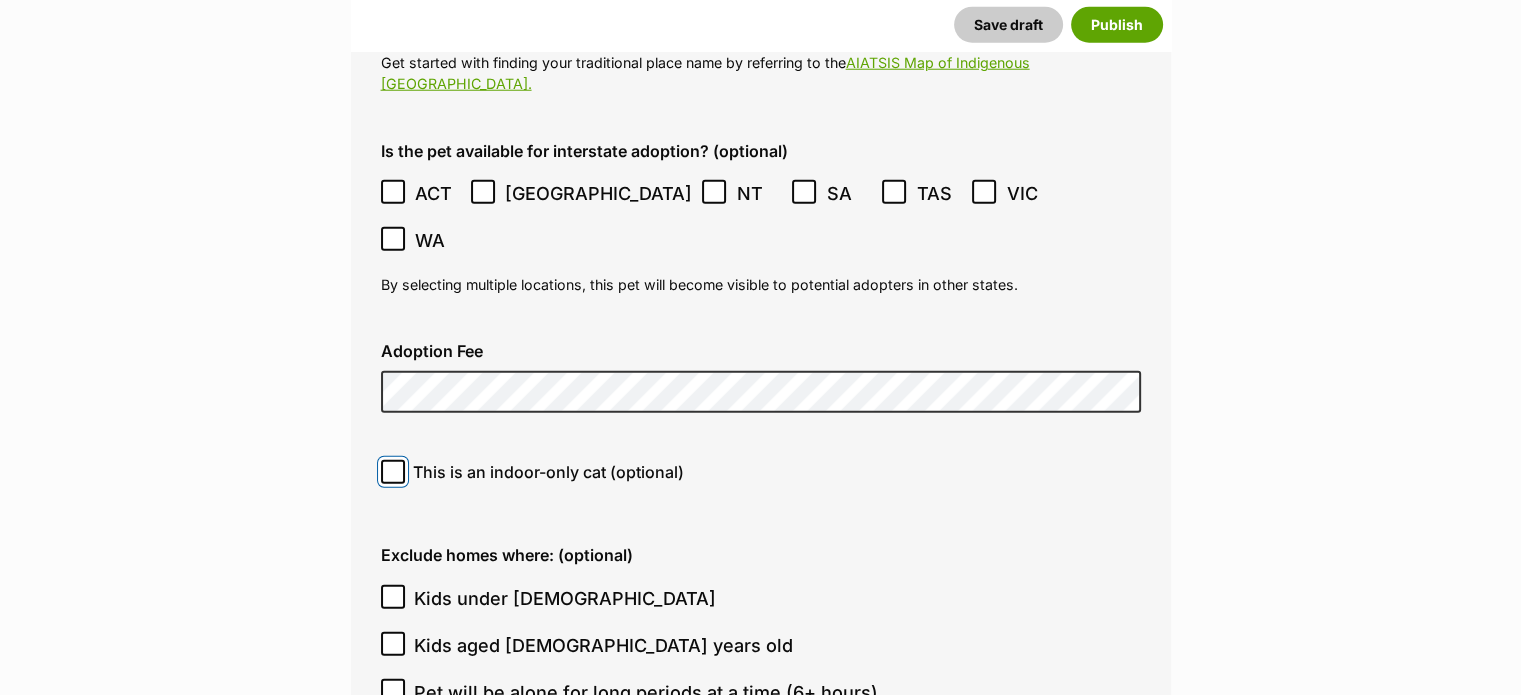 click on "This is an indoor-only cat (optional)" at bounding box center [393, 472] 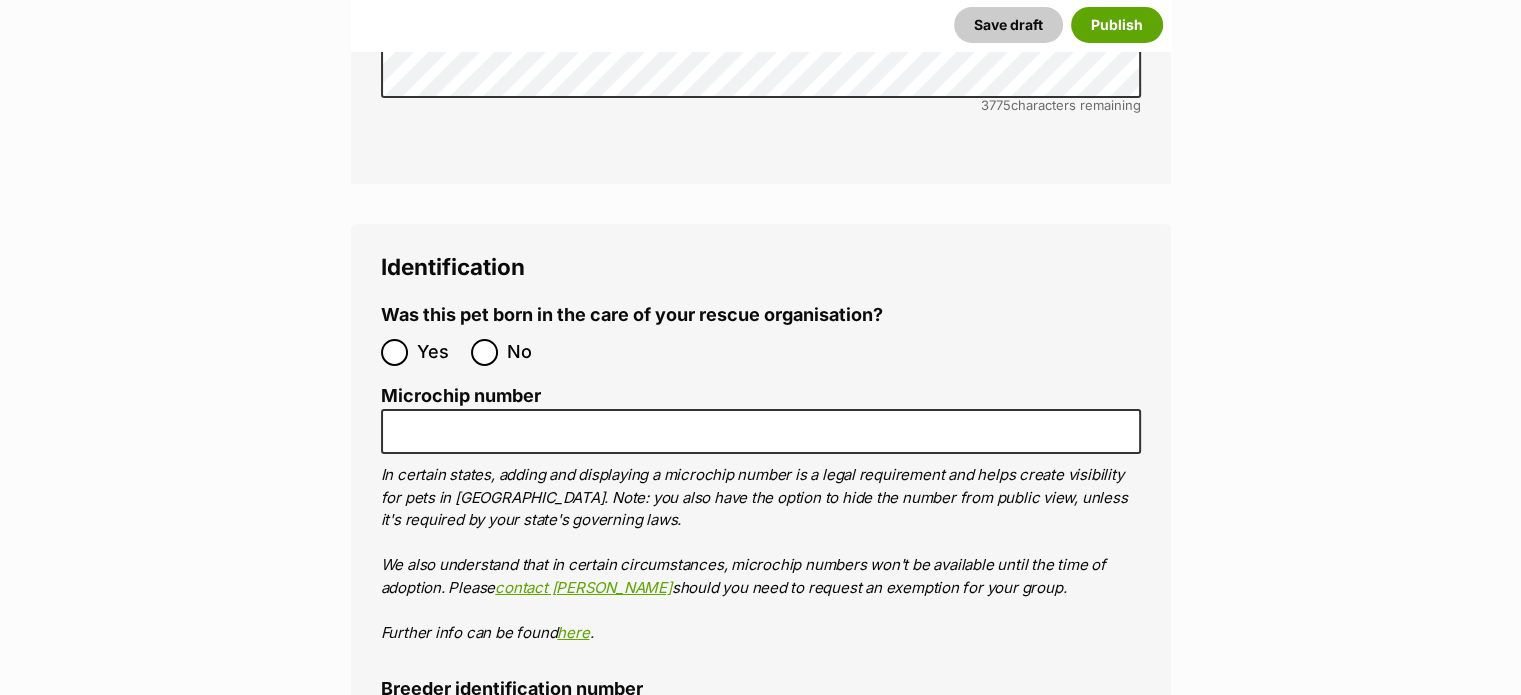 scroll, scrollTop: 6856, scrollLeft: 0, axis: vertical 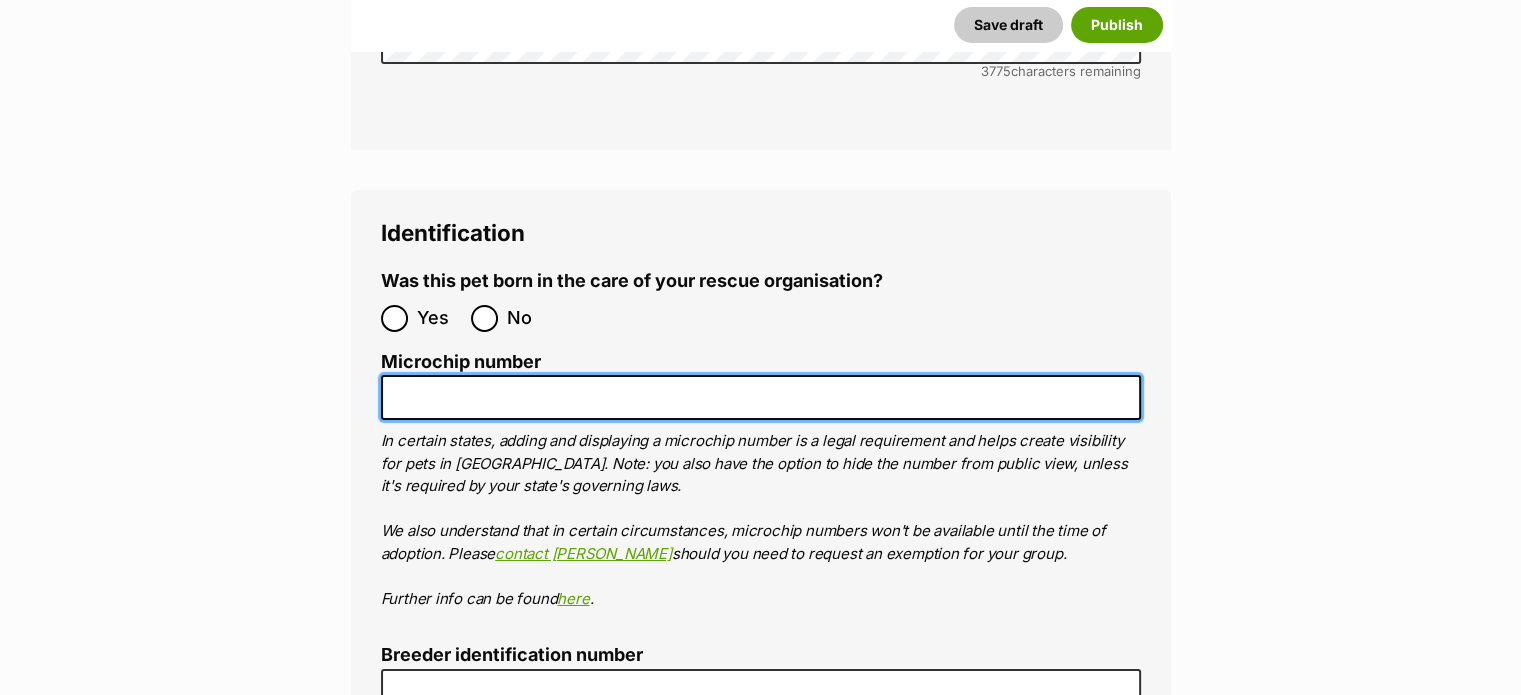 click on "Microchip number" at bounding box center [761, 397] 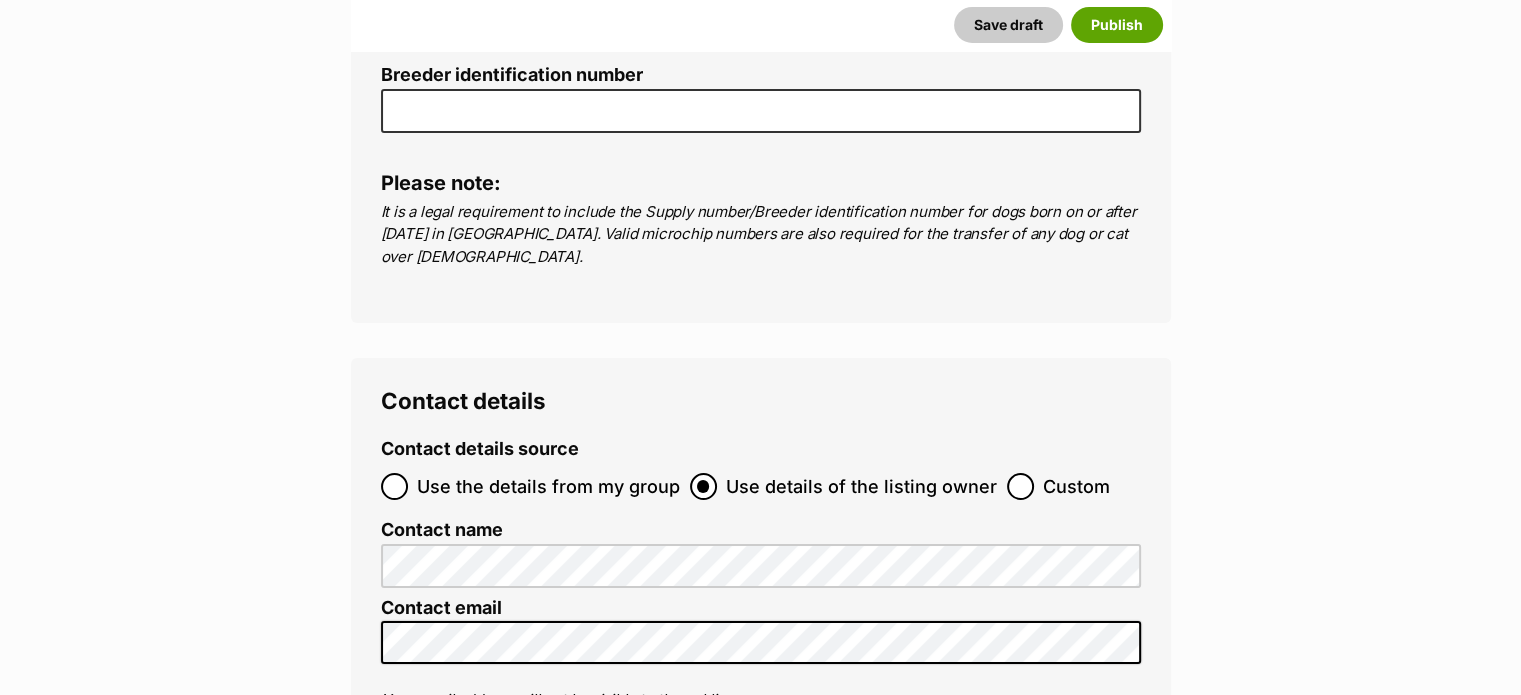 scroll, scrollTop: 7448, scrollLeft: 0, axis: vertical 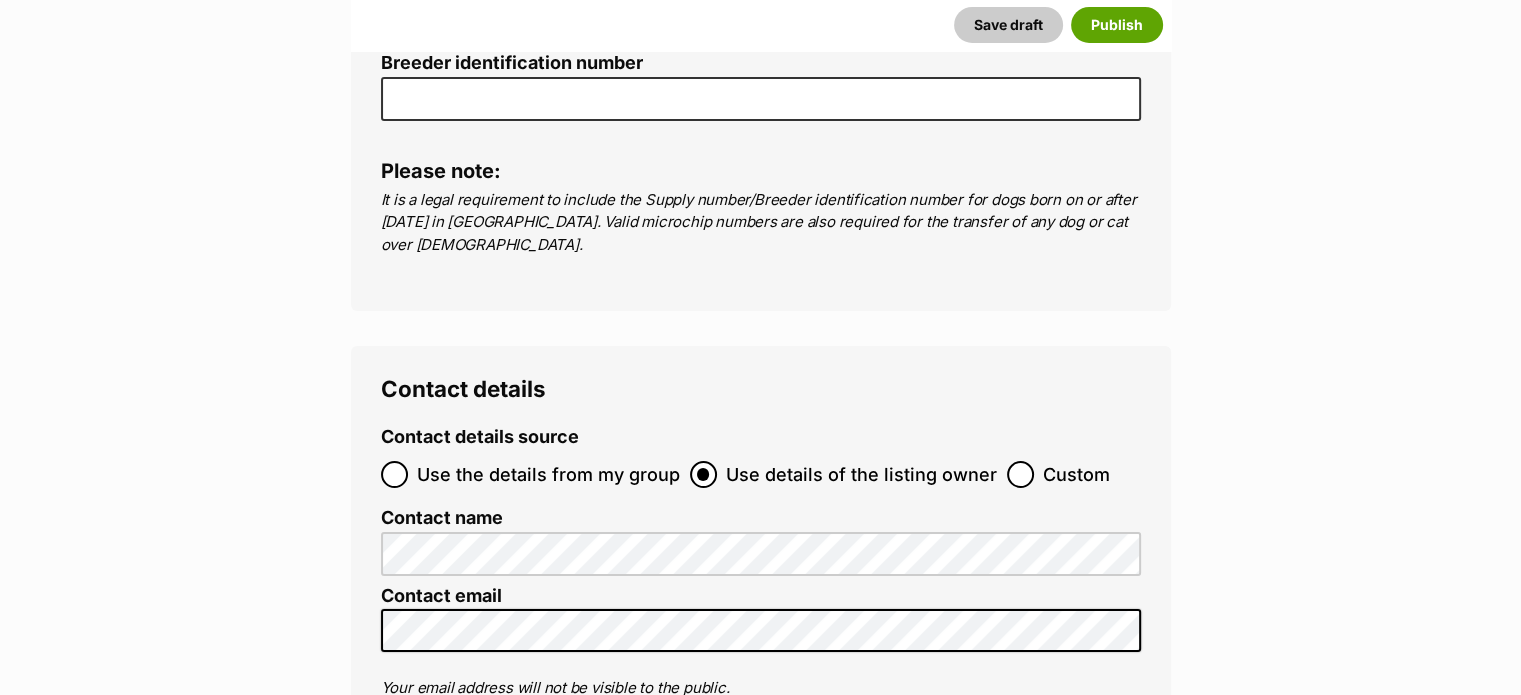 type on "991003003265552" 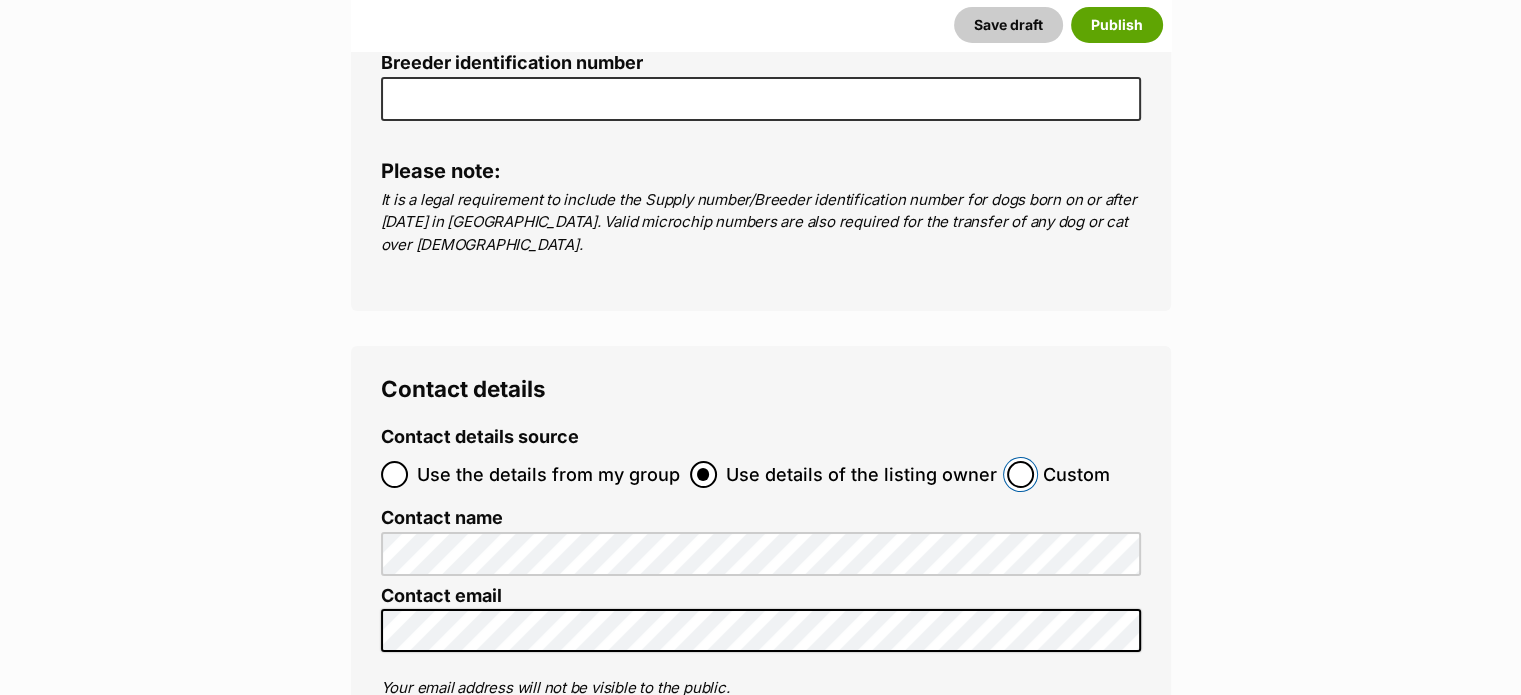 click on "Custom" at bounding box center [1020, 474] 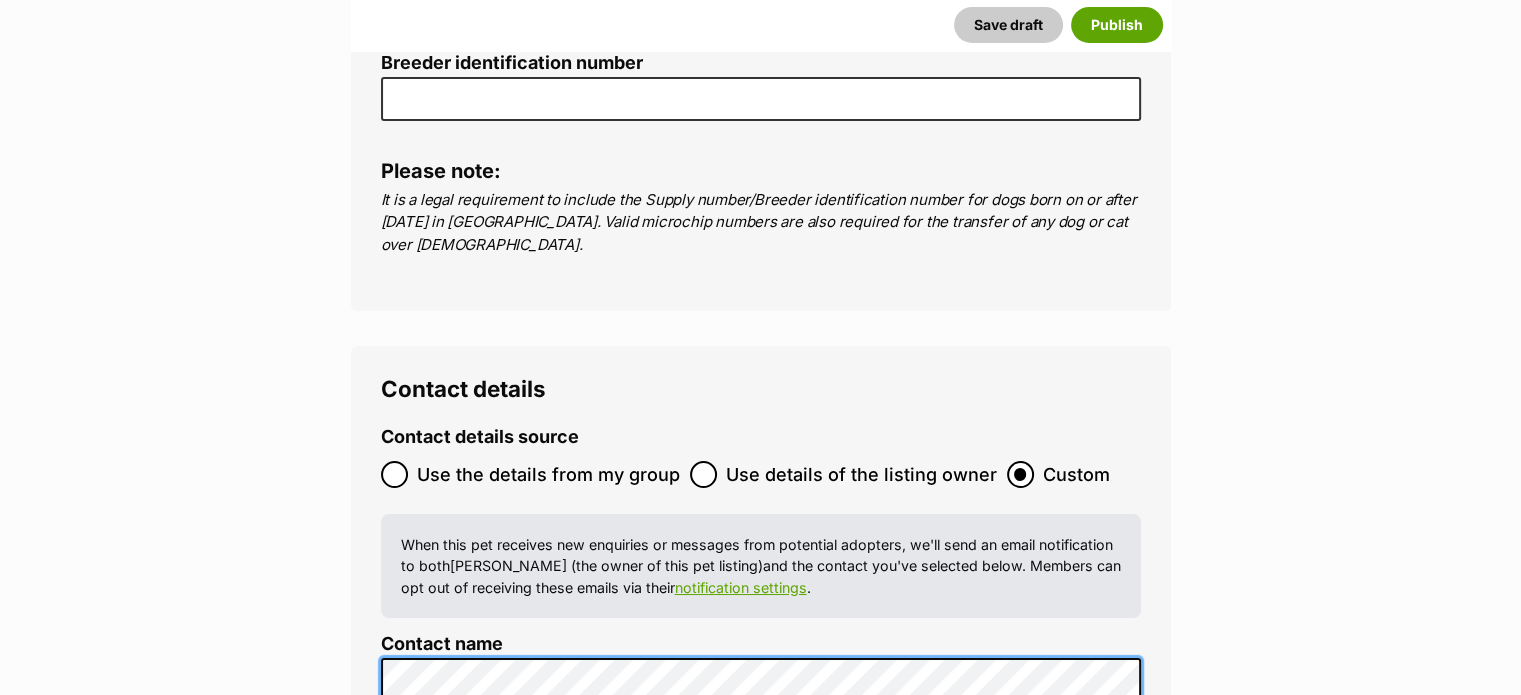 click on "New listing
Listing owner Choose an owner Nikki Chapple
The owner of the pet listing is able to edit the listing and manage enquiries with potential adopters. Note:
Group Admins
are also able to edit this pet listing and manage all it's enquiries.
Any time this pet receives new enquiries or messages from potential adopters, we'll also send you an email notification. Members can opt out of receiving these emails via their
notification settings .
About This Pet Name
Henlo there, it looks like you might be using the pet name field to indicate that this pet is now on hold - we recommend updating the status to on hold from the listing page instead!
Every pet deserves a name. If you don’t know the pet’s name, make one up! It can be something simple and sweet like ‘Fluffy’, or get creative and have some fun with it. A name helps potential adopters connect with the pet.
Species Cat
Best feature (optional)
Personality 6661  characters remaining" at bounding box center (760, -2971) 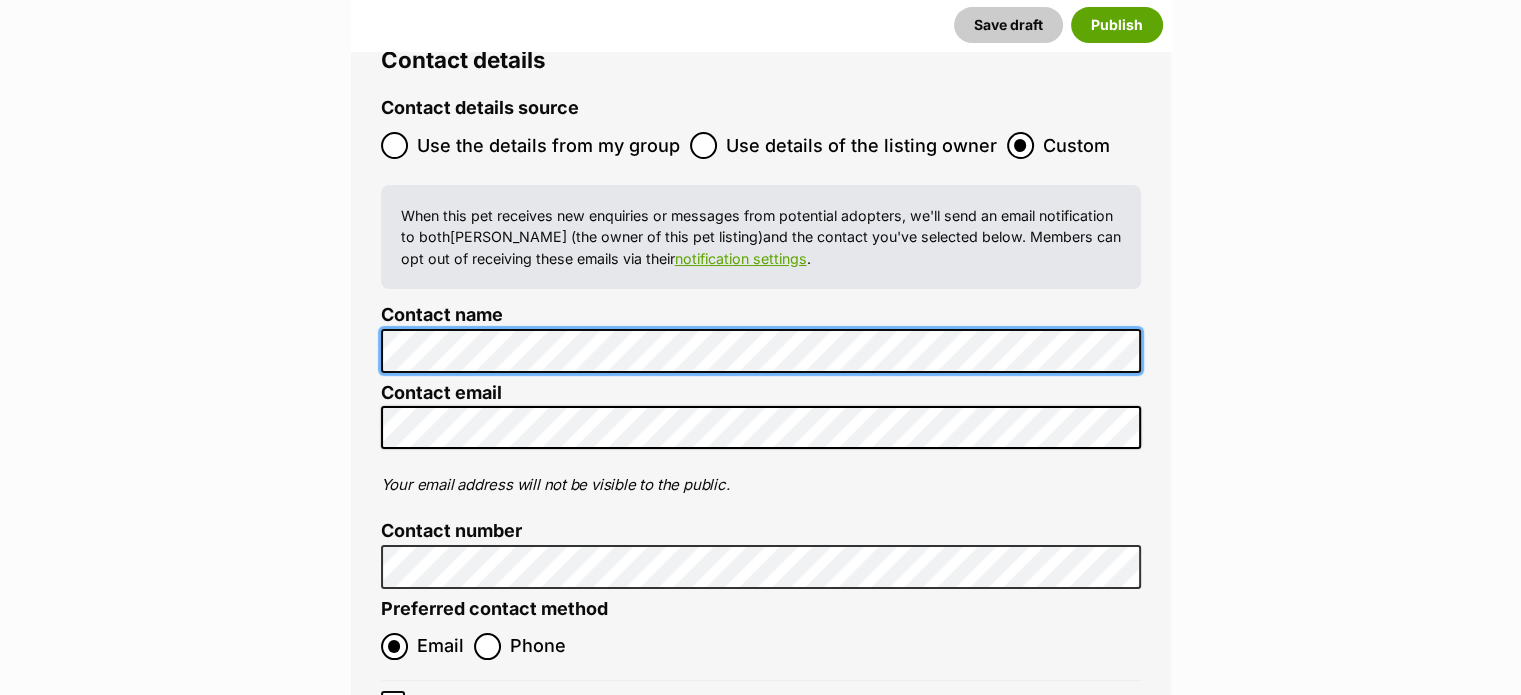 scroll, scrollTop: 7789, scrollLeft: 0, axis: vertical 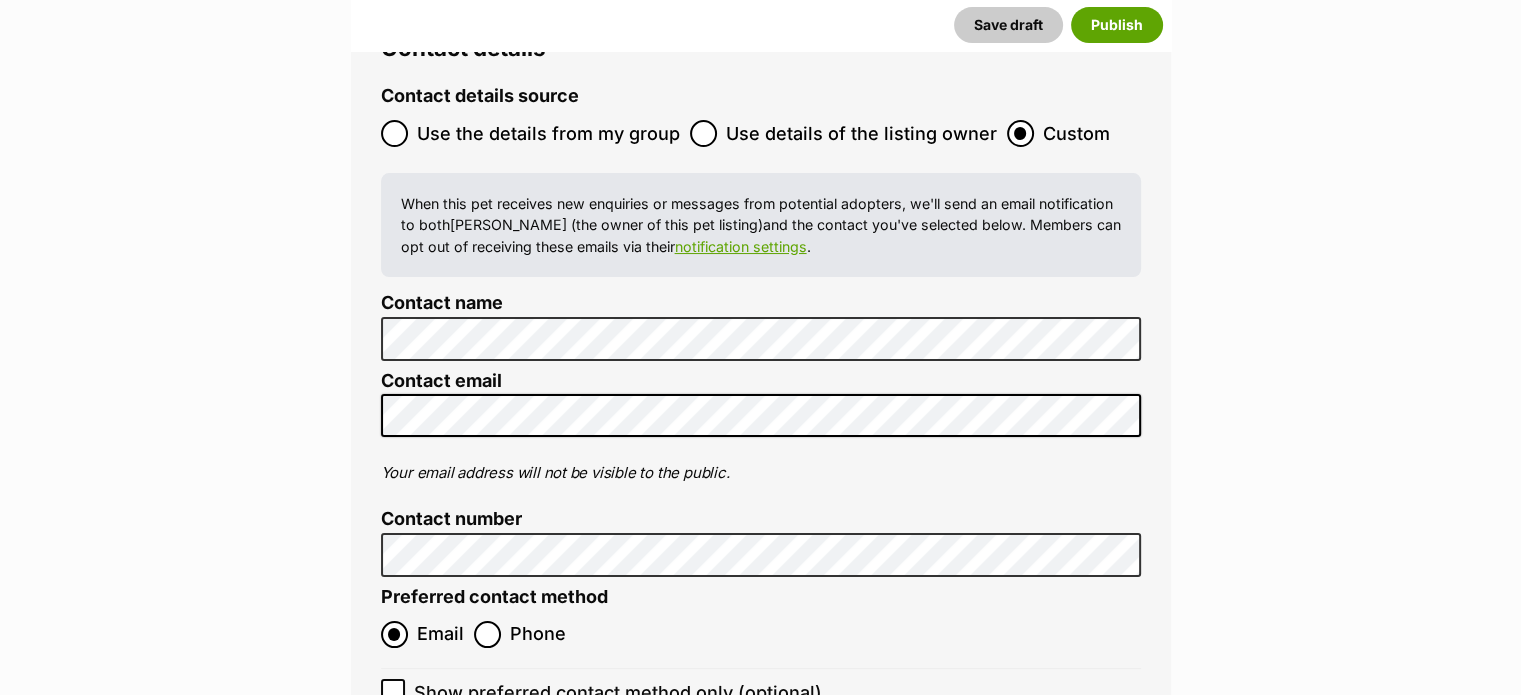 click on "New listing
Listing owner Choose an owner Nikki Chapple
The owner of the pet listing is able to edit the listing and manage enquiries with potential adopters. Note:
Group Admins
are also able to edit this pet listing and manage all it's enquiries.
Any time this pet receives new enquiries or messages from potential adopters, we'll also send you an email notification. Members can opt out of receiving these emails via their
notification settings .
About This Pet Name
Henlo there, it looks like you might be using the pet name field to indicate that this pet is now on hold - we recommend updating the status to on hold from the listing page instead!
Every pet deserves a name. If you don’t know the pet’s name, make one up! It can be something simple and sweet like ‘Fluffy’, or get creative and have some fun with it. A name helps potential adopters connect with the pet.
Species Cat
Best feature (optional)
Personality 6661  characters remaining" at bounding box center [760, -3312] 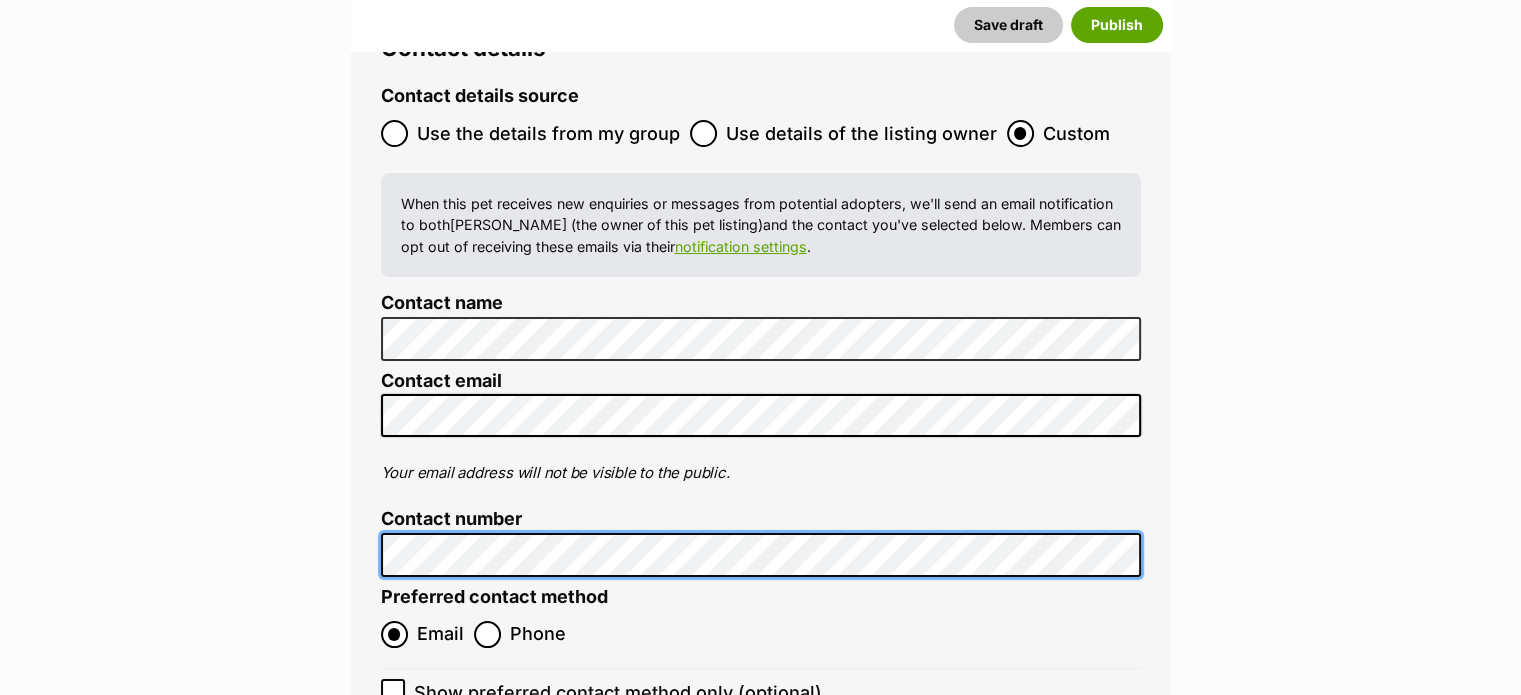 click on "New listing
Listing owner Choose an owner Nikki Chapple
The owner of the pet listing is able to edit the listing and manage enquiries with potential adopters. Note:
Group Admins
are also able to edit this pet listing and manage all it's enquiries.
Any time this pet receives new enquiries or messages from potential adopters, we'll also send you an email notification. Members can opt out of receiving these emails via their
notification settings .
About This Pet Name
Henlo there, it looks like you might be using the pet name field to indicate that this pet is now on hold - we recommend updating the status to on hold from the listing page instead!
Every pet deserves a name. If you don’t know the pet’s name, make one up! It can be something simple and sweet like ‘Fluffy’, or get creative and have some fun with it. A name helps potential adopters connect with the pet.
Species Cat
Best feature (optional)
Personality 6661  characters remaining" at bounding box center [760, -3312] 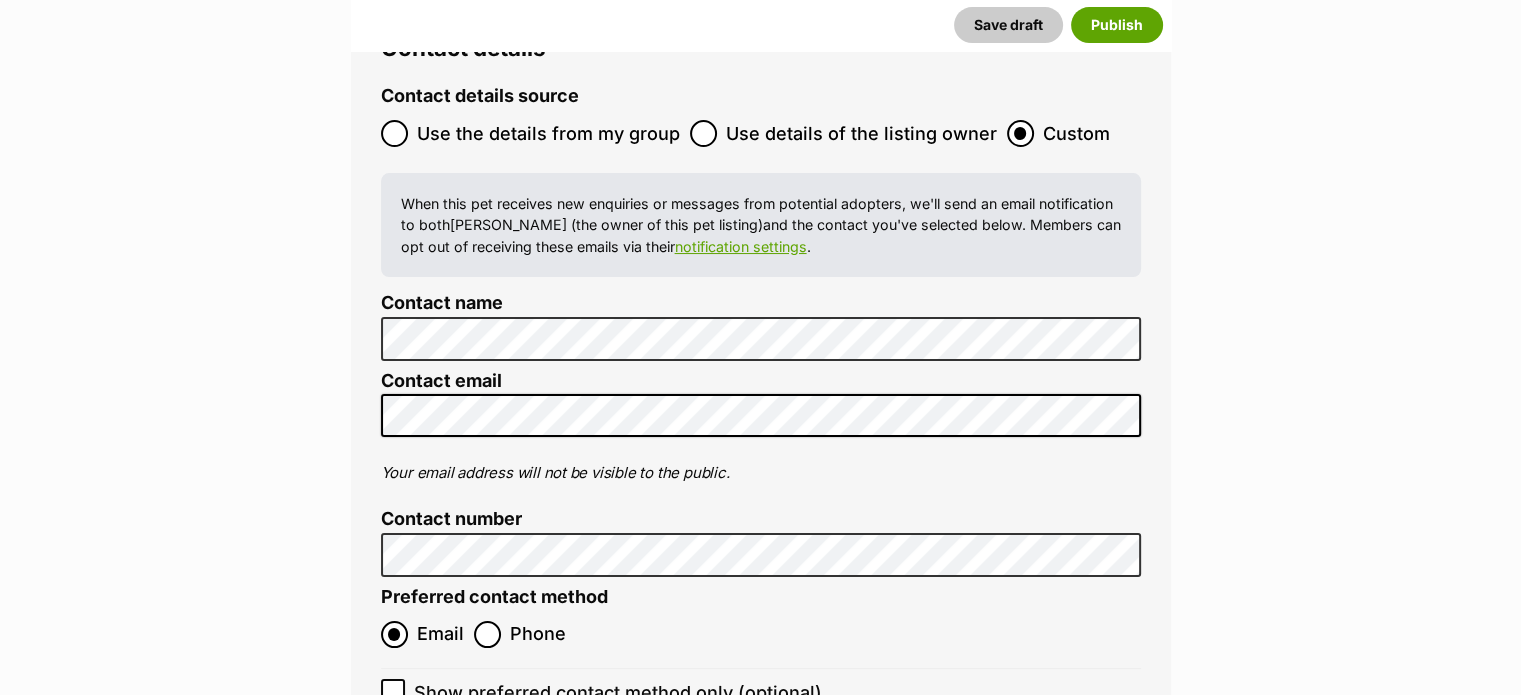 click 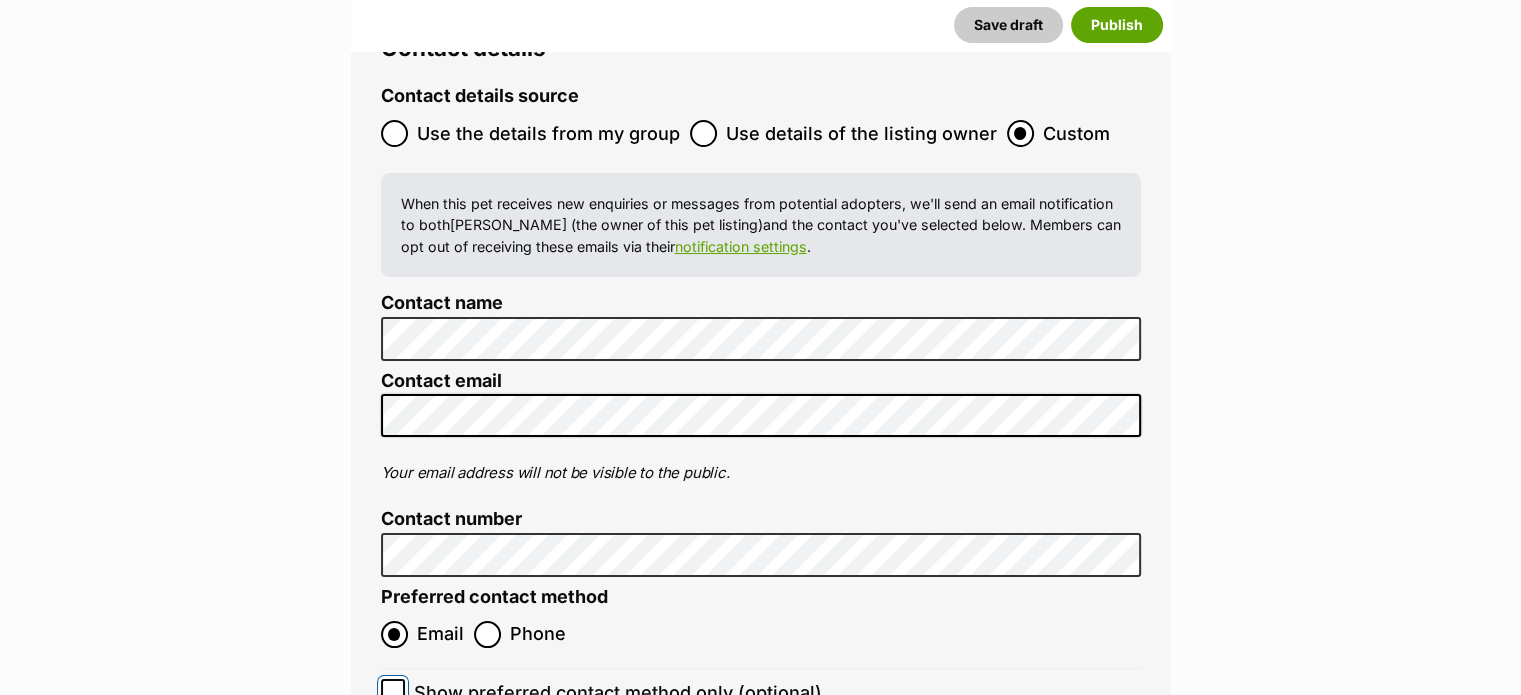 click on "Show preferred contact method only (optional)" at bounding box center (393, 691) 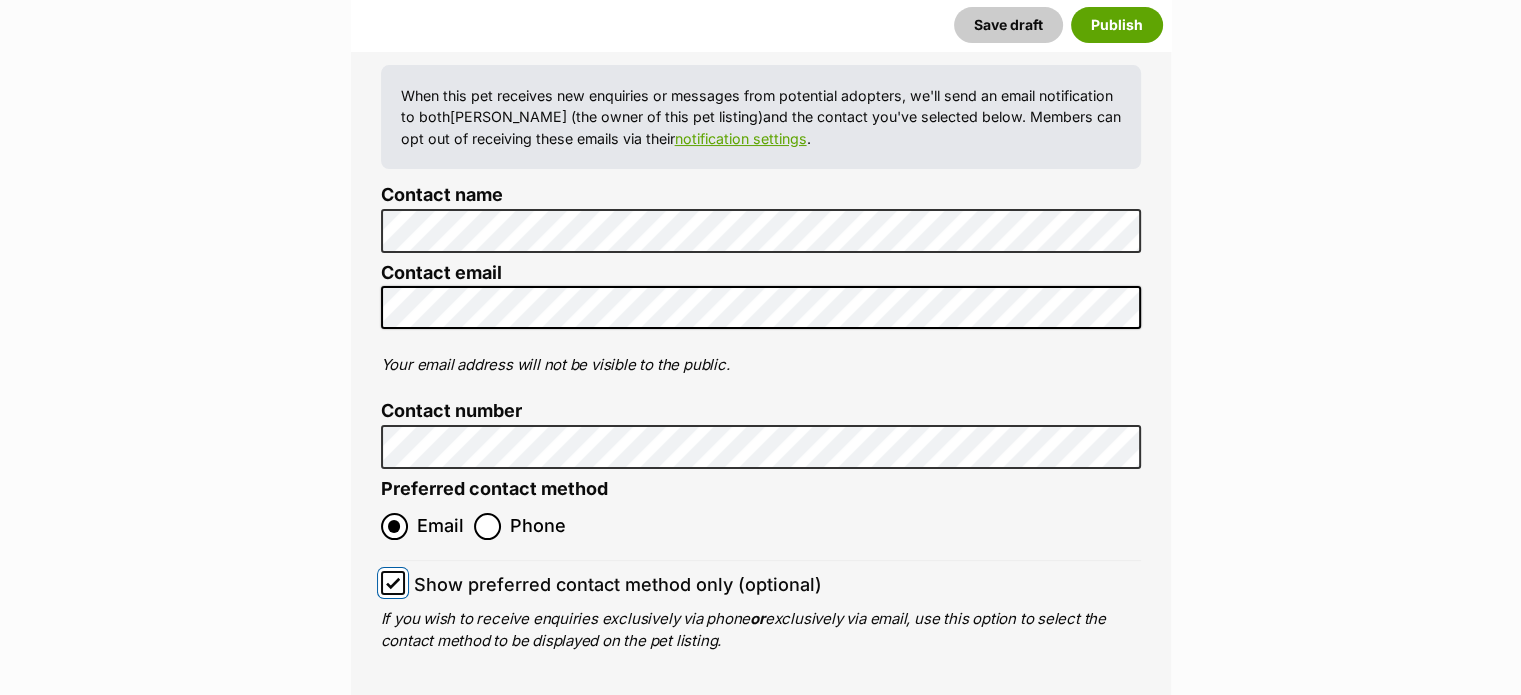 scroll, scrollTop: 7886, scrollLeft: 0, axis: vertical 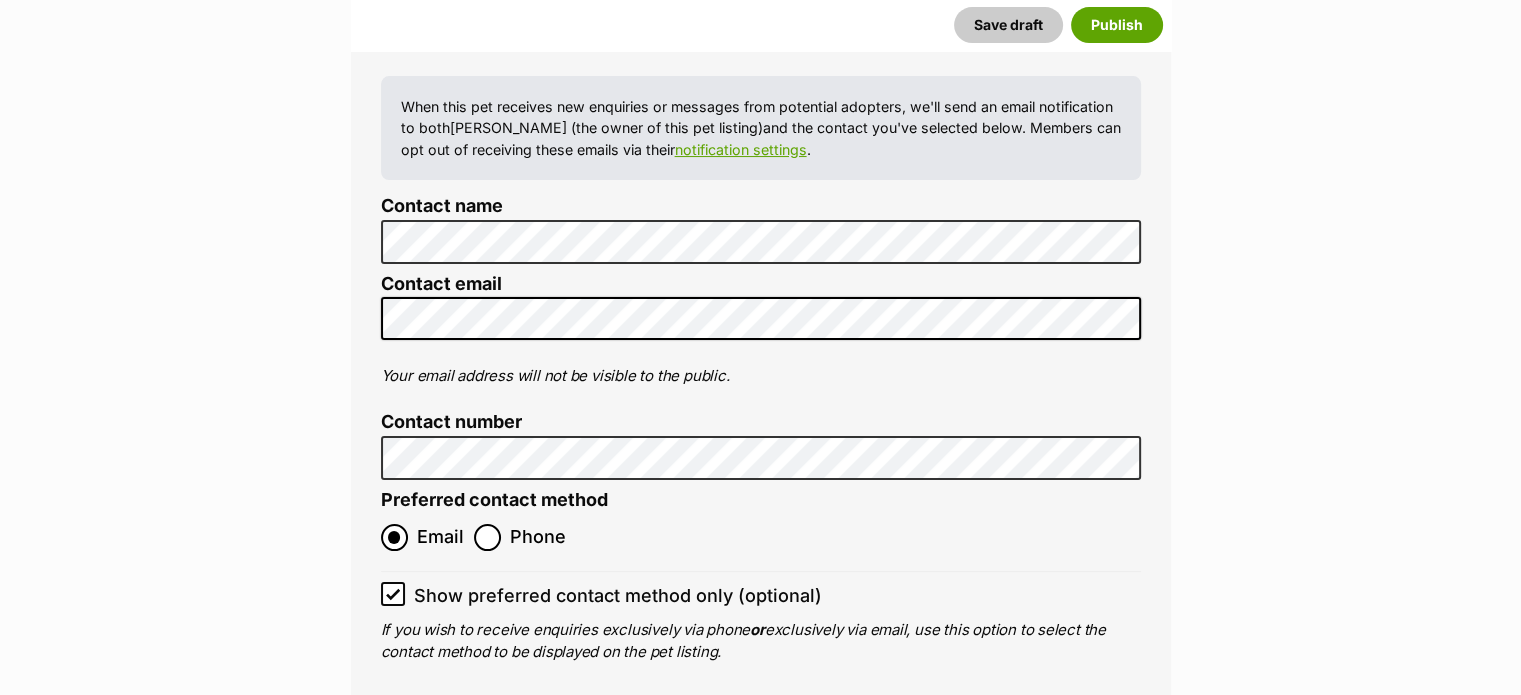 click on "Publish" at bounding box center (819, 780) 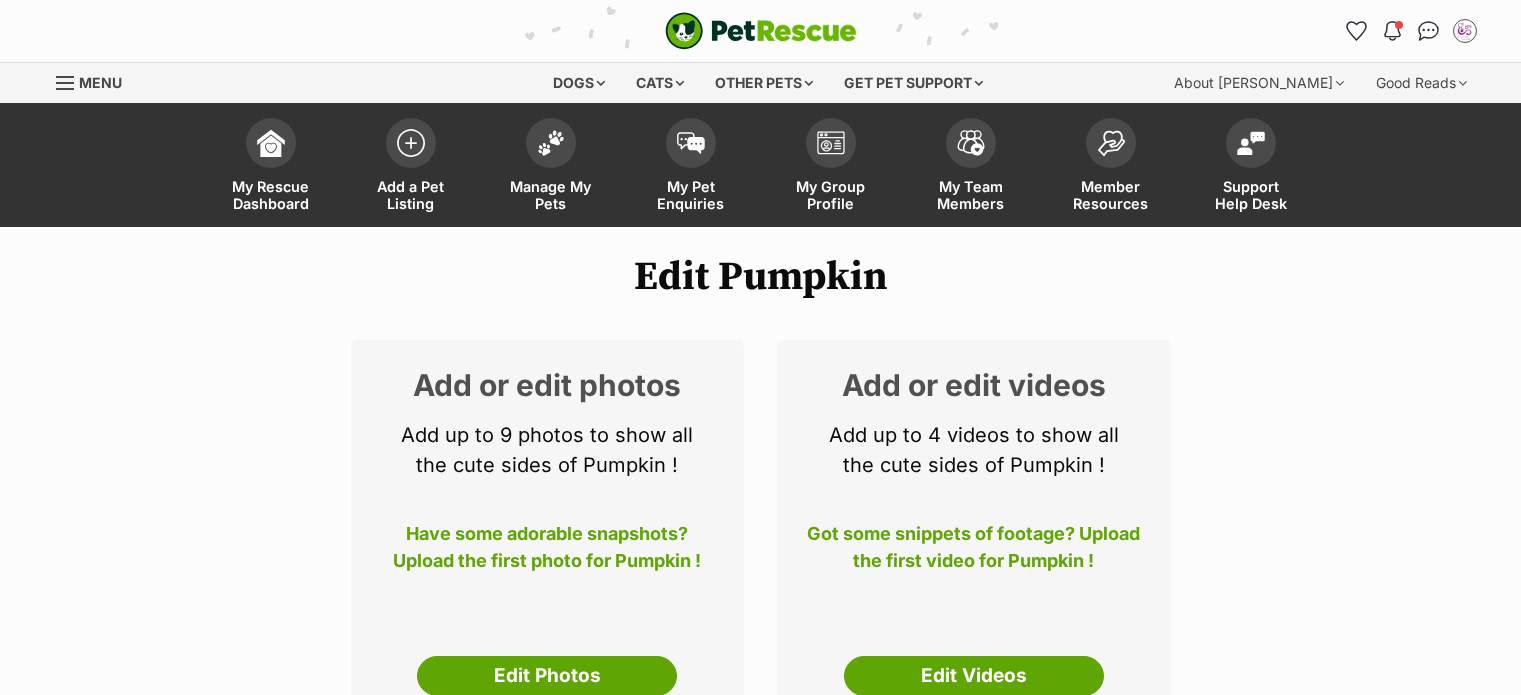 scroll, scrollTop: 0, scrollLeft: 0, axis: both 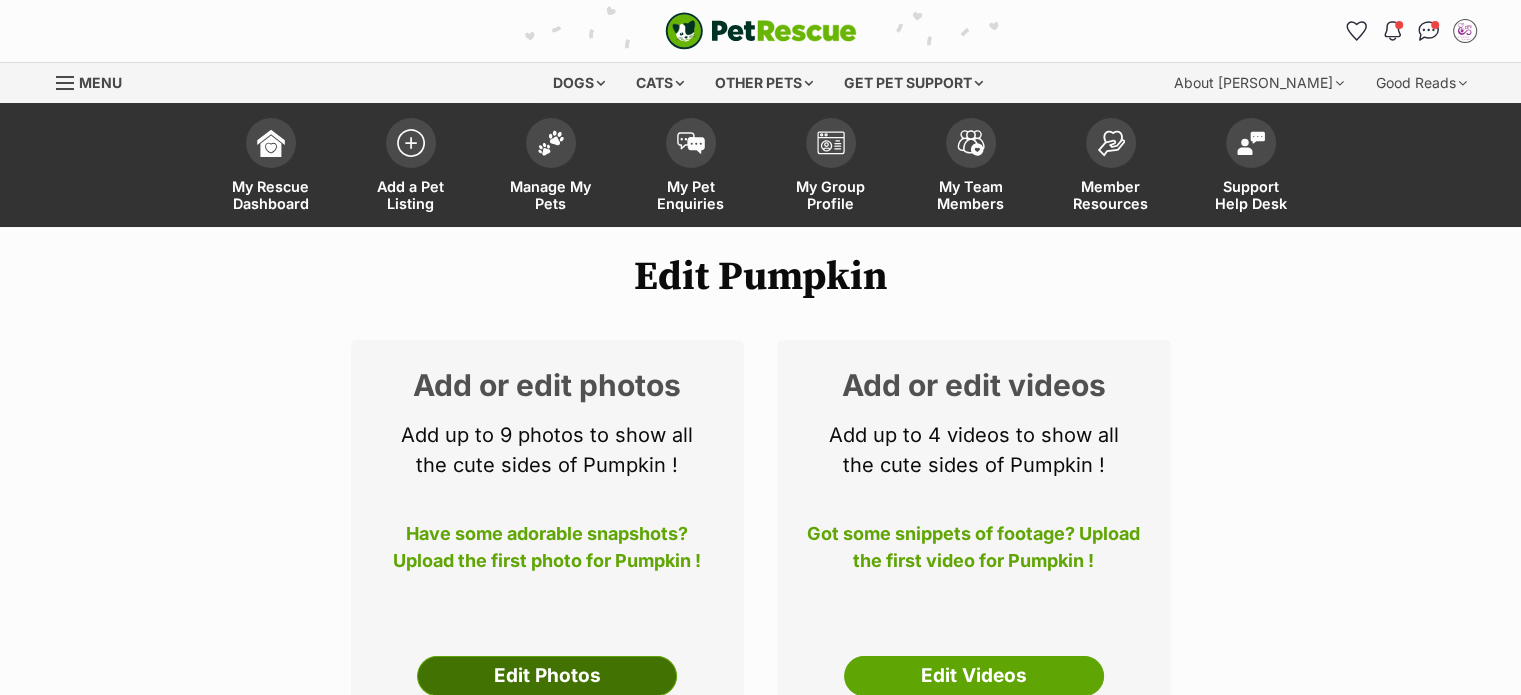 click on "Edit Photos" at bounding box center [547, 676] 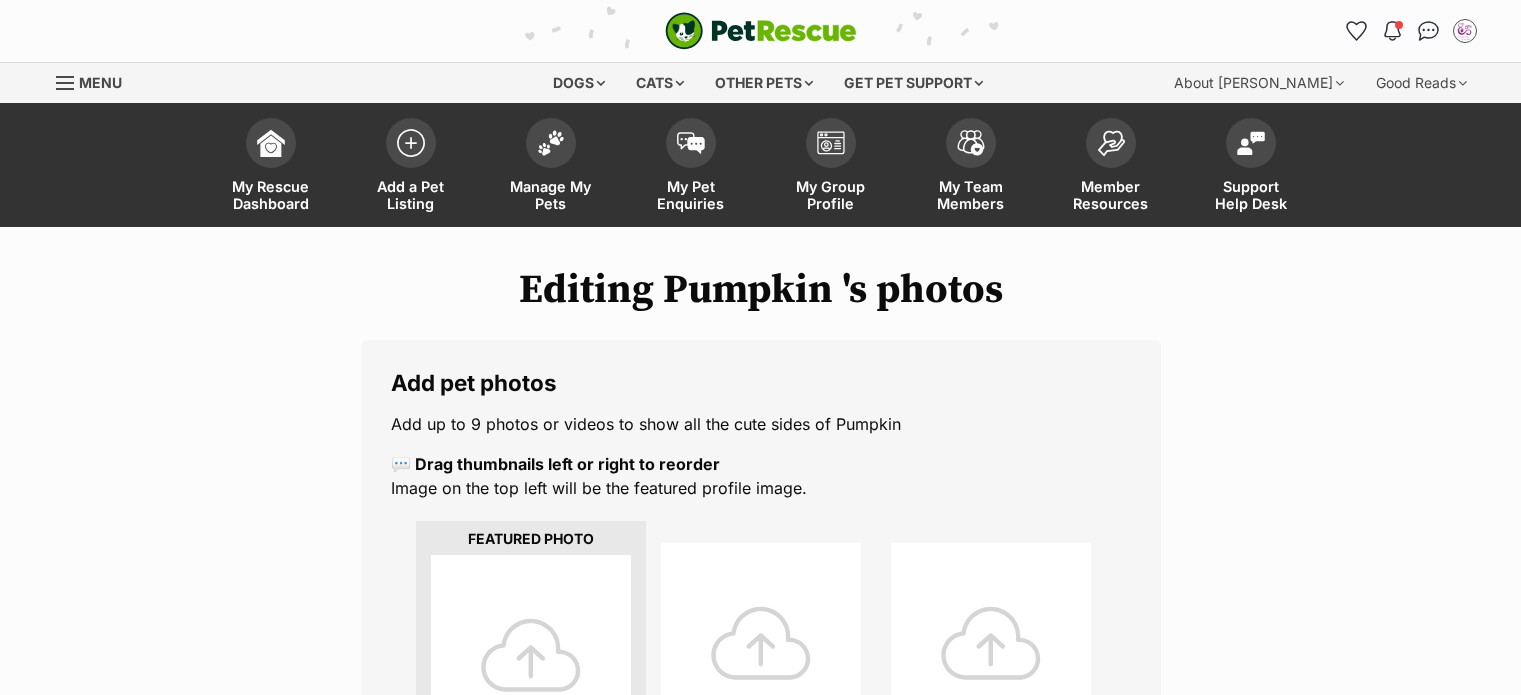 scroll, scrollTop: 0, scrollLeft: 0, axis: both 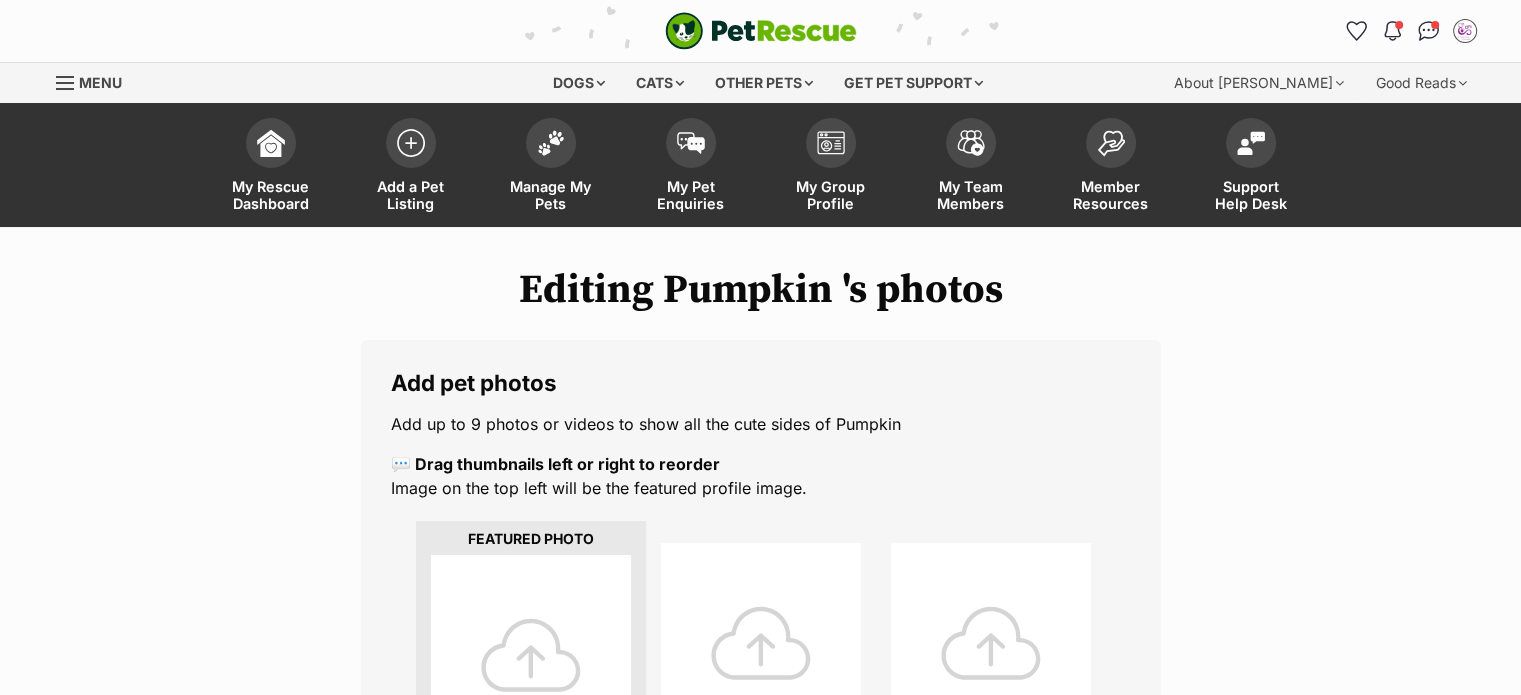 click at bounding box center (531, 655) 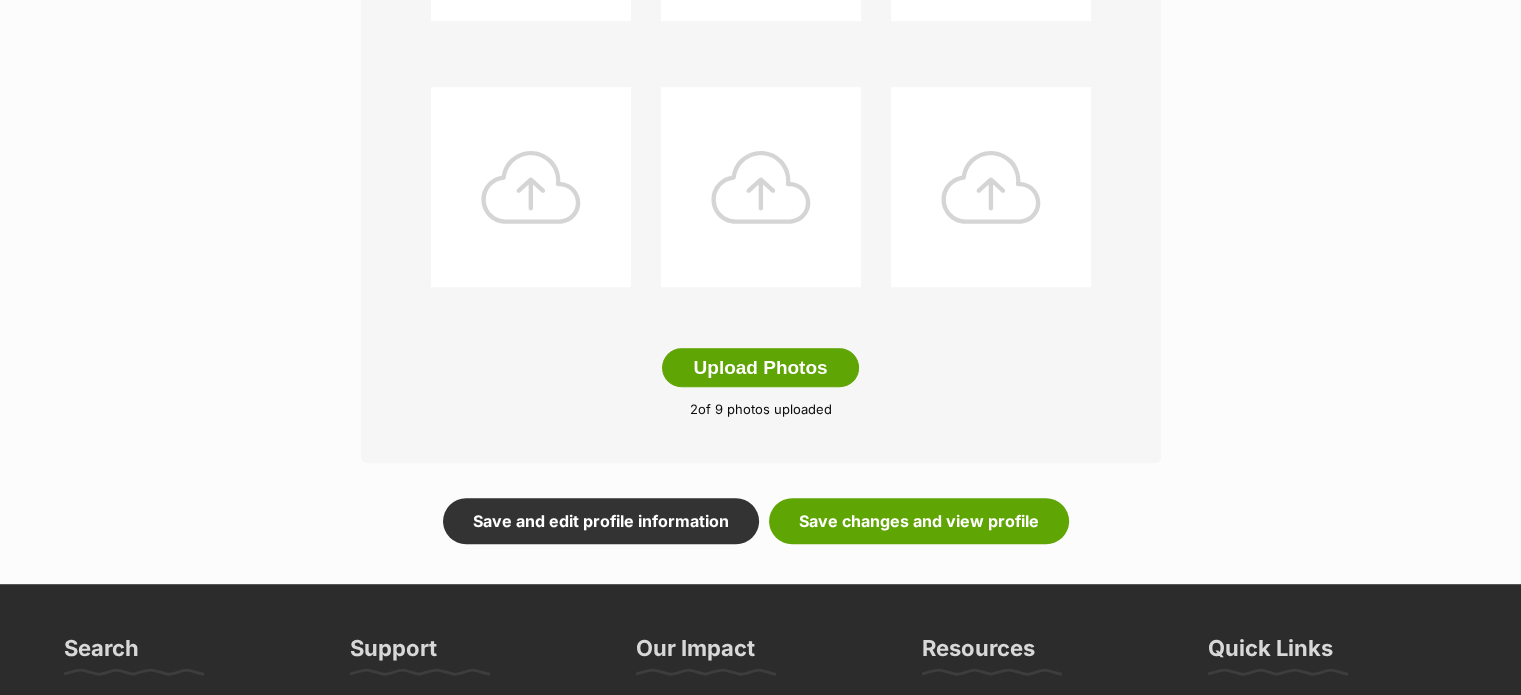 scroll, scrollTop: 1013, scrollLeft: 0, axis: vertical 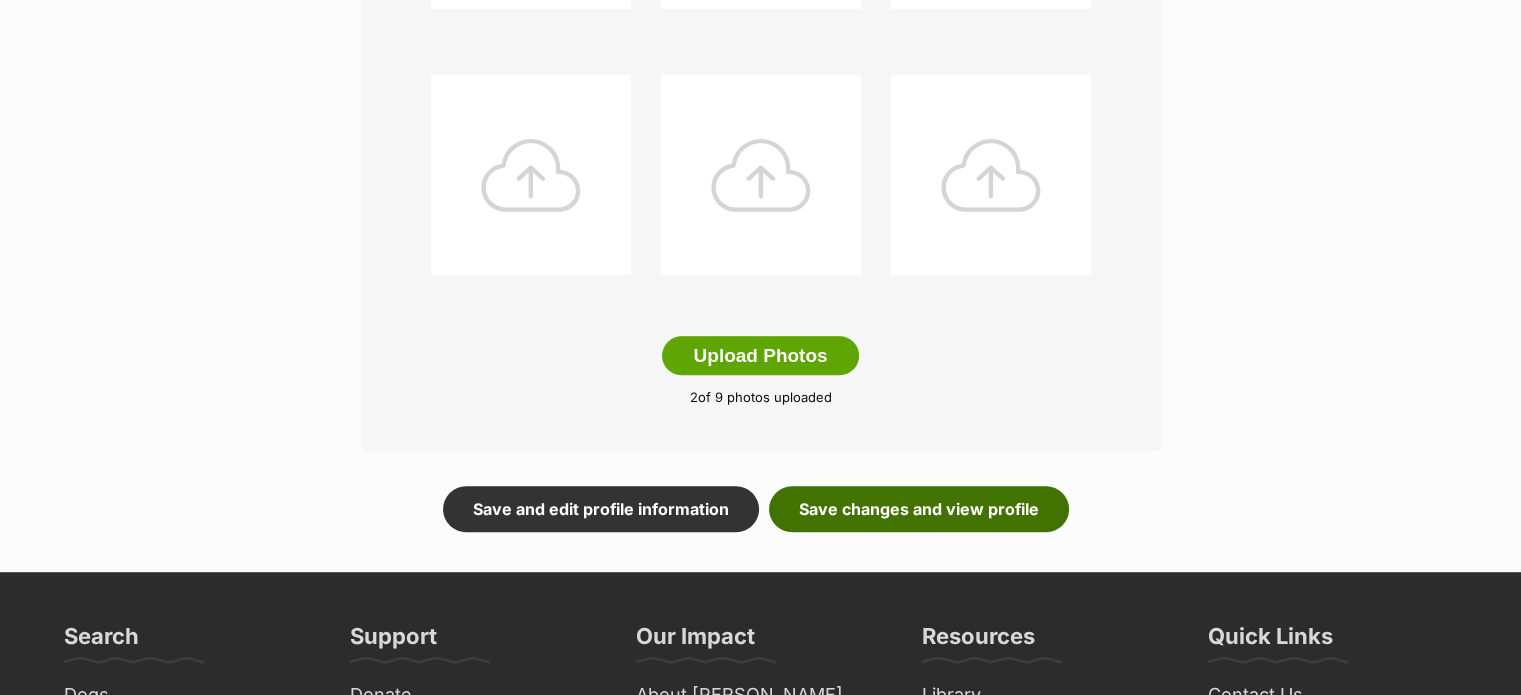 click on "Save changes and view profile" at bounding box center [919, 509] 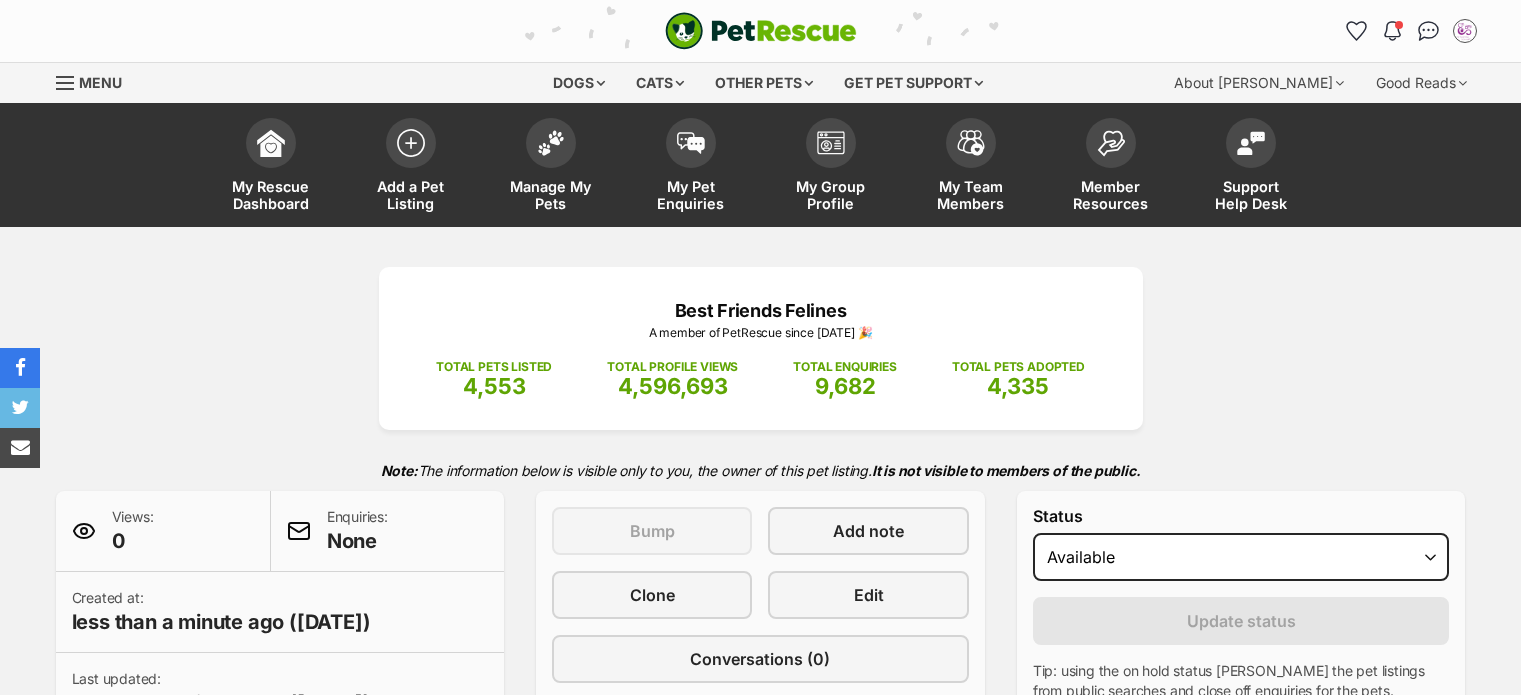 scroll, scrollTop: 0, scrollLeft: 0, axis: both 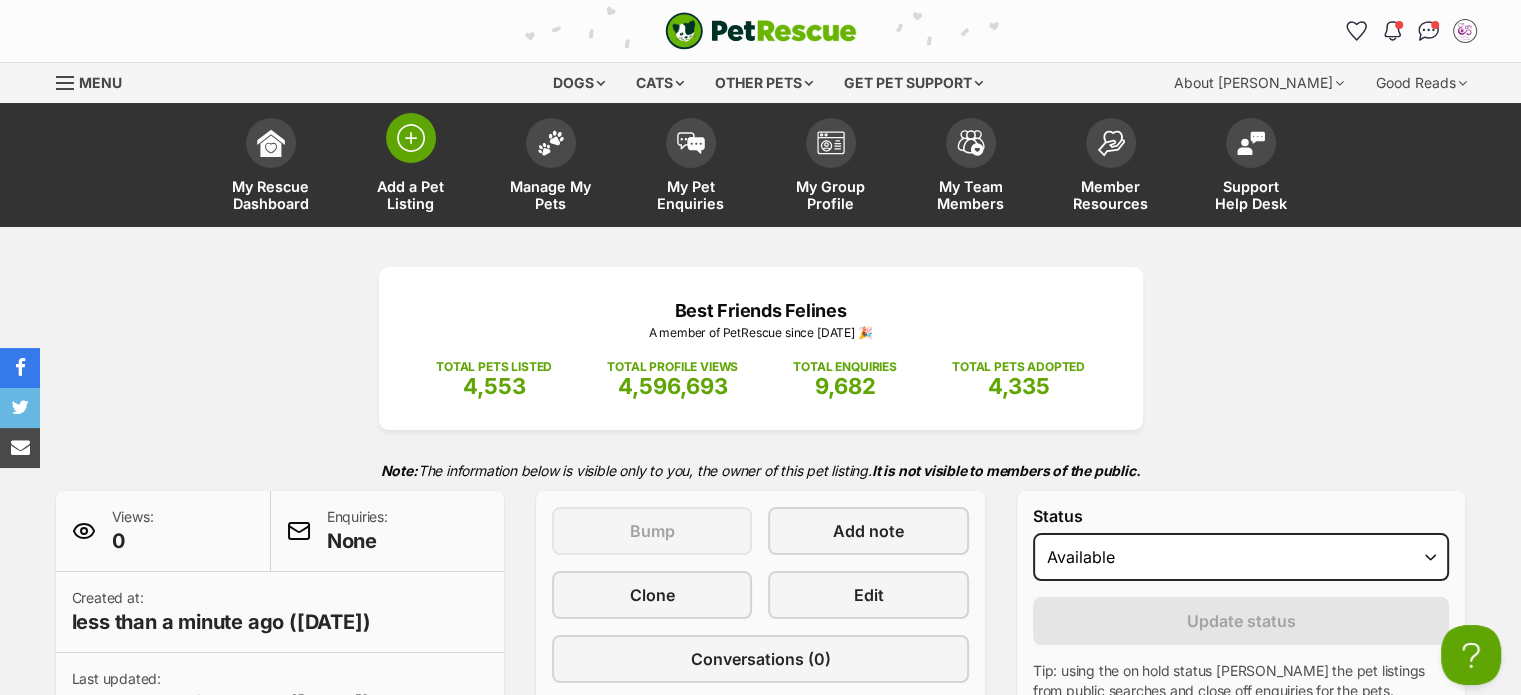 click on "Add a Pet Listing" at bounding box center (411, 195) 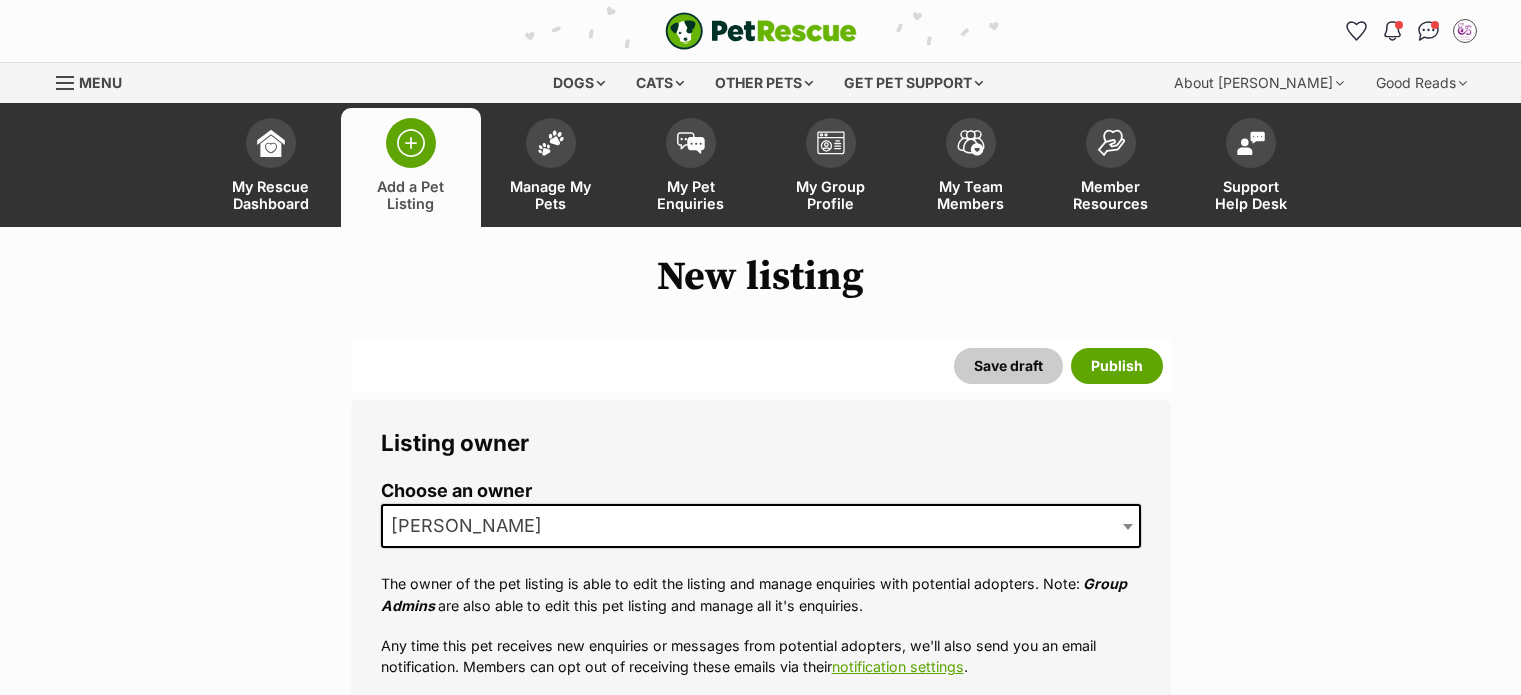 scroll, scrollTop: 0, scrollLeft: 0, axis: both 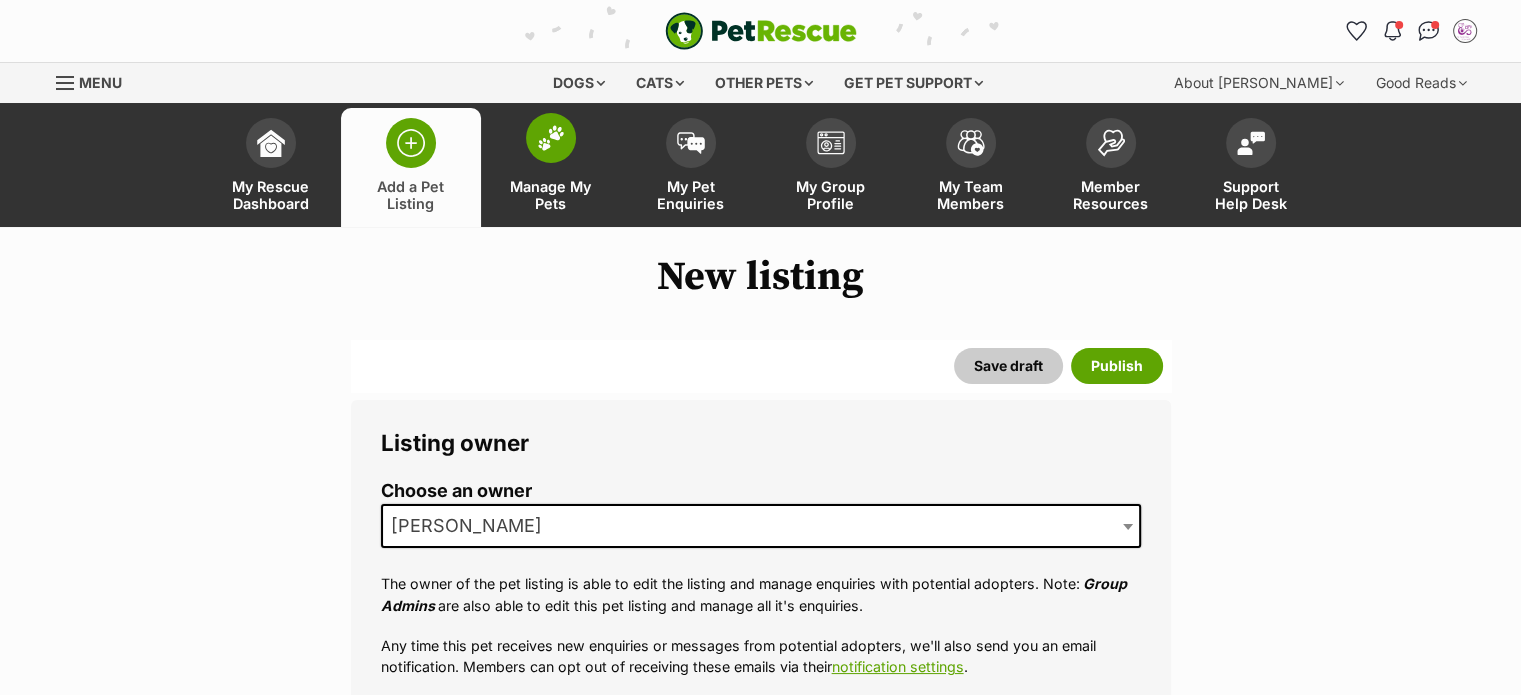 click on "Manage My Pets" at bounding box center [551, 195] 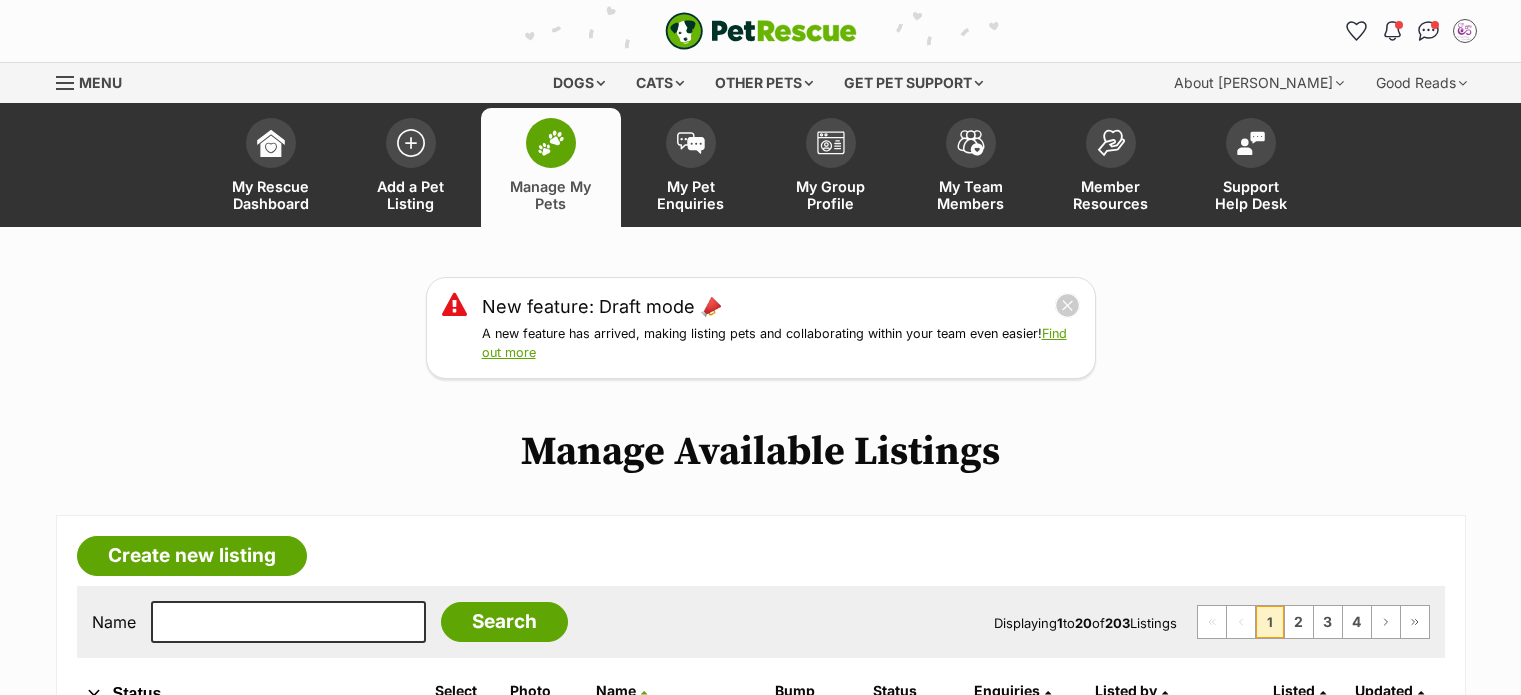 scroll, scrollTop: 0, scrollLeft: 0, axis: both 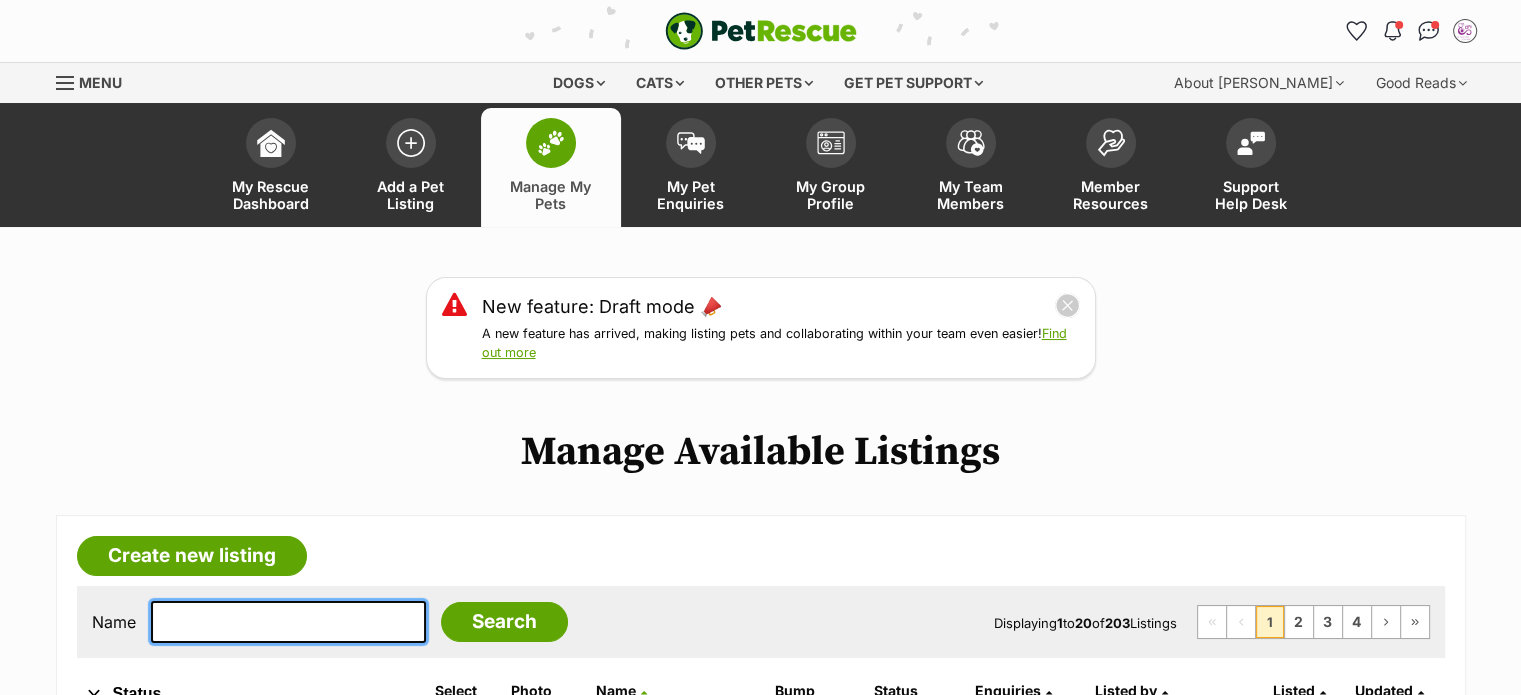 click at bounding box center (288, 622) 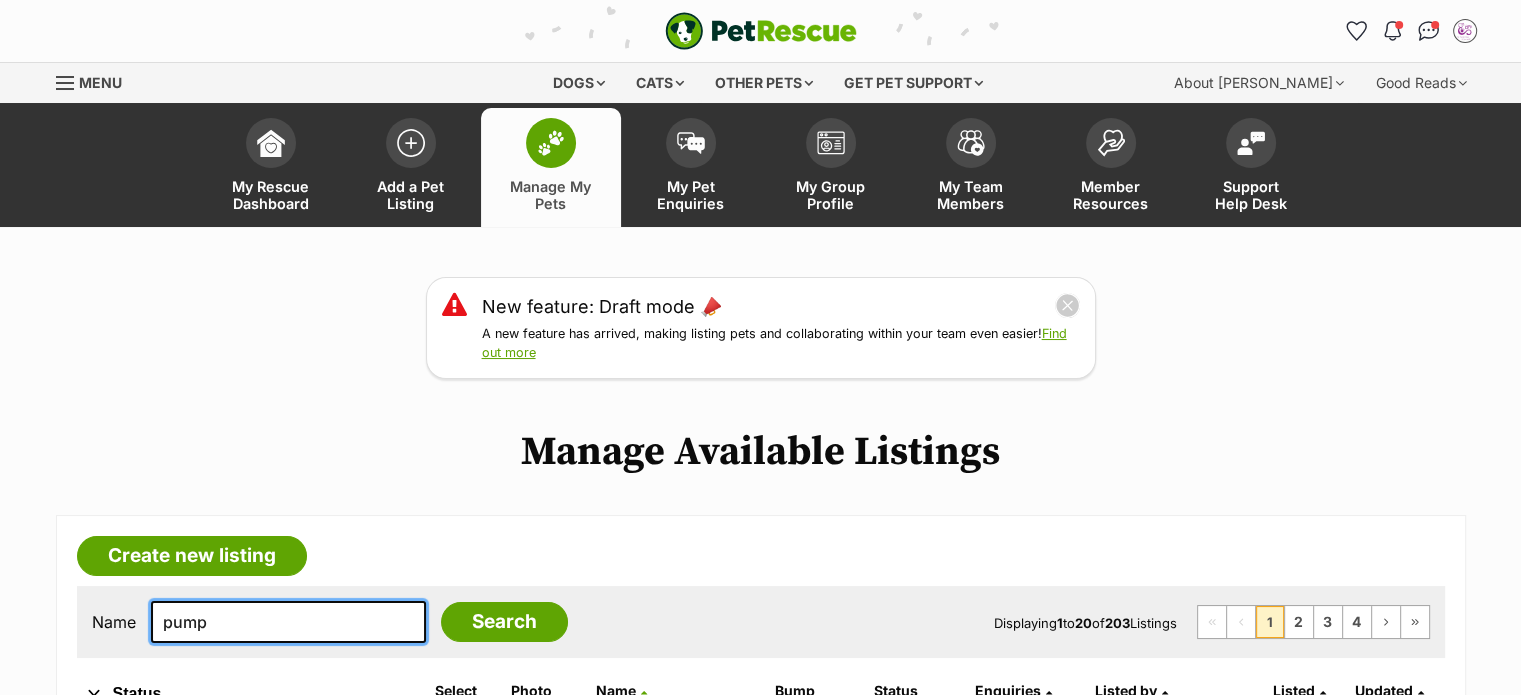 type on "pump" 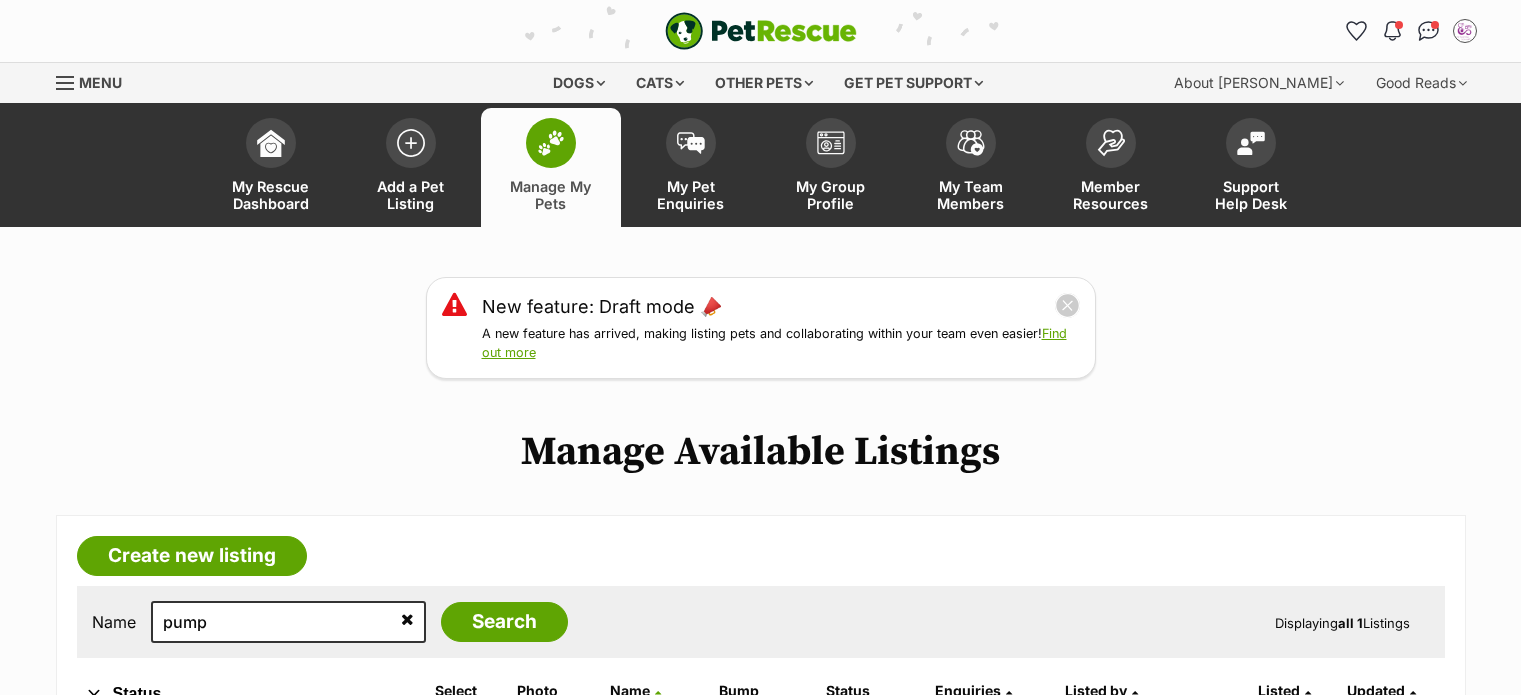 scroll, scrollTop: 0, scrollLeft: 0, axis: both 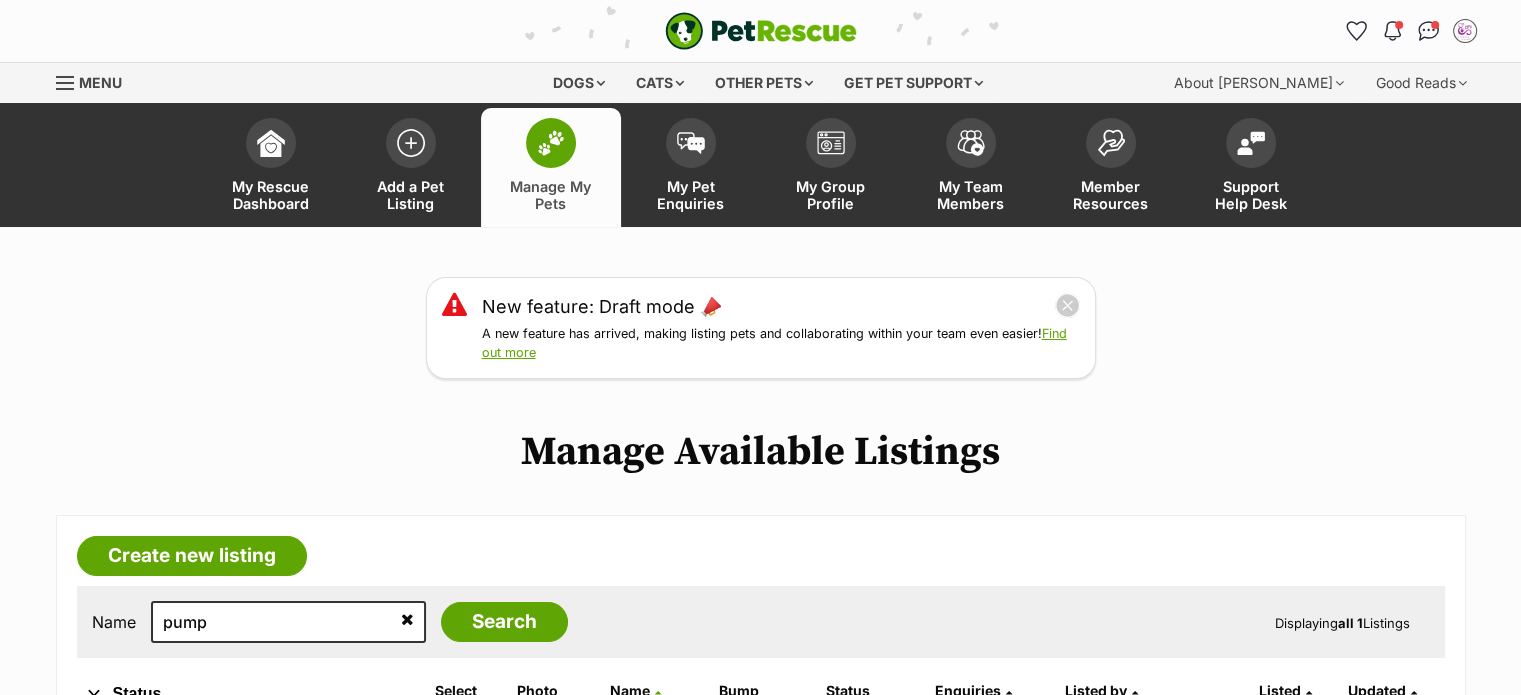 click on "Manage My Pets" at bounding box center (551, 195) 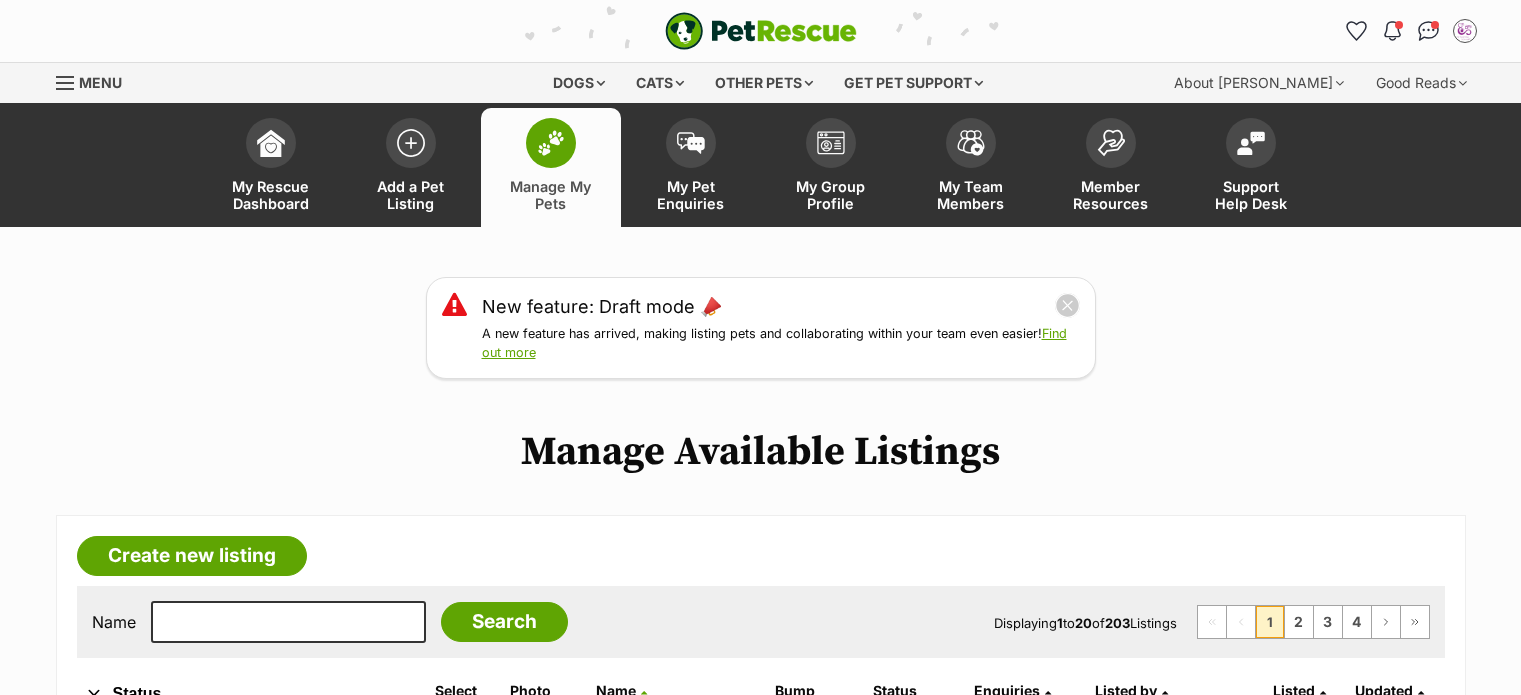 scroll, scrollTop: 0, scrollLeft: 0, axis: both 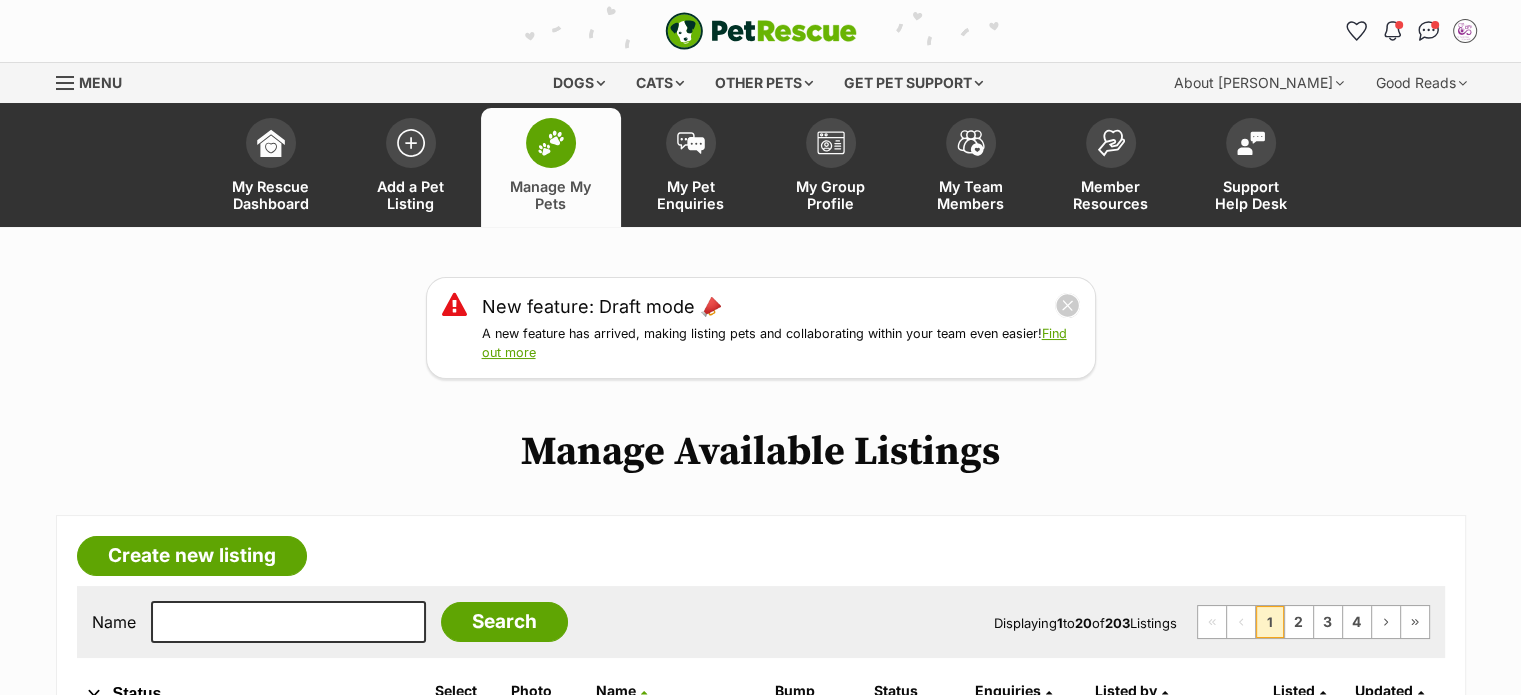 click at bounding box center (65, 83) 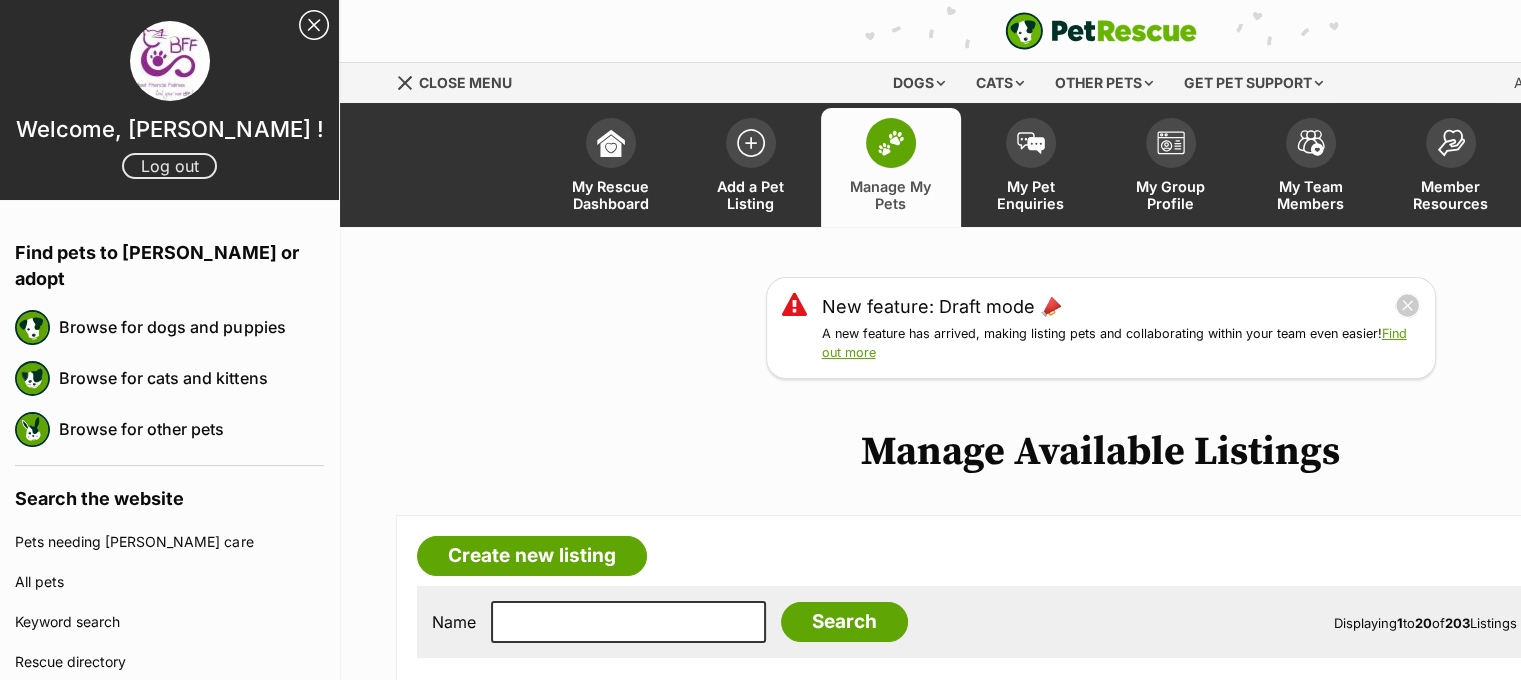 click on "Log out" at bounding box center [169, 166] 